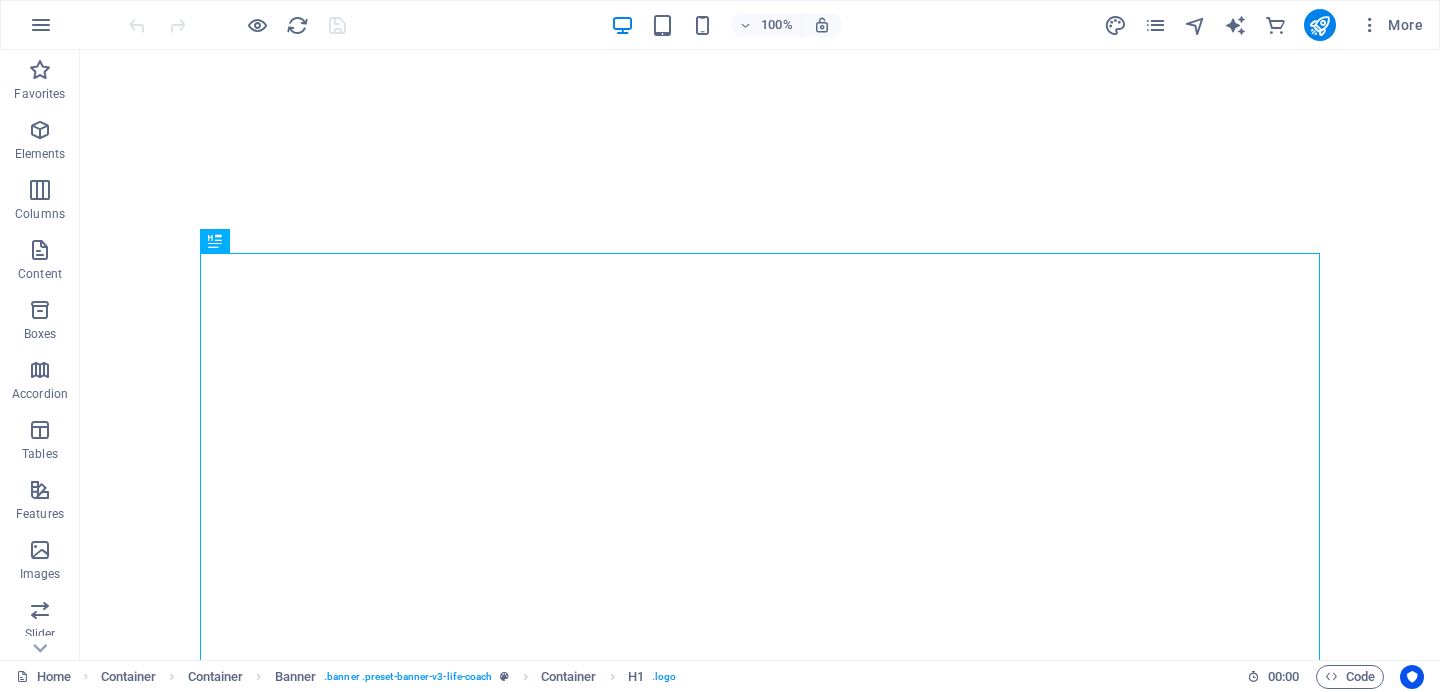 scroll, scrollTop: 0, scrollLeft: 0, axis: both 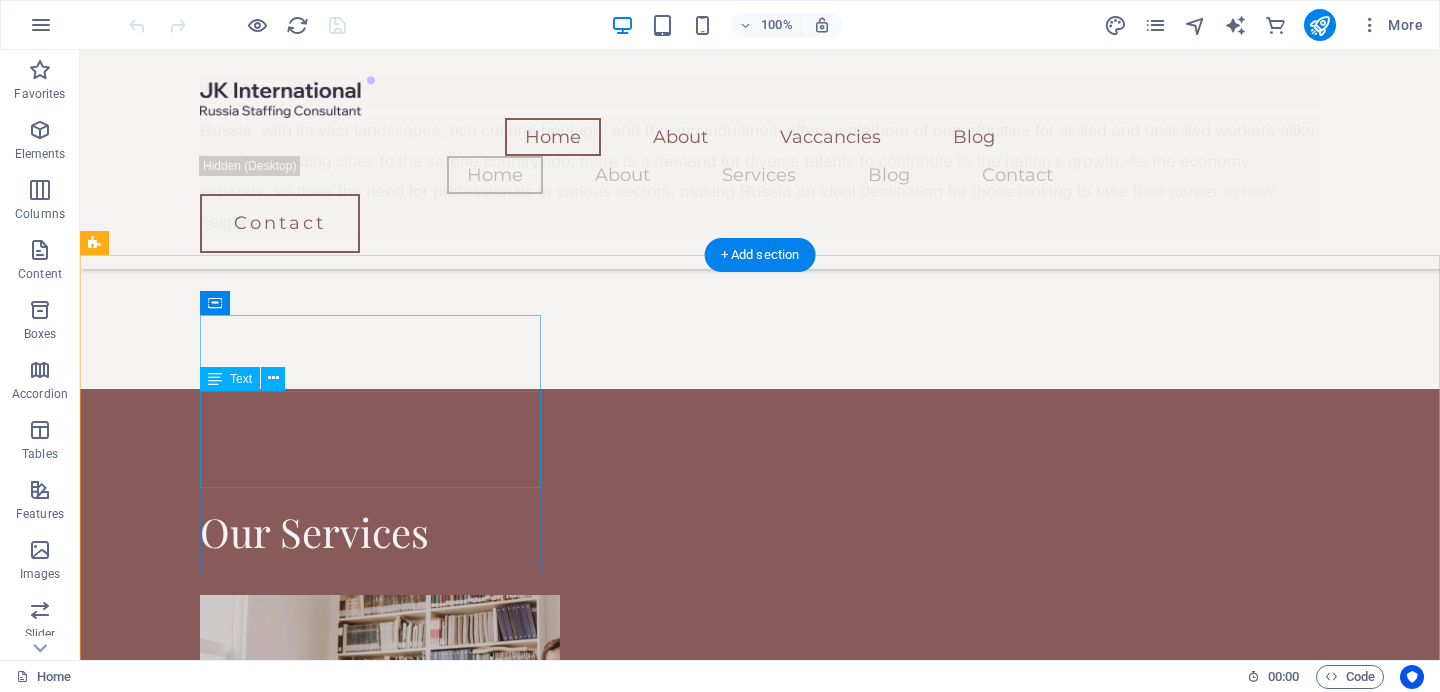 click on "Phone:  0123 - 456789 Email:  8a4dba2f0f3247b53c459f320e5957@plesk.local" at bounding box center [266, 6211] 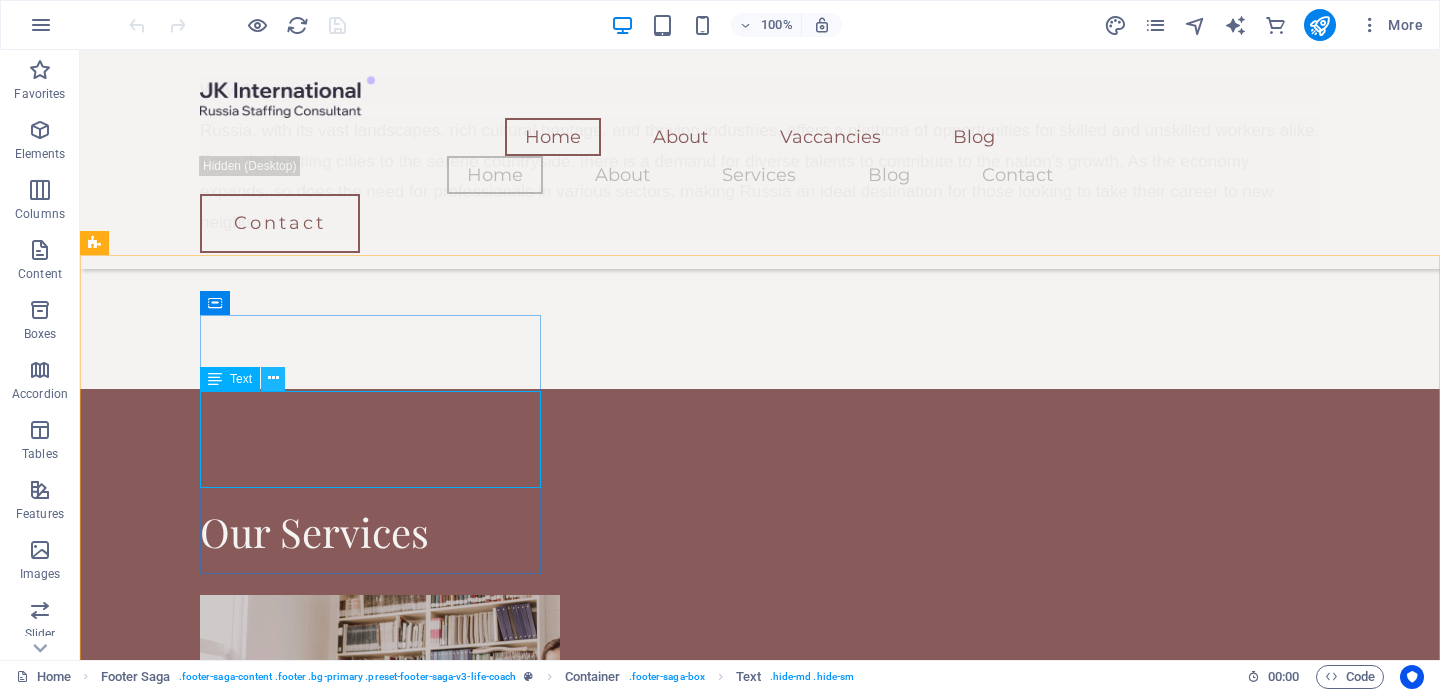 click at bounding box center [273, 378] 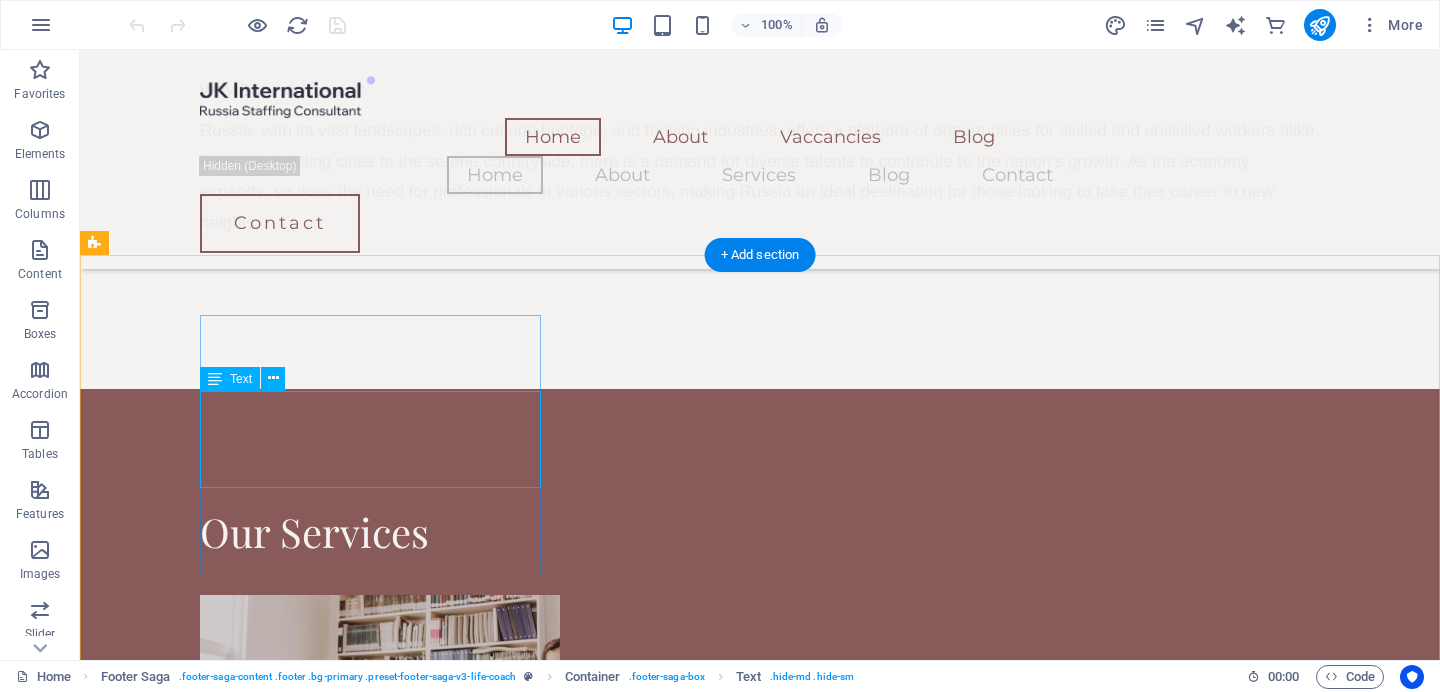 click on "Phone:  0123 - 456789 Email:  8a4dba2f0f3247b53c459f320e5957@plesk.local" at bounding box center [266, 6211] 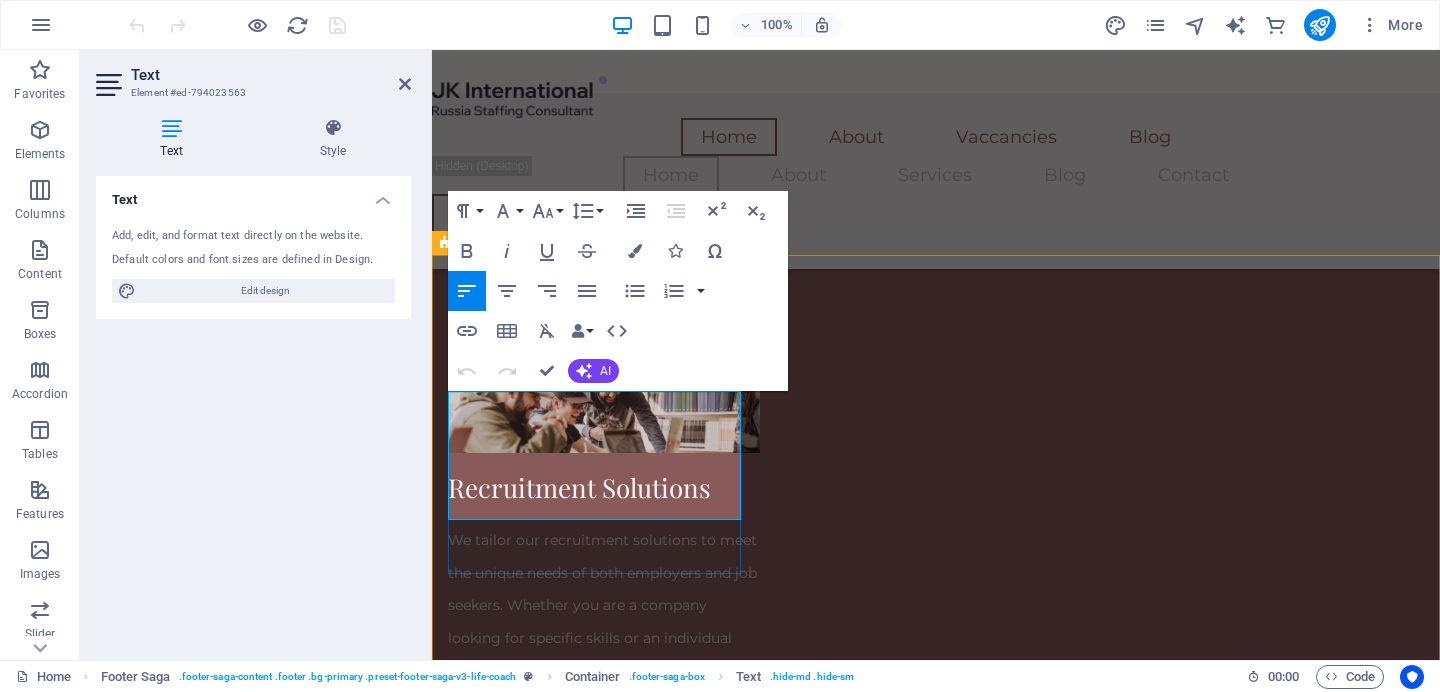 drag, startPoint x: 582, startPoint y: 505, endPoint x: 452, endPoint y: 476, distance: 133.19534 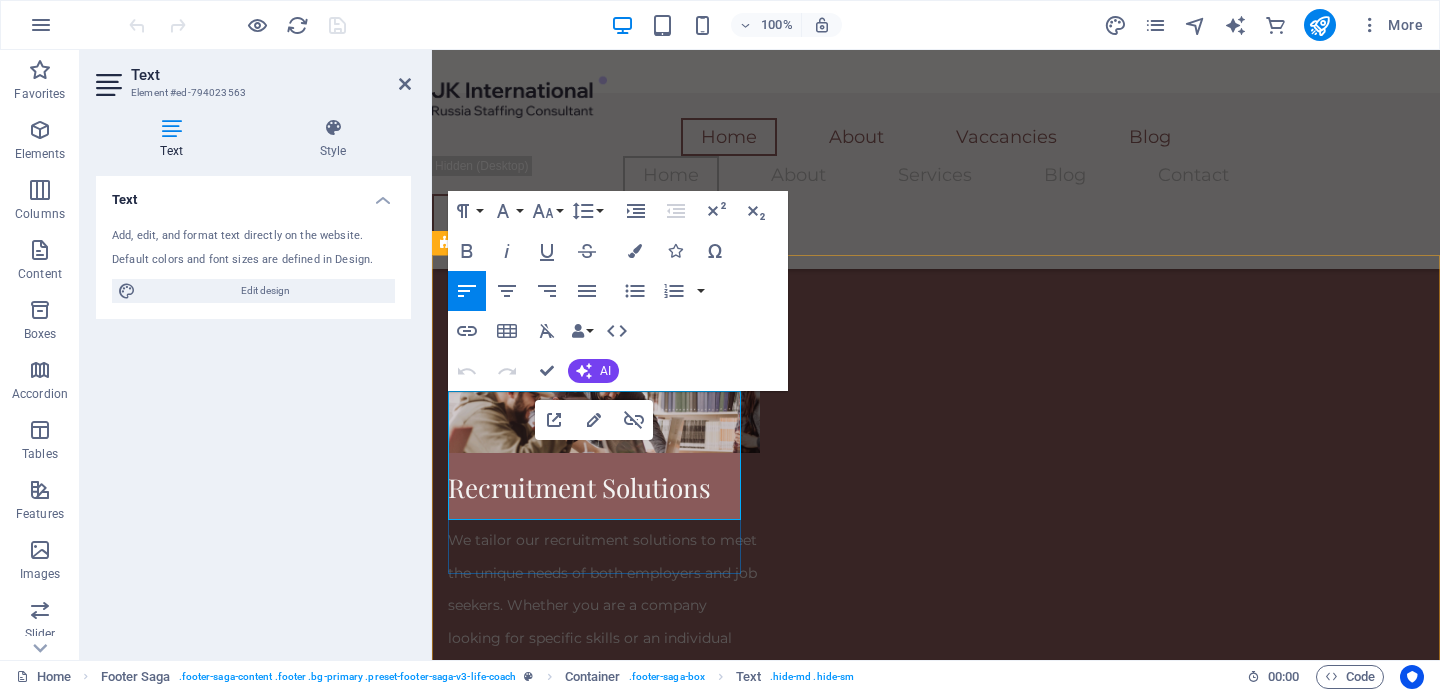 type 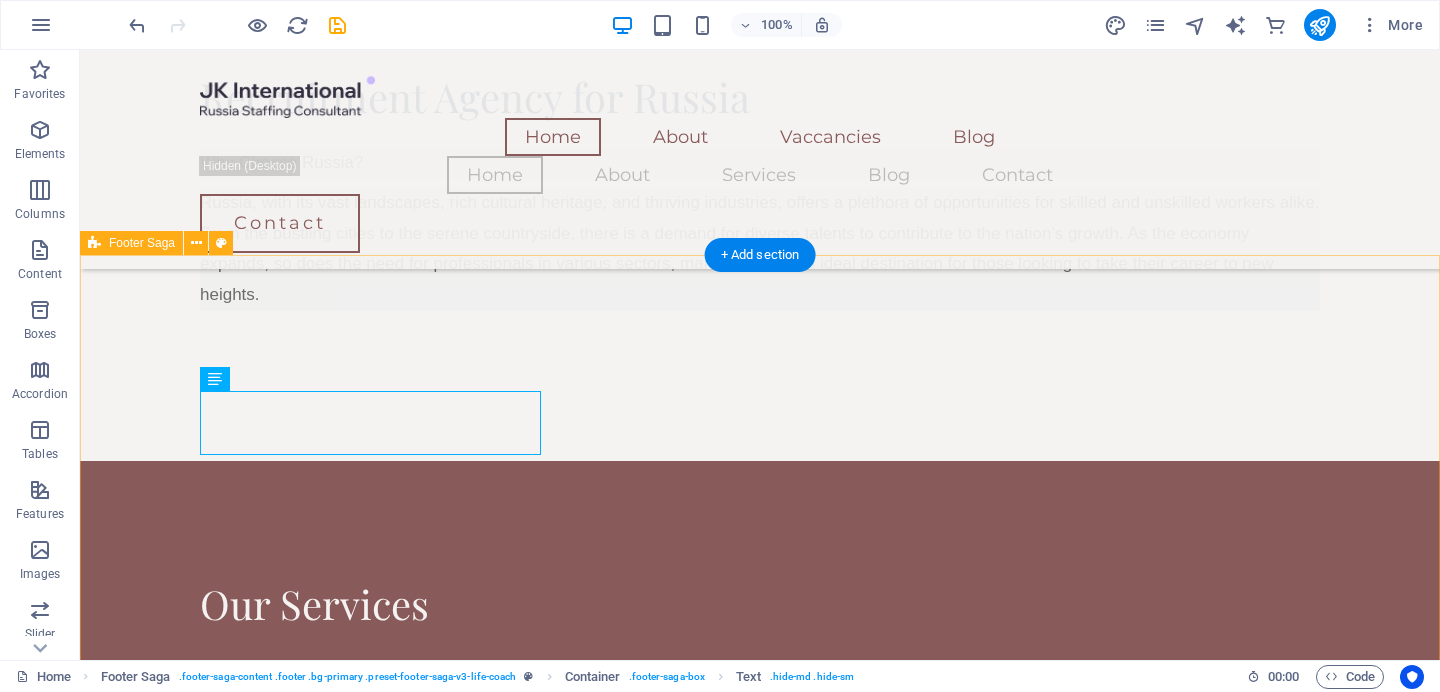 scroll, scrollTop: 3902, scrollLeft: 0, axis: vertical 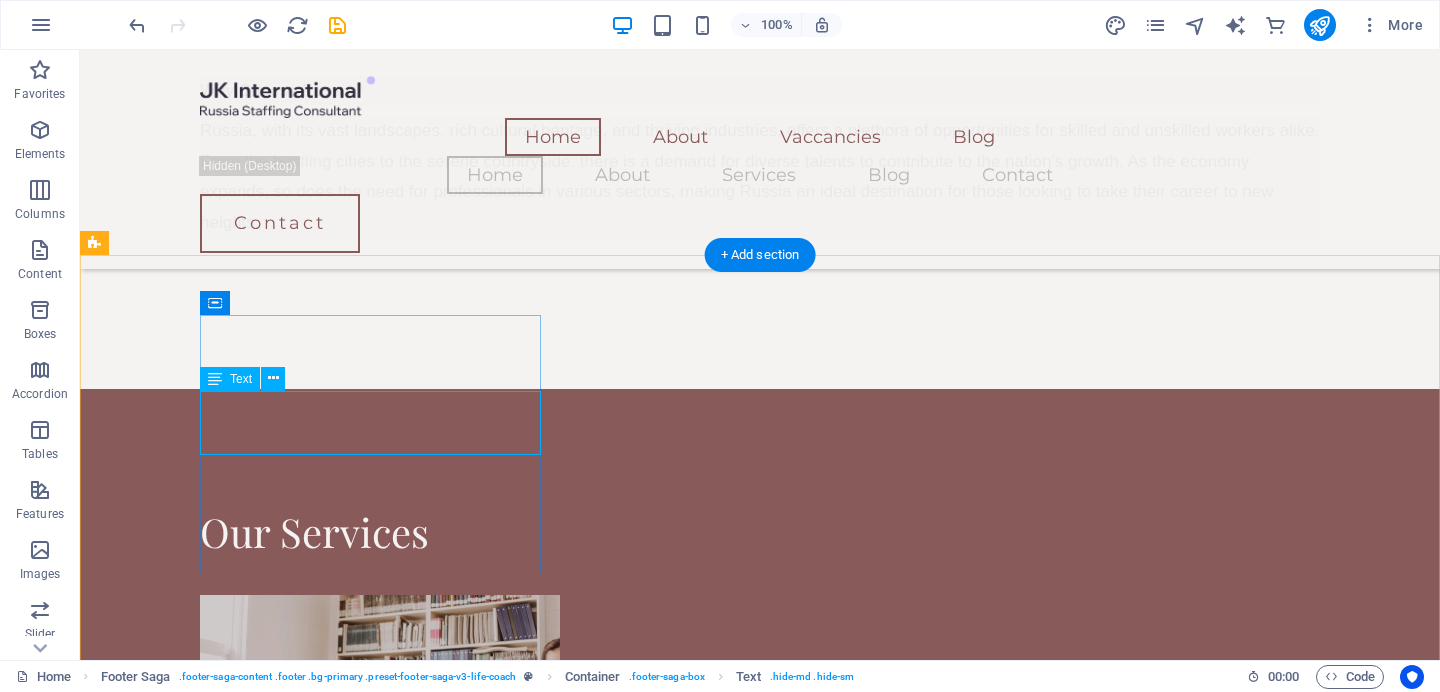 click on "Phone:  0123 - 456789 Email:recuitment@jkint.online" at bounding box center (266, 6211) 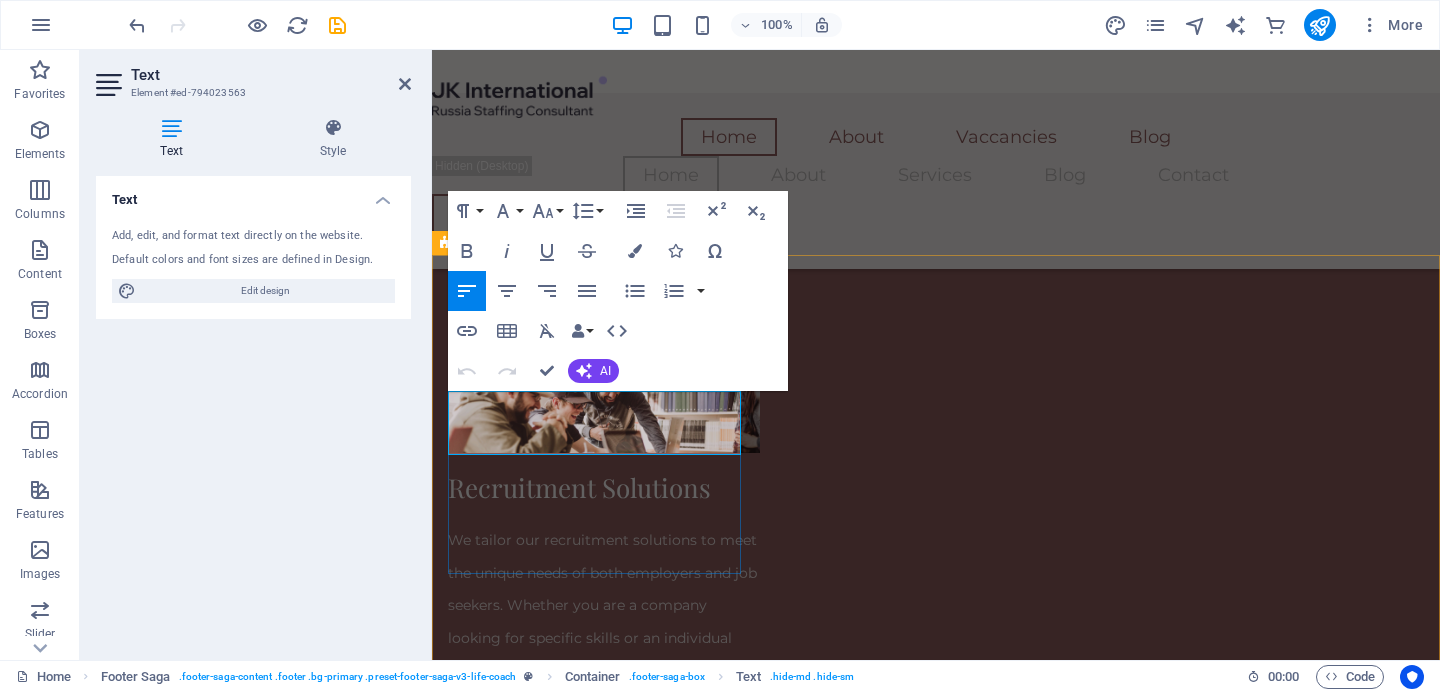 click on "0123 - 456789" 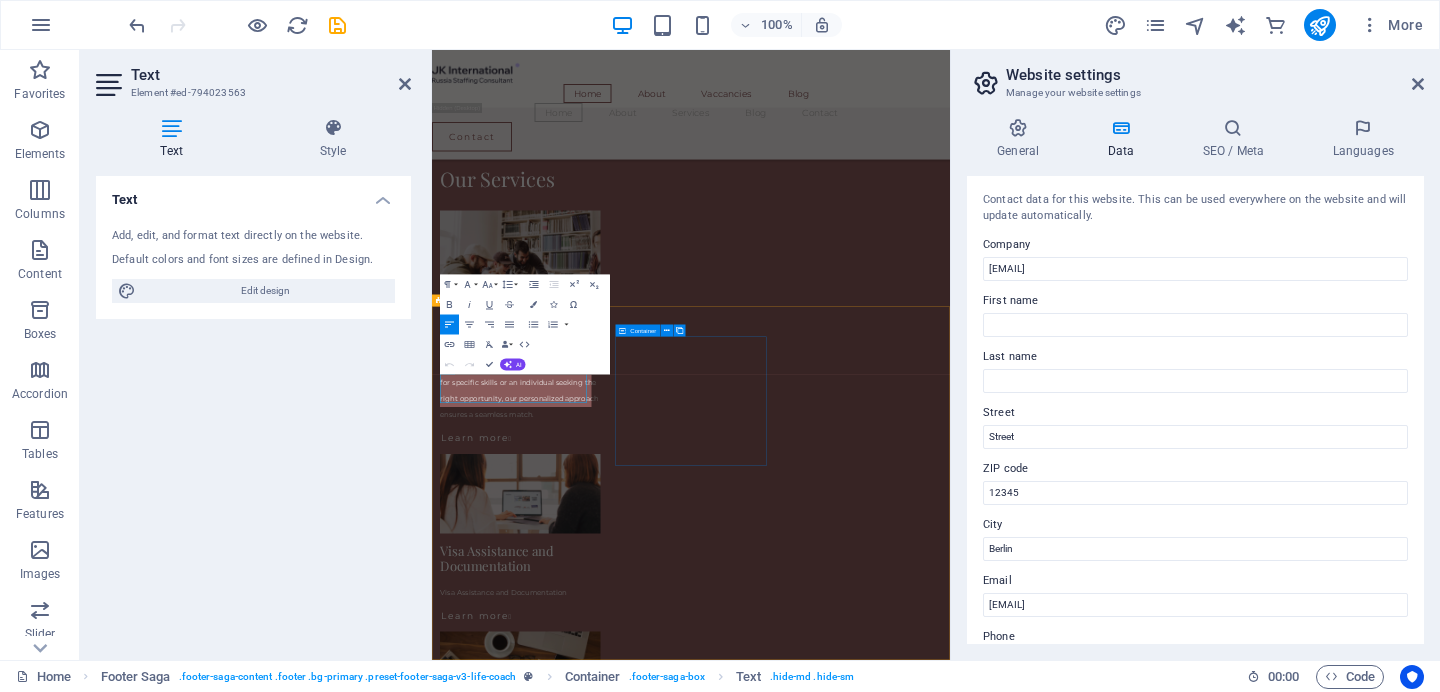 scroll, scrollTop: 3529, scrollLeft: 0, axis: vertical 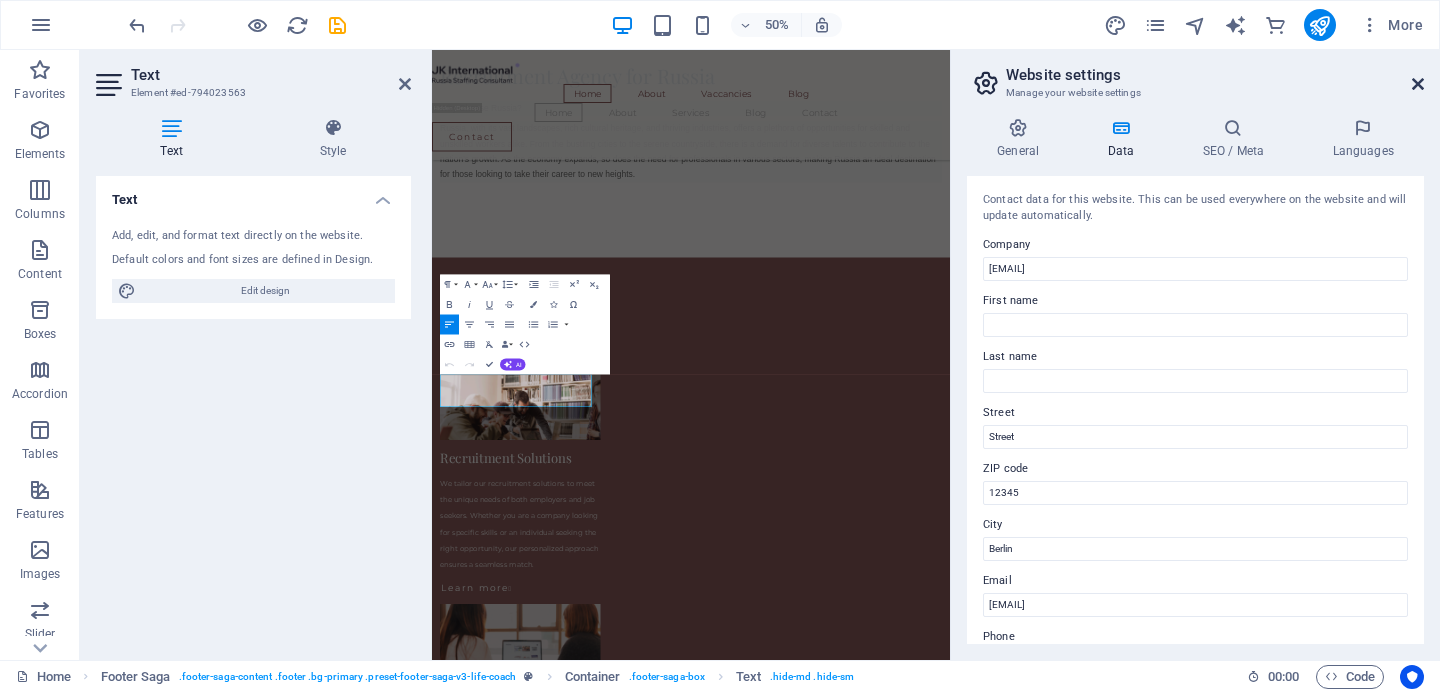 click at bounding box center (1418, 84) 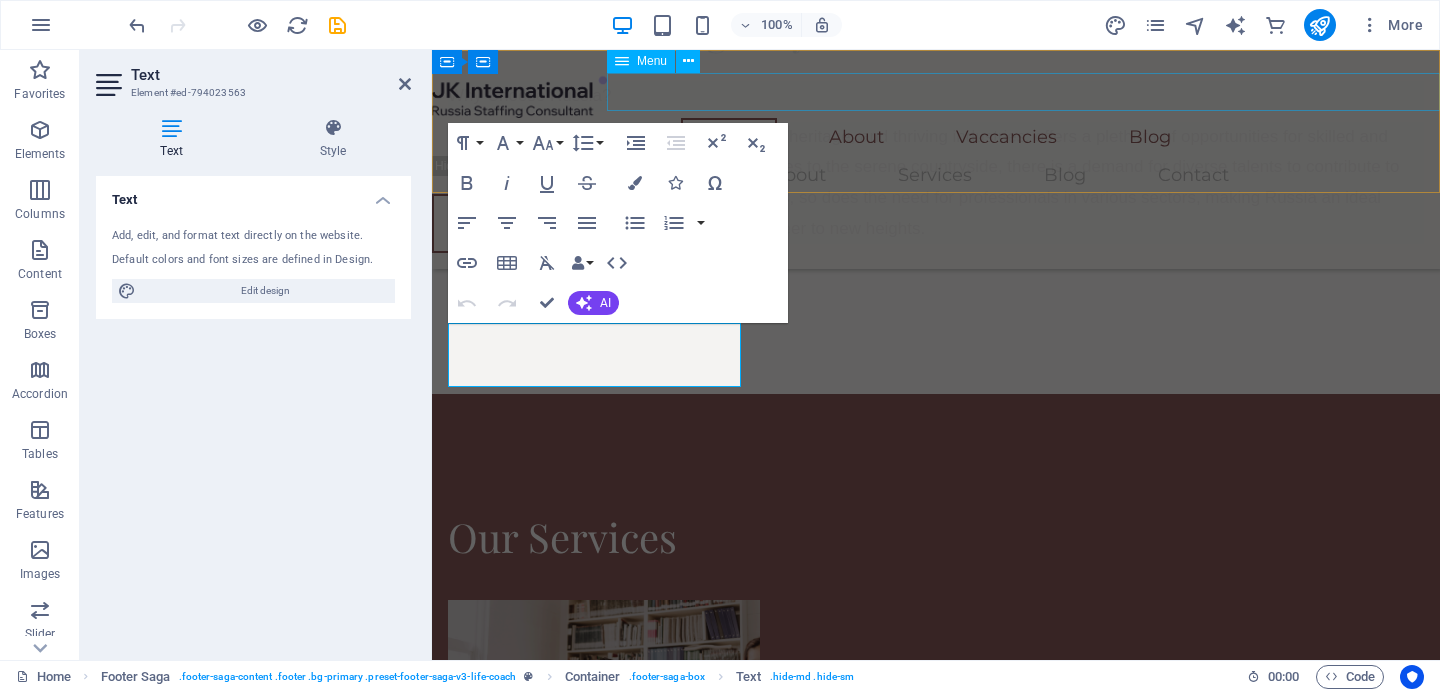 scroll, scrollTop: 3898, scrollLeft: 0, axis: vertical 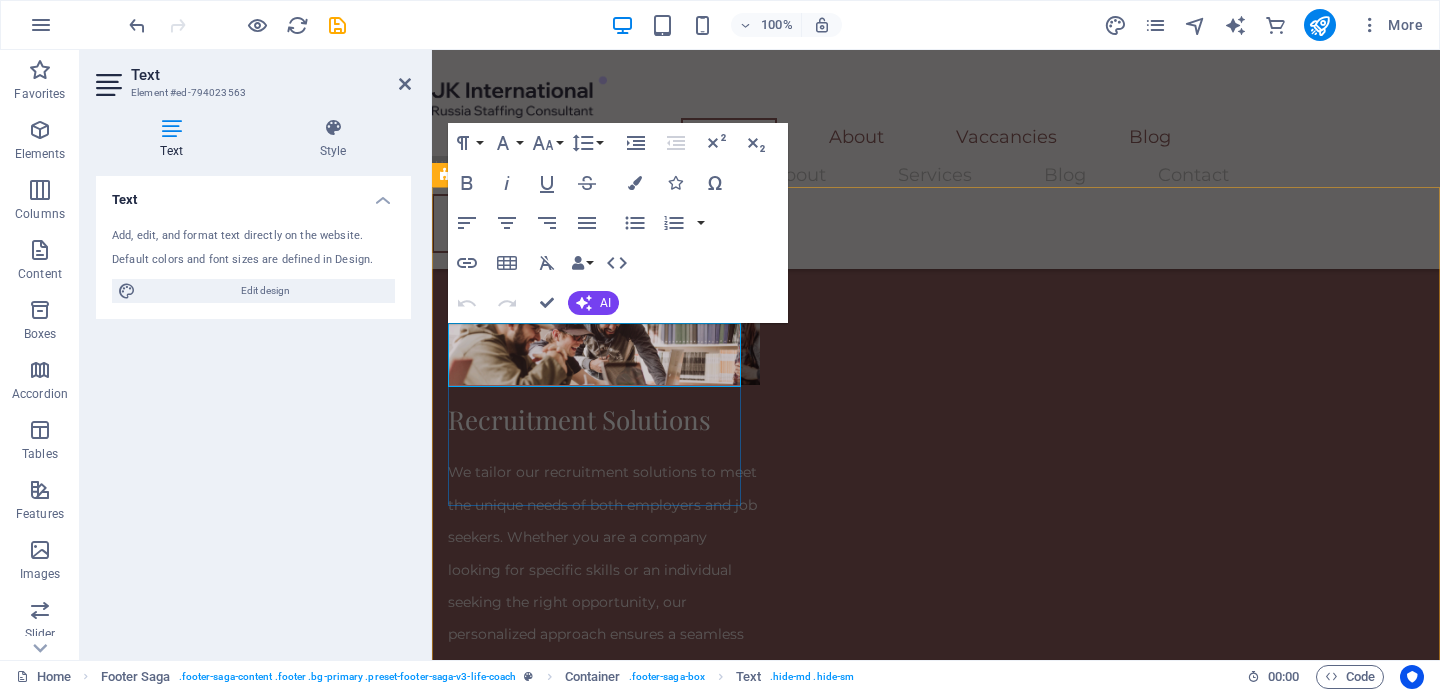 click on "0123 - 456789" 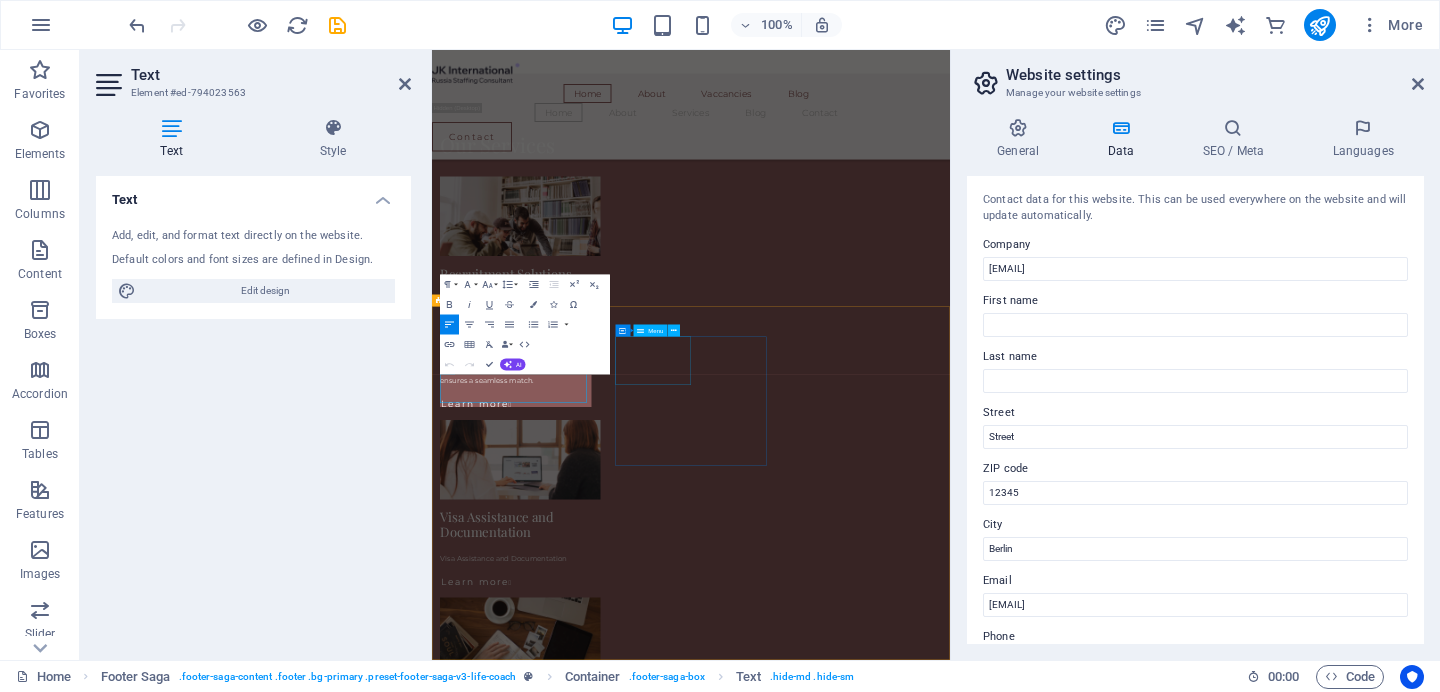 scroll, scrollTop: 3529, scrollLeft: 0, axis: vertical 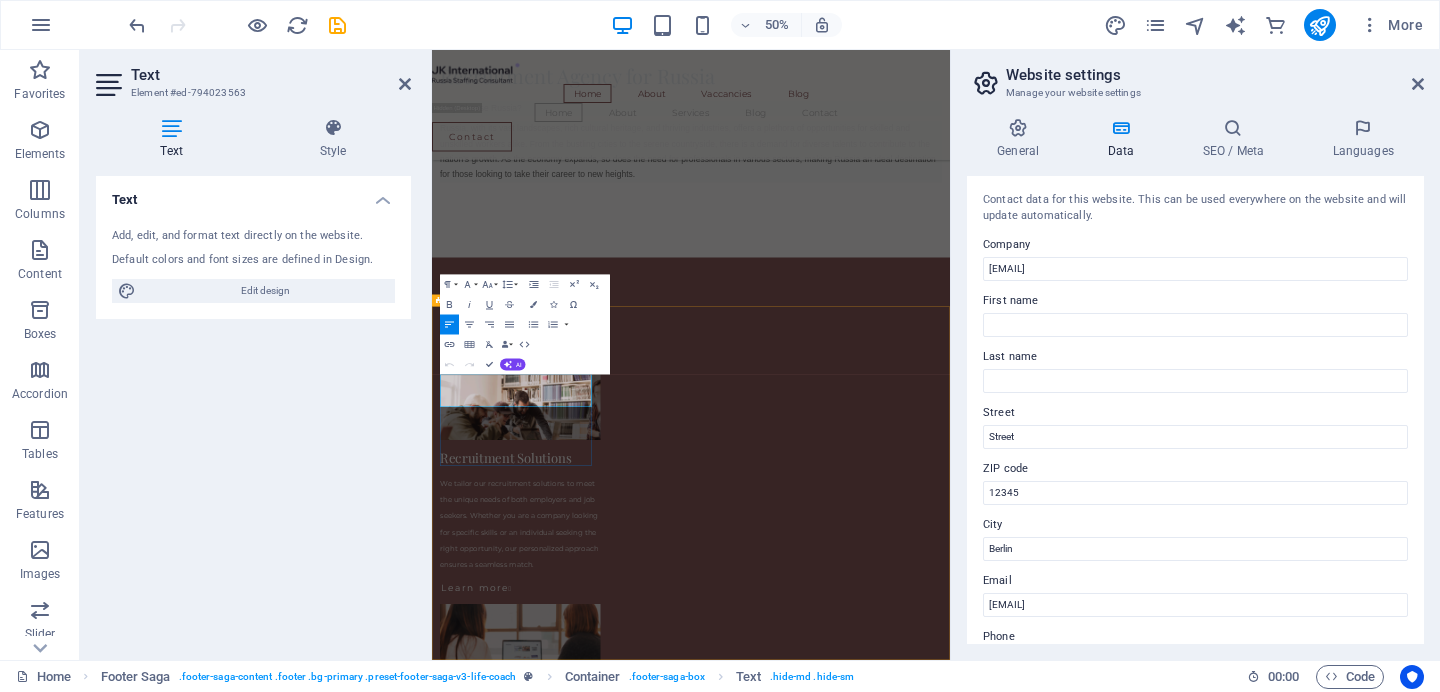click on "Phone:  0123 - 456789" at bounding box center (599, 6122) 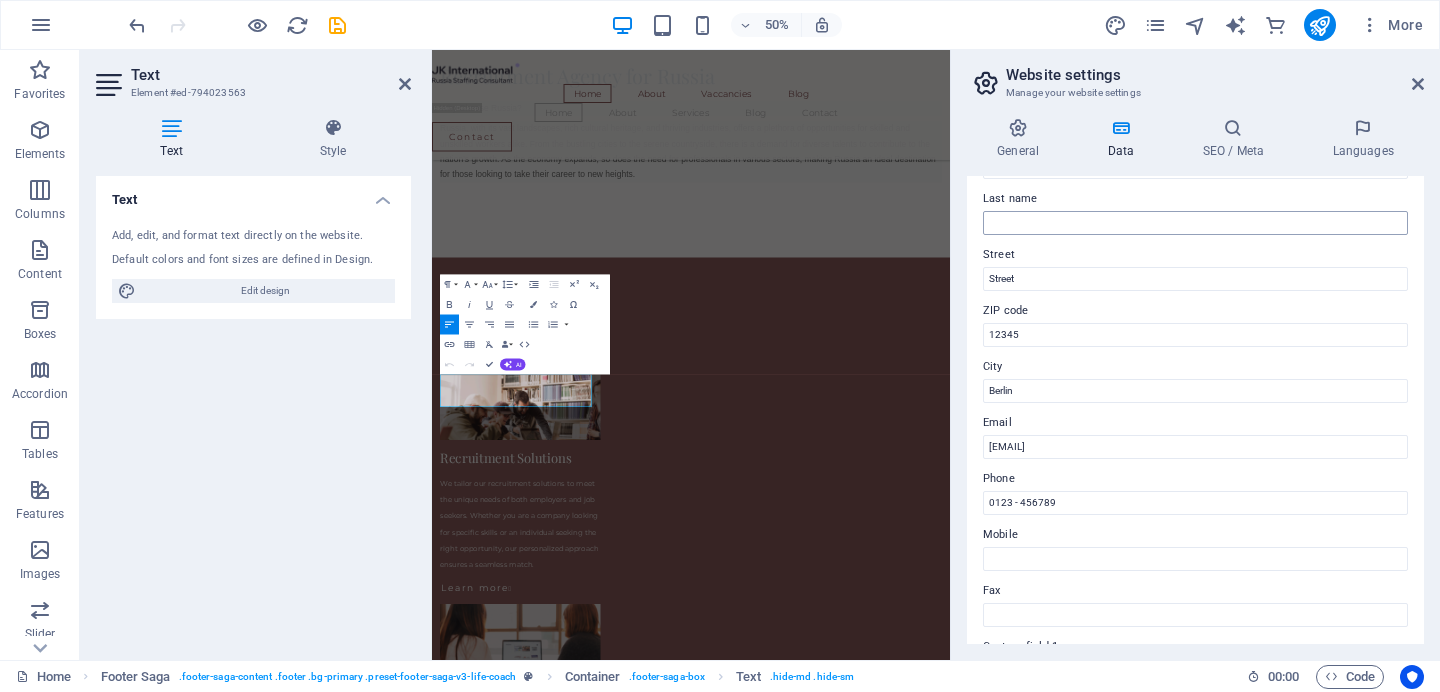 scroll, scrollTop: 168, scrollLeft: 0, axis: vertical 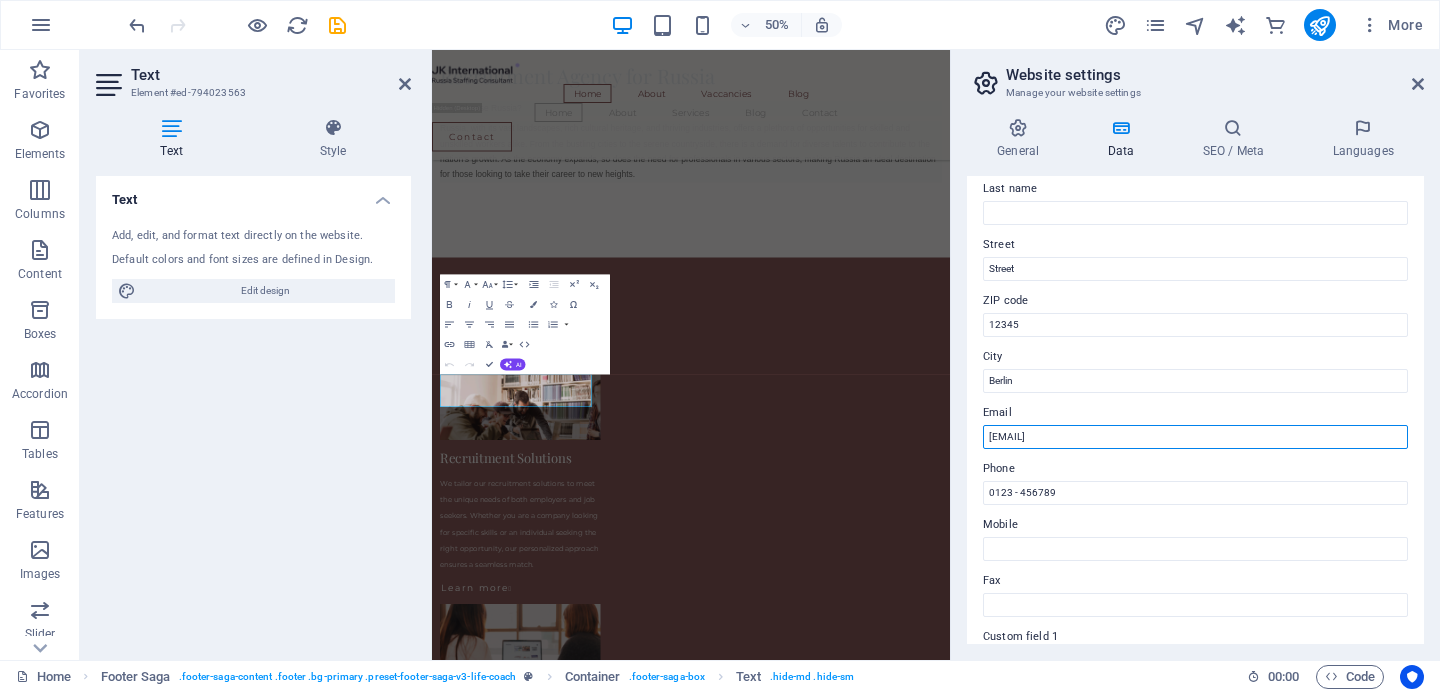 drag, startPoint x: 1225, startPoint y: 441, endPoint x: 978, endPoint y: 436, distance: 247.0506 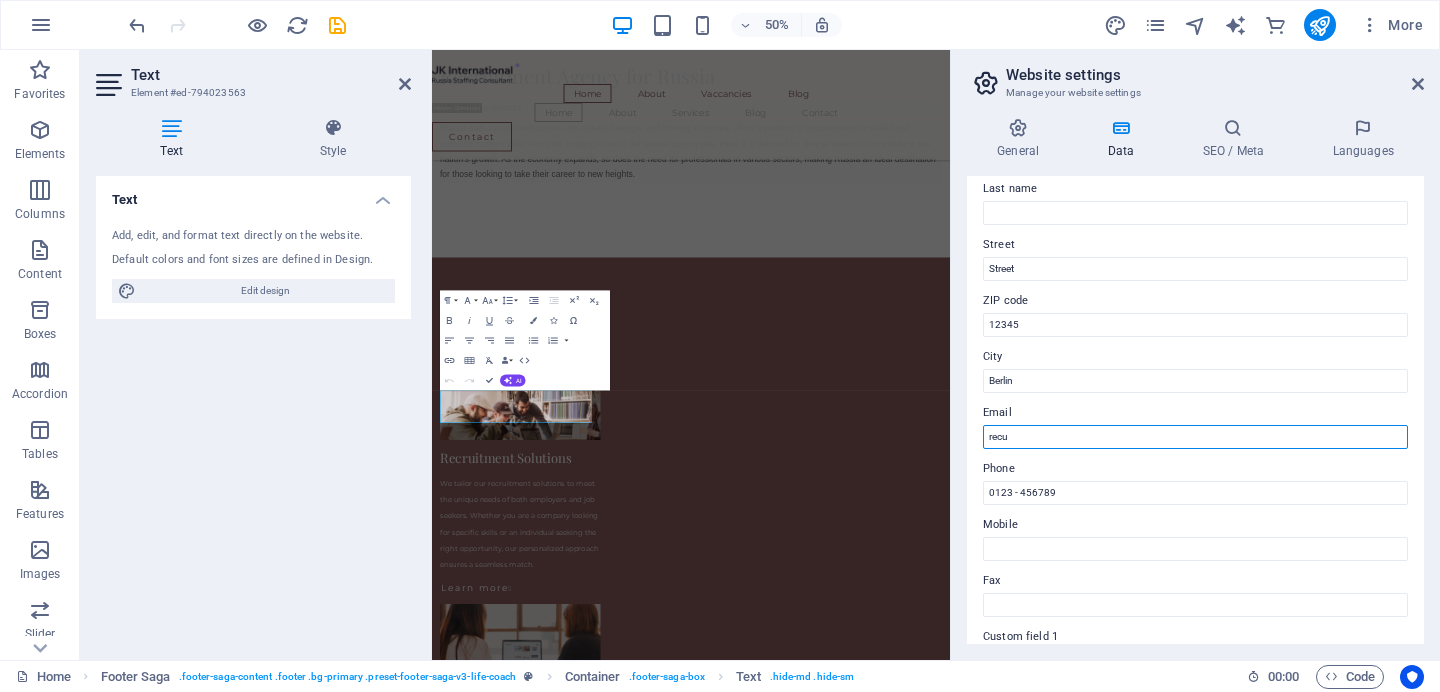 scroll, scrollTop: 3497, scrollLeft: 0, axis: vertical 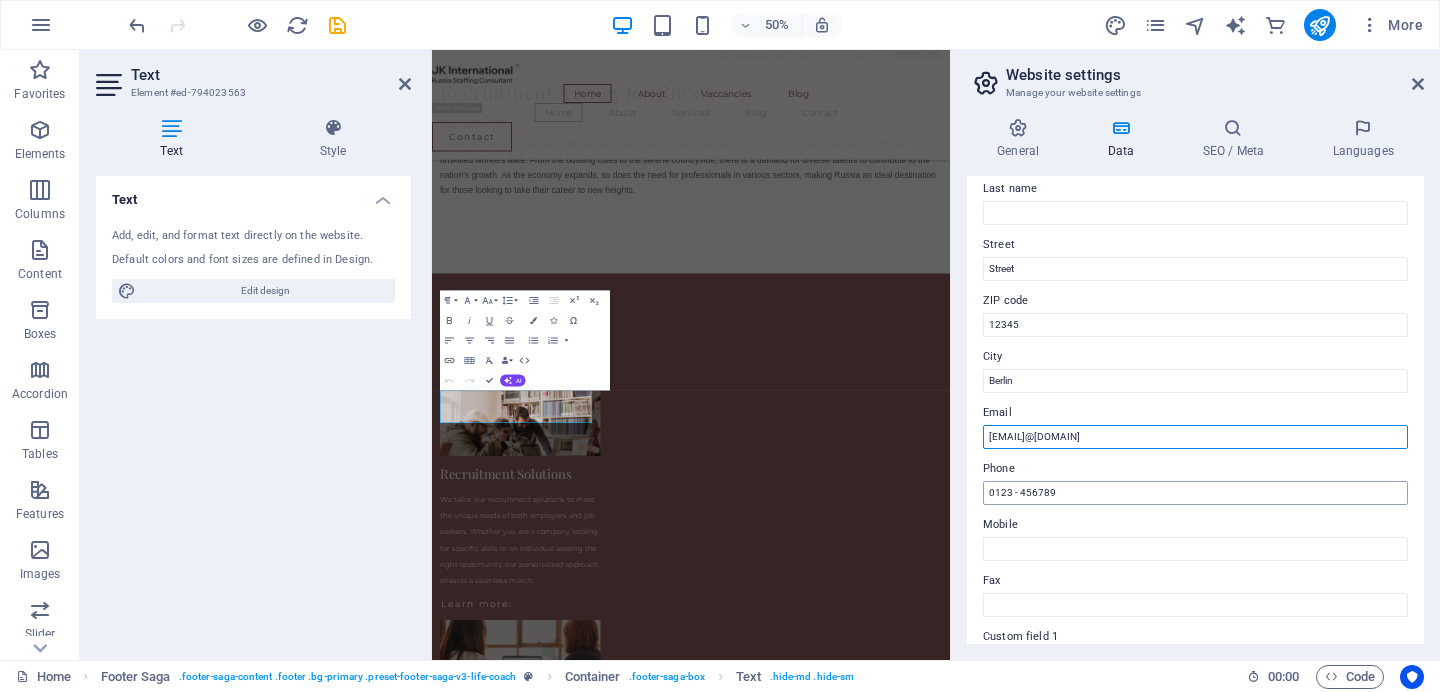 type on "recruitment@example.com" 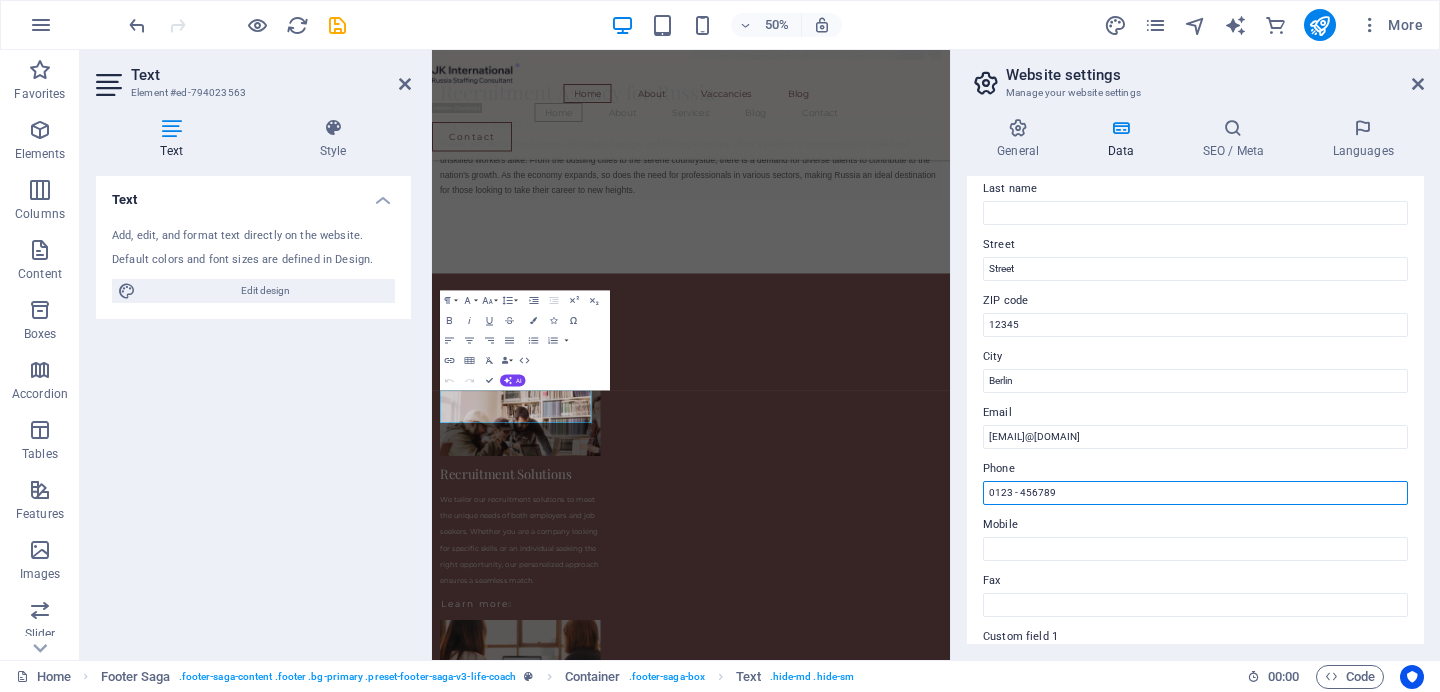 drag, startPoint x: 1087, startPoint y: 489, endPoint x: 958, endPoint y: 479, distance: 129.38702 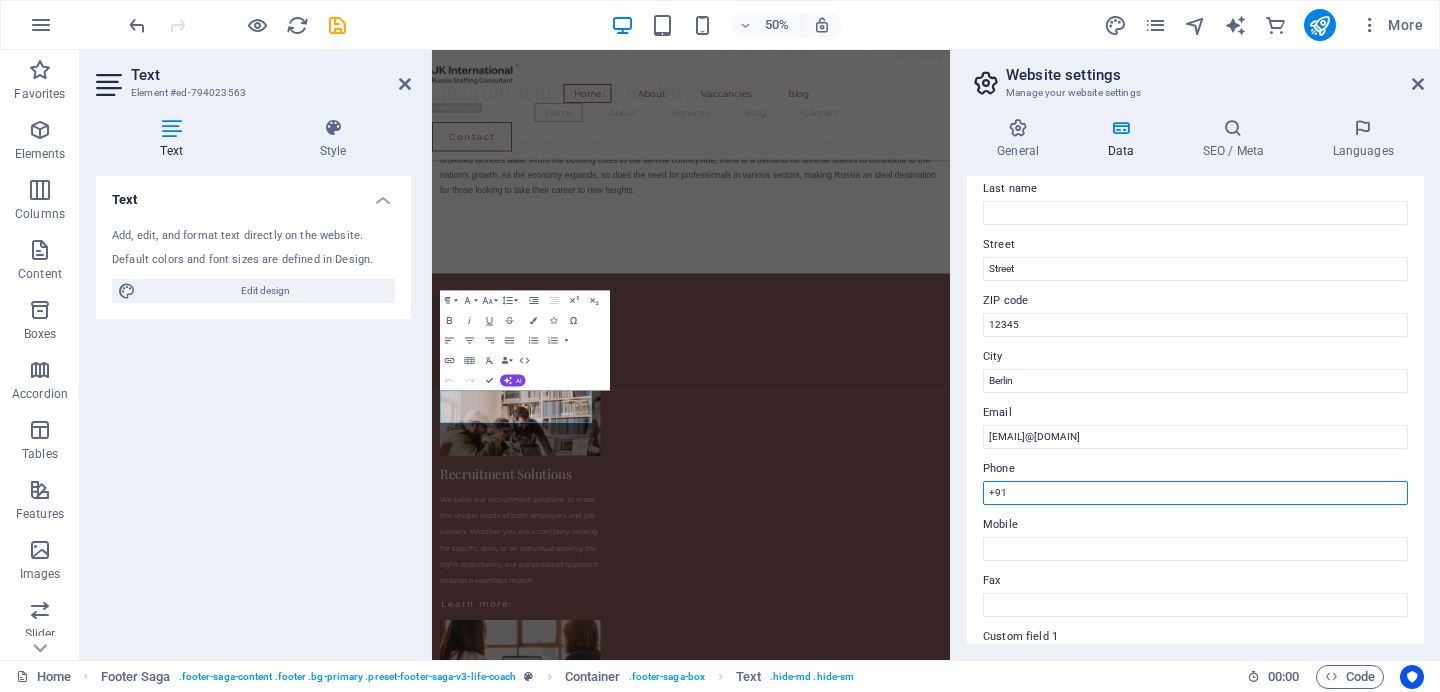 drag, startPoint x: 1028, startPoint y: 489, endPoint x: 982, endPoint y: 489, distance: 46 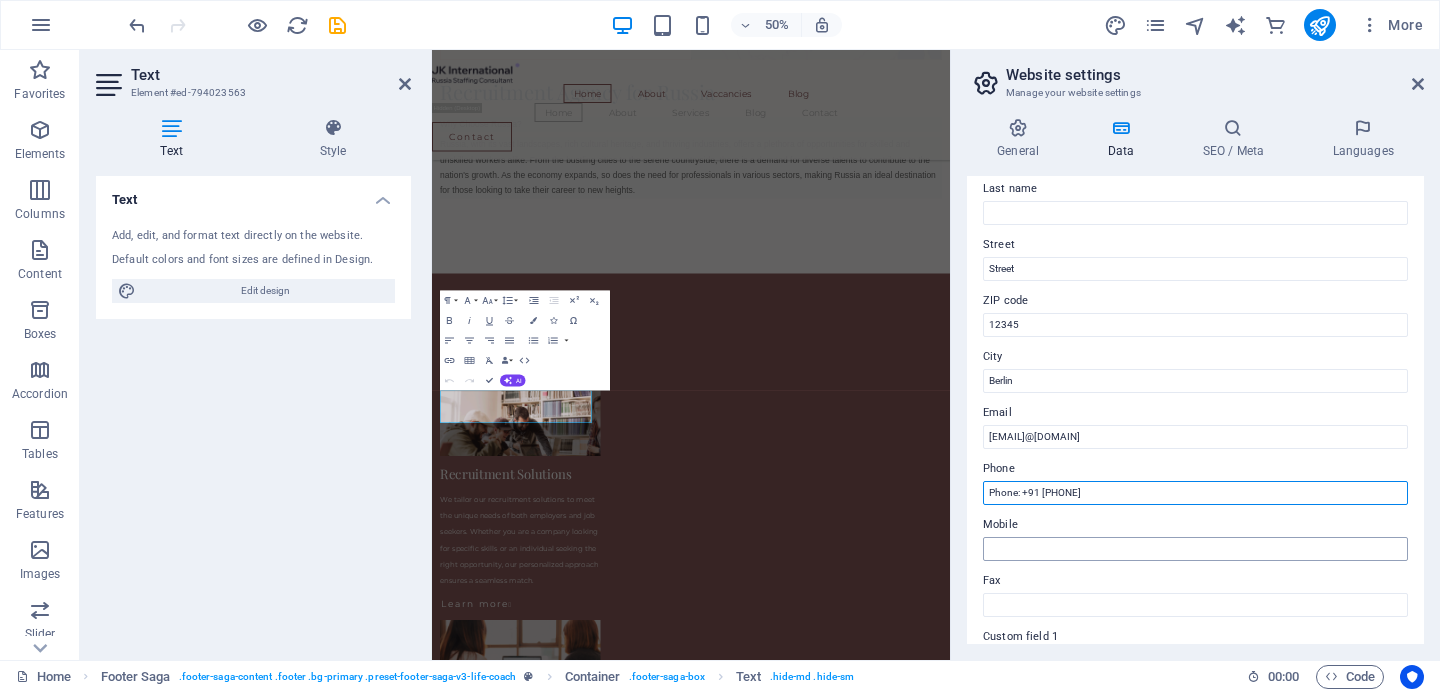 type on "+[COUNTRYCODE] [PHONE]" 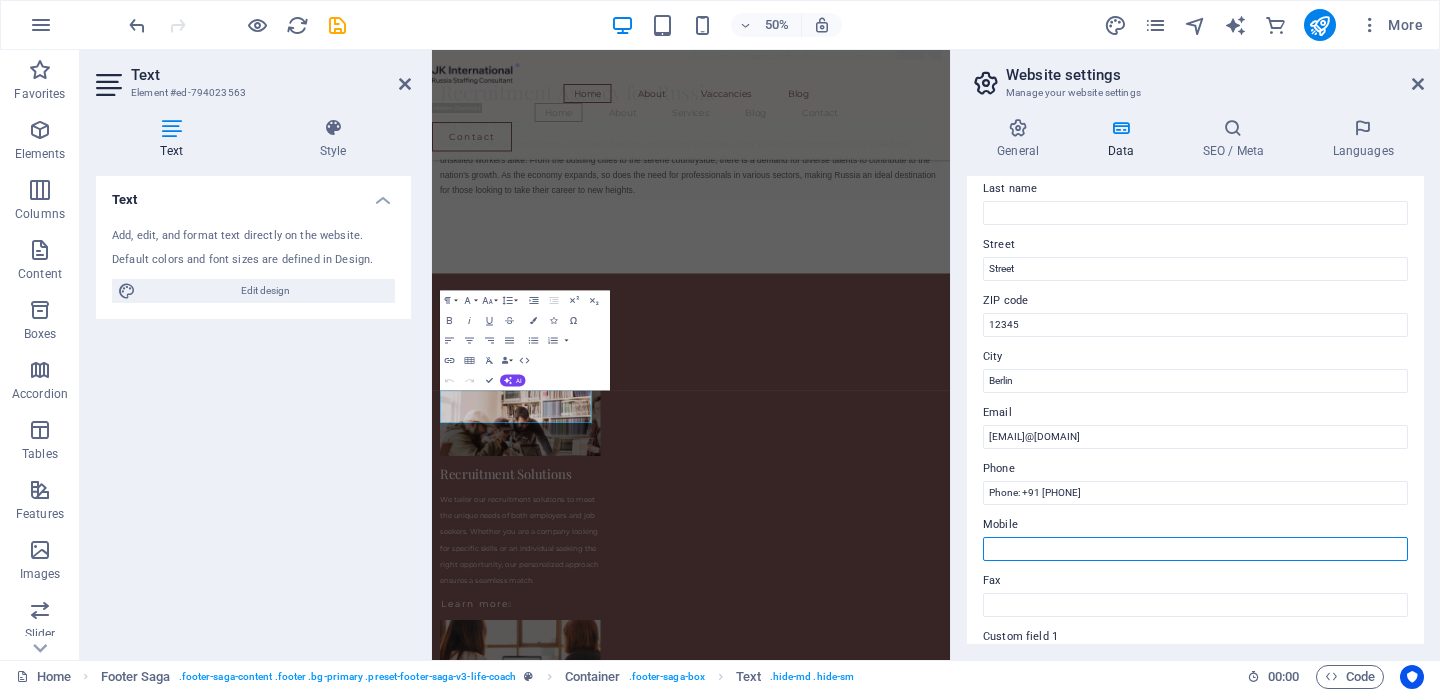 click on "Mobile" at bounding box center (1195, 549) 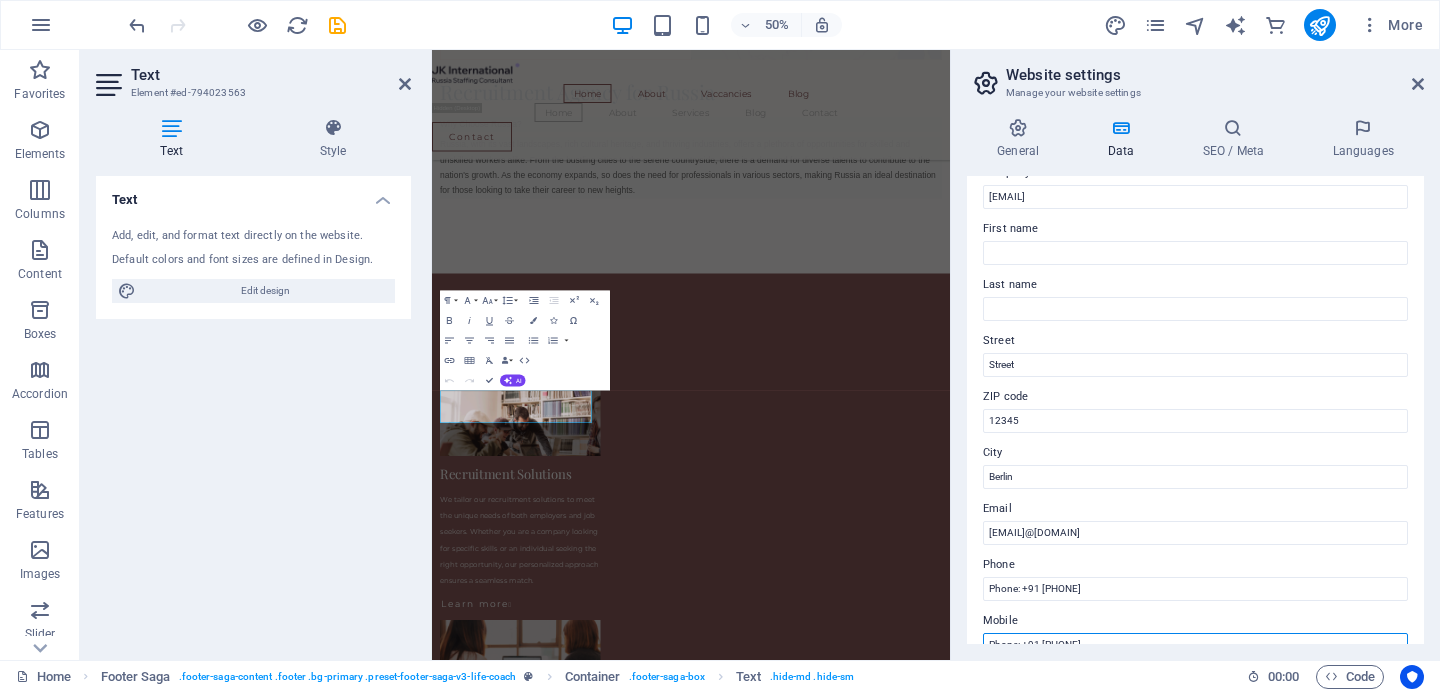 scroll, scrollTop: 0, scrollLeft: 0, axis: both 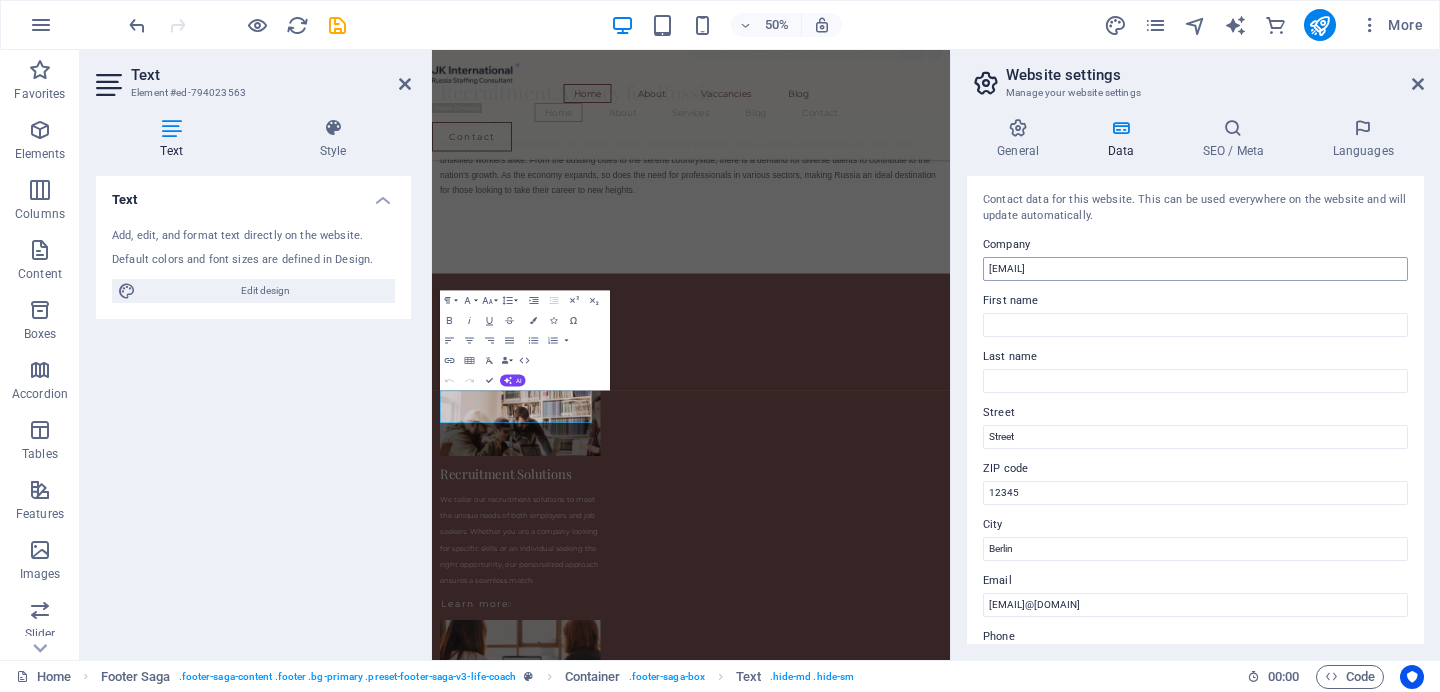 type on "+[COUNTRYCODE] [PHONE]" 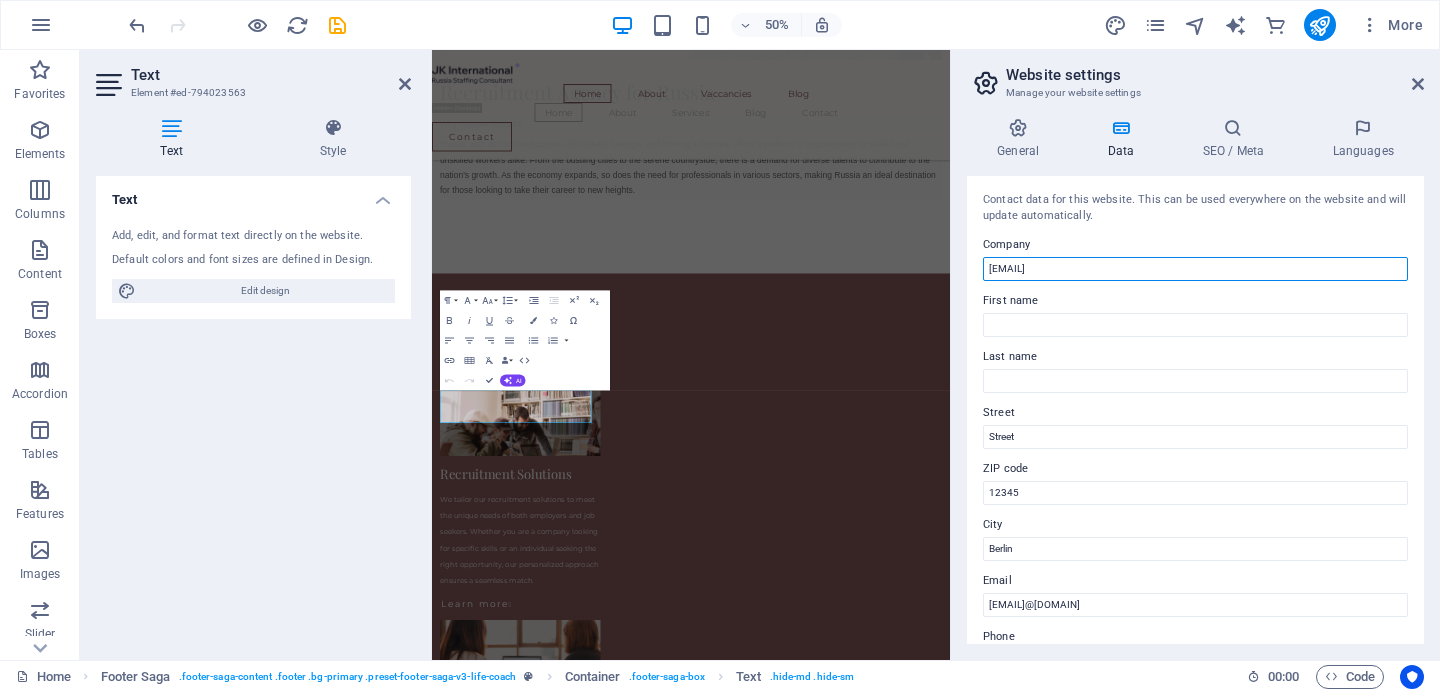 drag, startPoint x: 1084, startPoint y: 276, endPoint x: 964, endPoint y: 277, distance: 120.004166 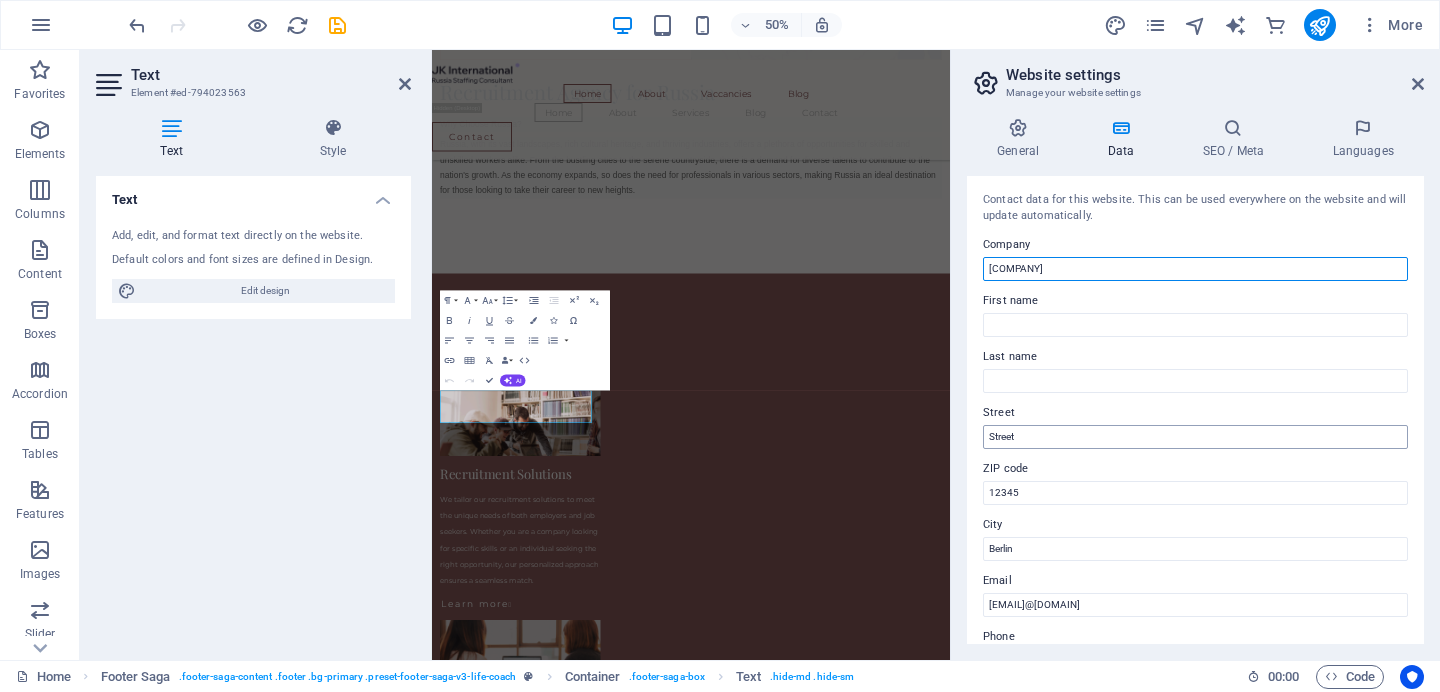 type on "J.K International" 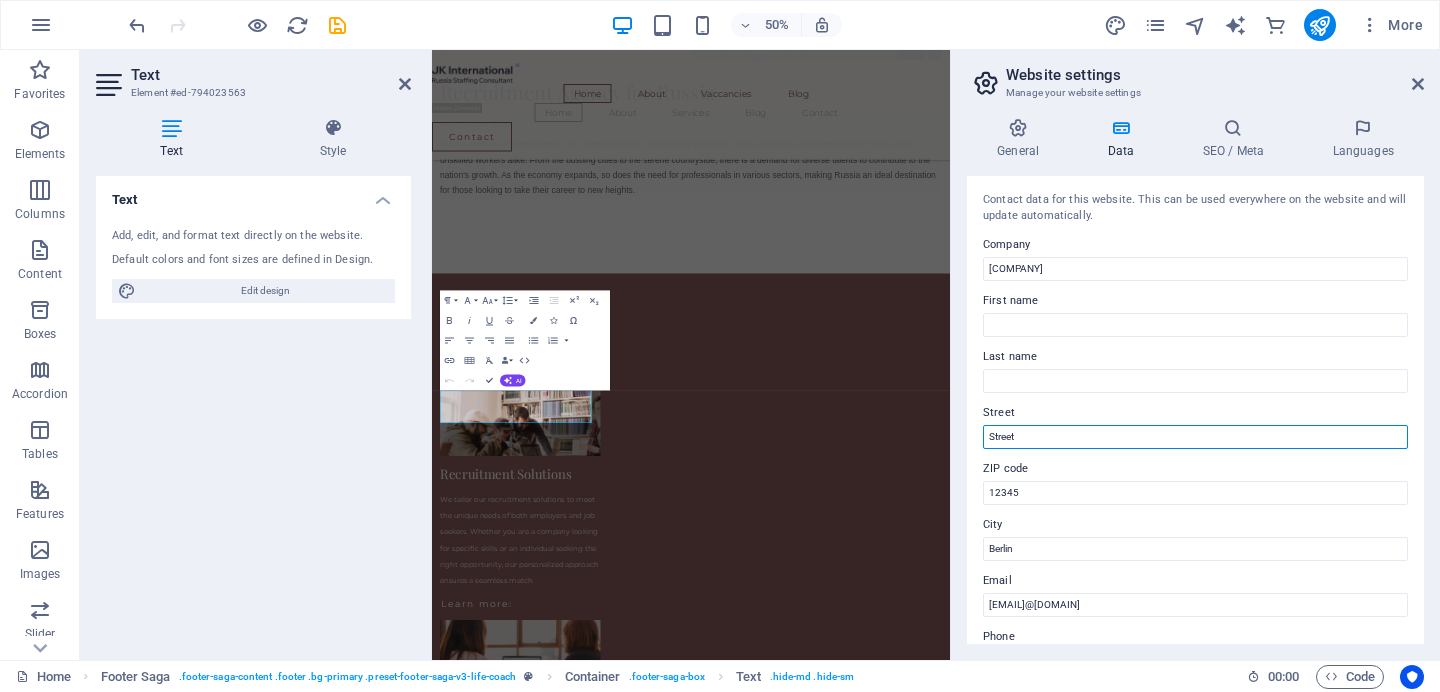 click on "Street" at bounding box center [1195, 437] 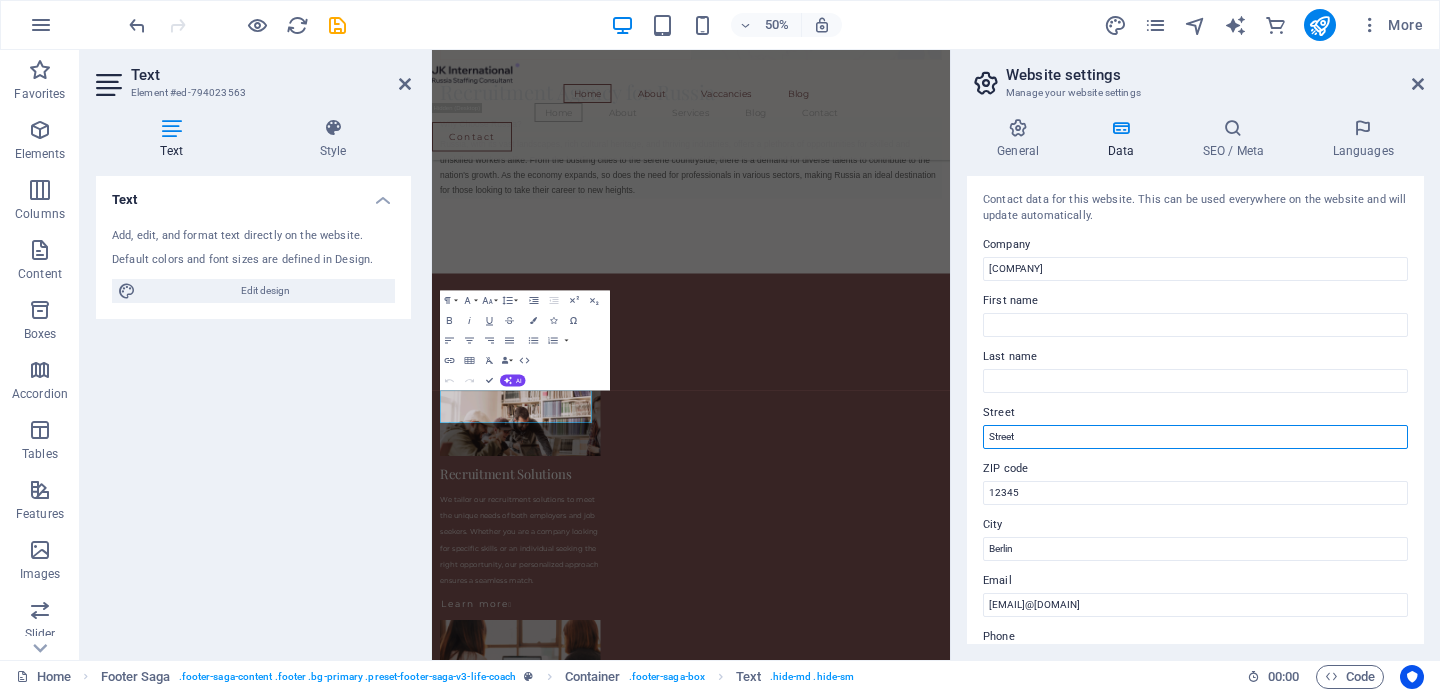 drag, startPoint x: 1030, startPoint y: 432, endPoint x: 985, endPoint y: 432, distance: 45 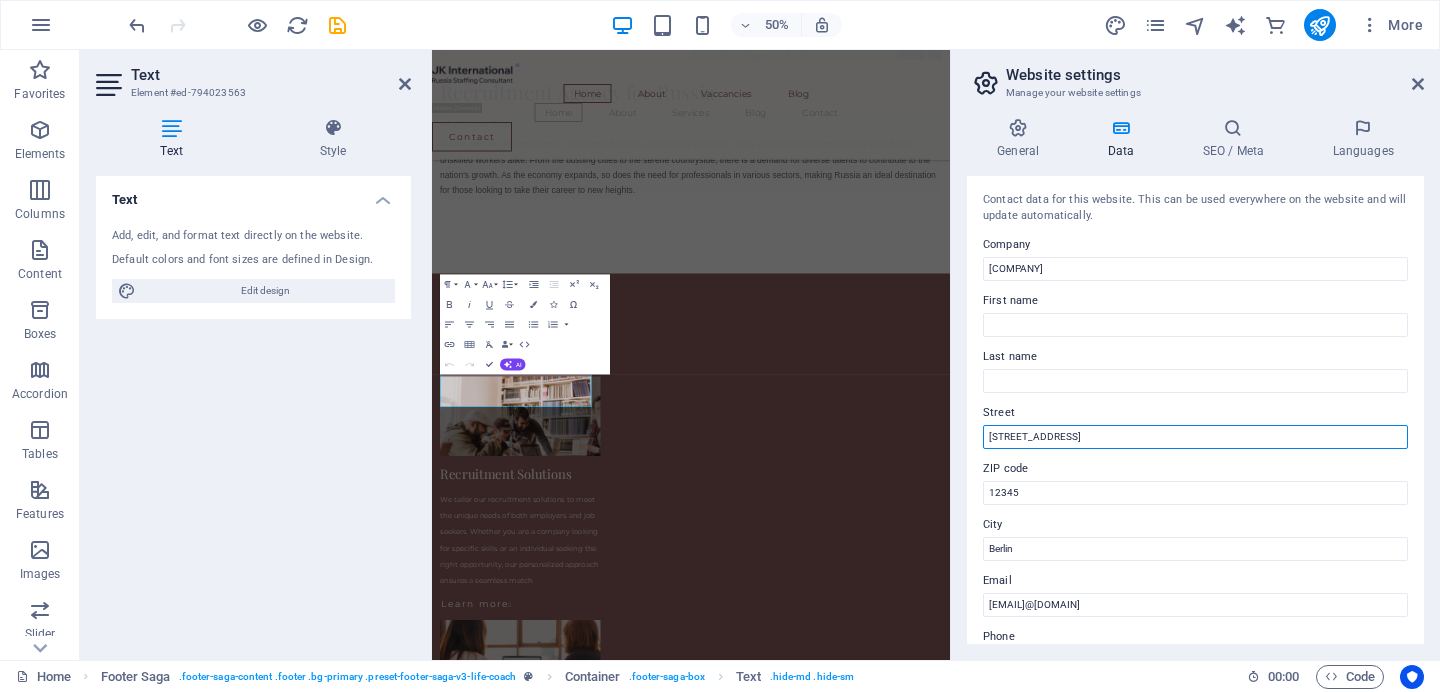 scroll, scrollTop: 3529, scrollLeft: 0, axis: vertical 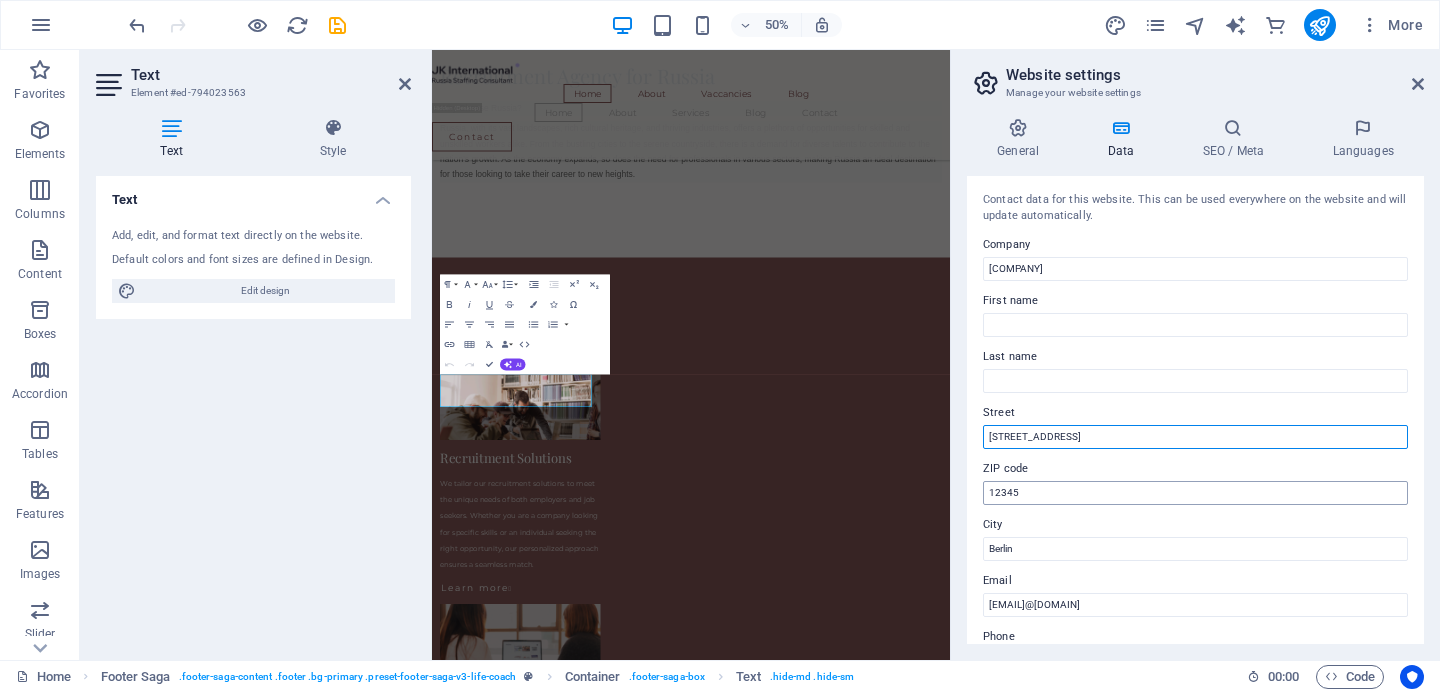type on "SCO 08, Puri Kohinoor Business Emporium, Sector-89" 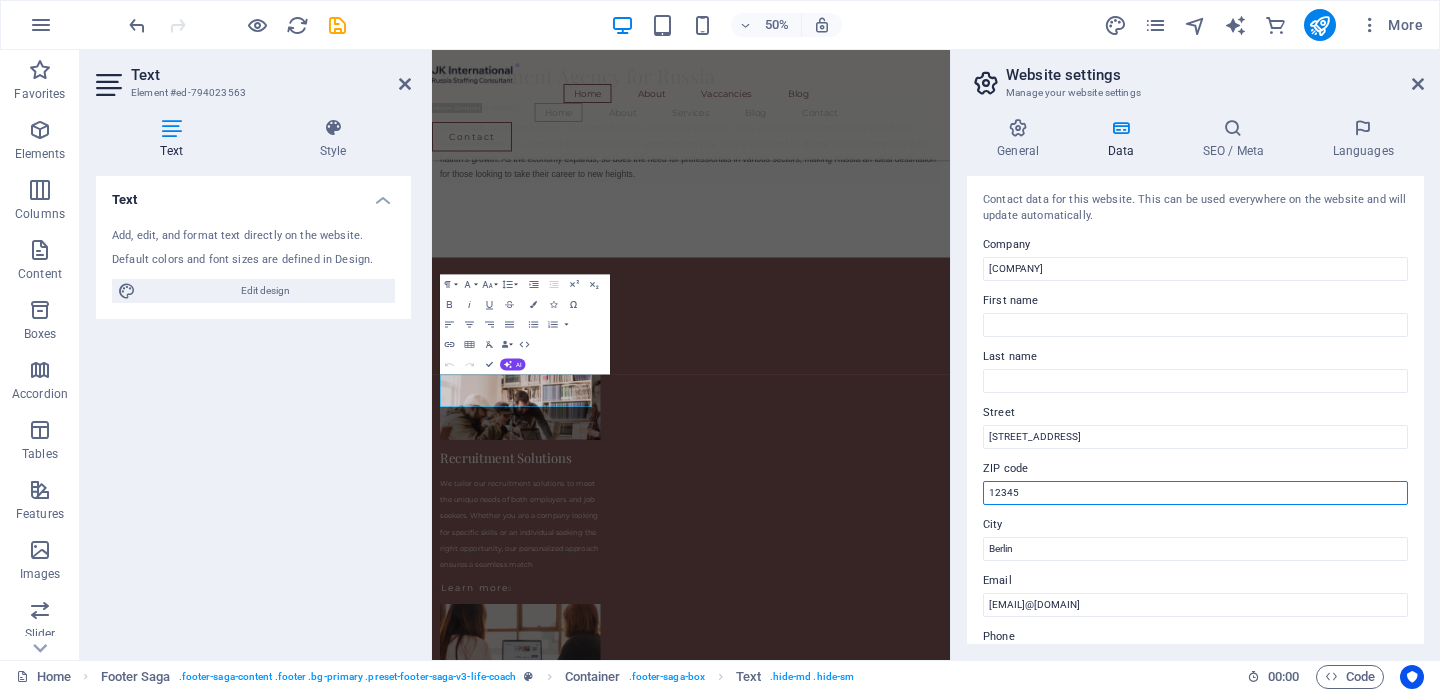 drag, startPoint x: 1050, startPoint y: 491, endPoint x: 954, endPoint y: 490, distance: 96.00521 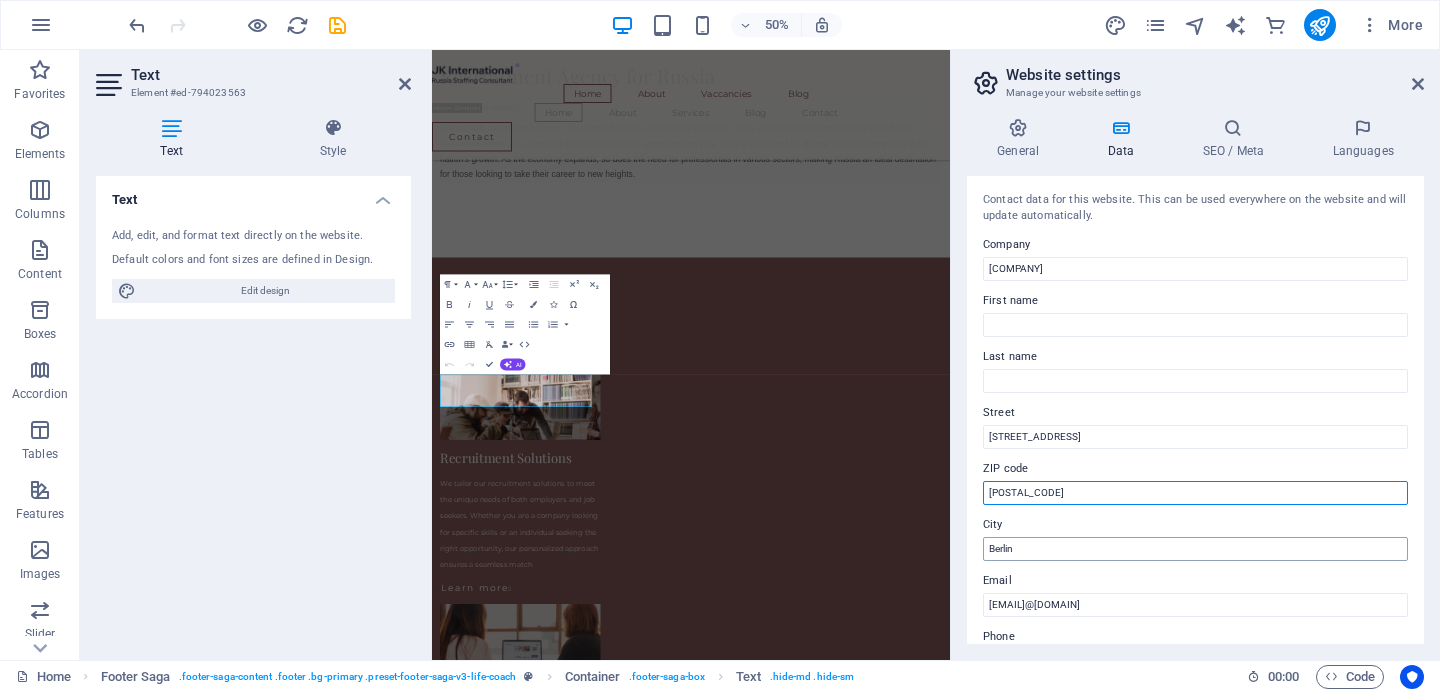 type on "[POSTAL CODE]" 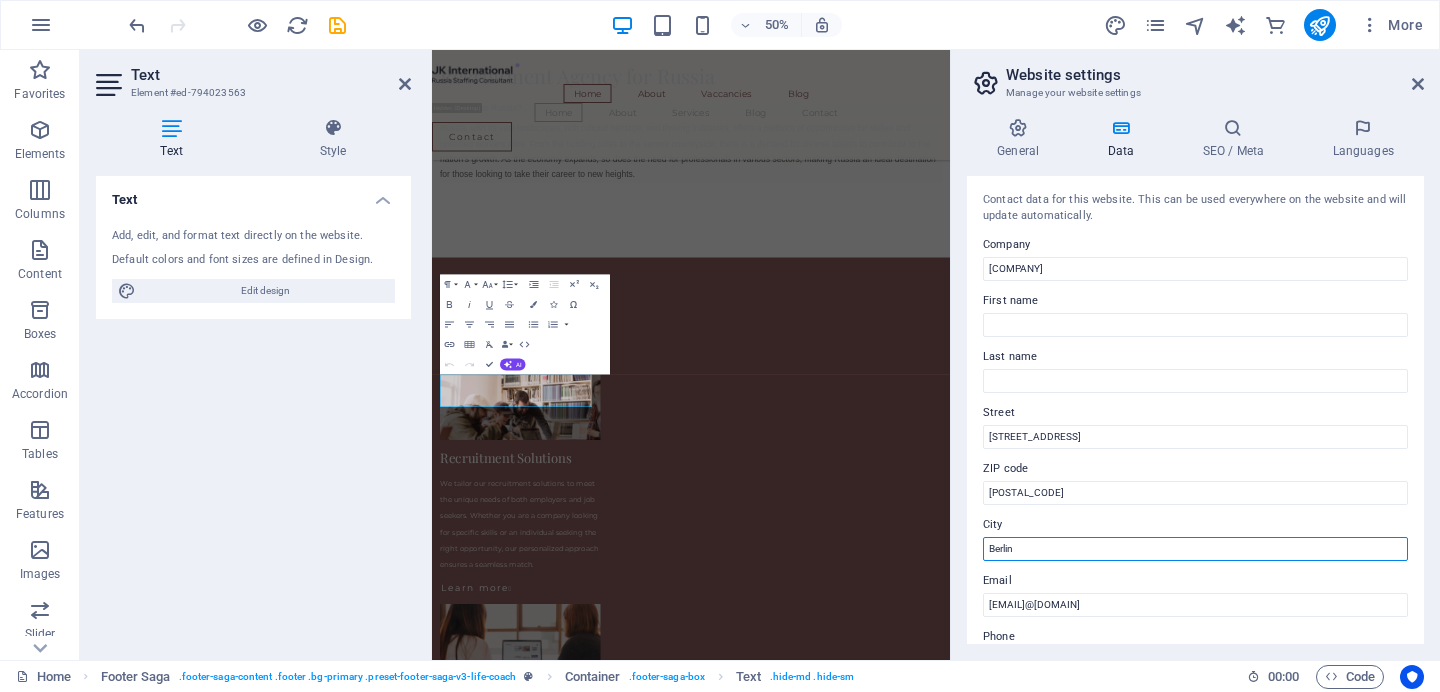 drag, startPoint x: 1042, startPoint y: 550, endPoint x: 951, endPoint y: 547, distance: 91.04944 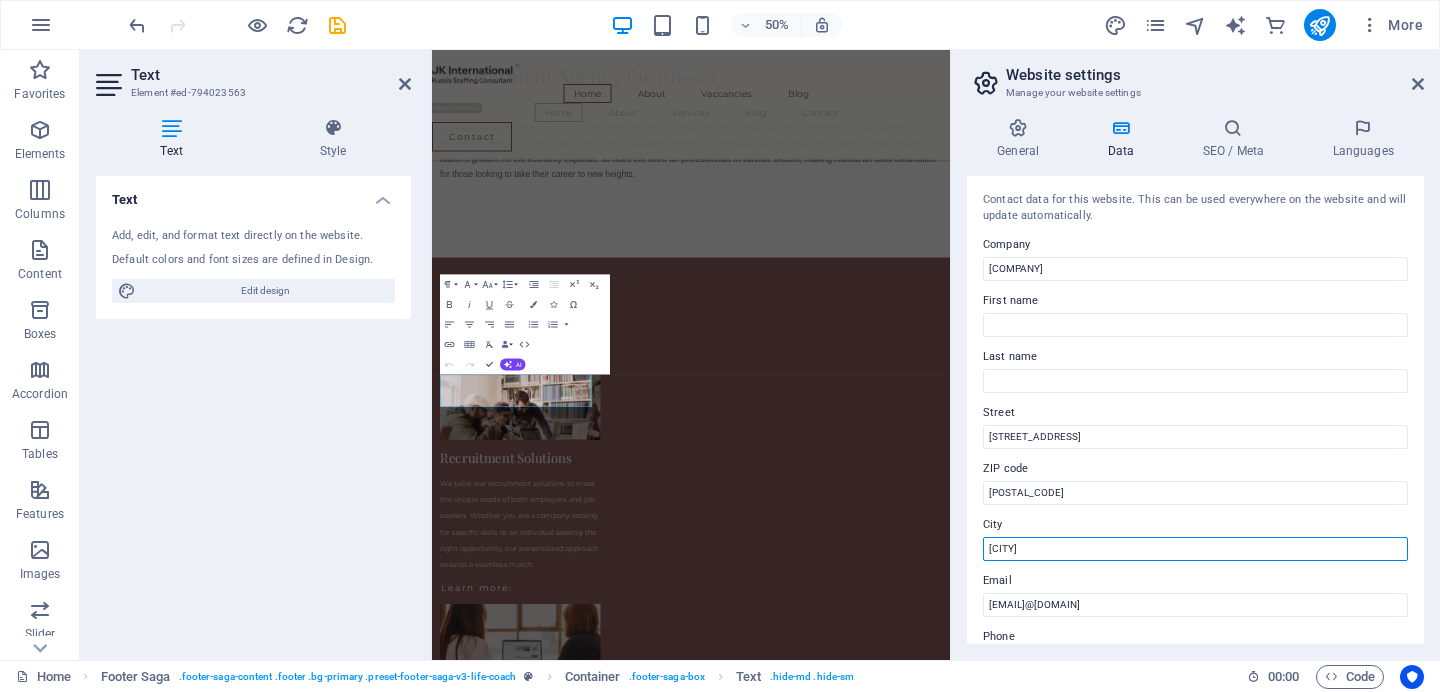 type on "[CITY]" 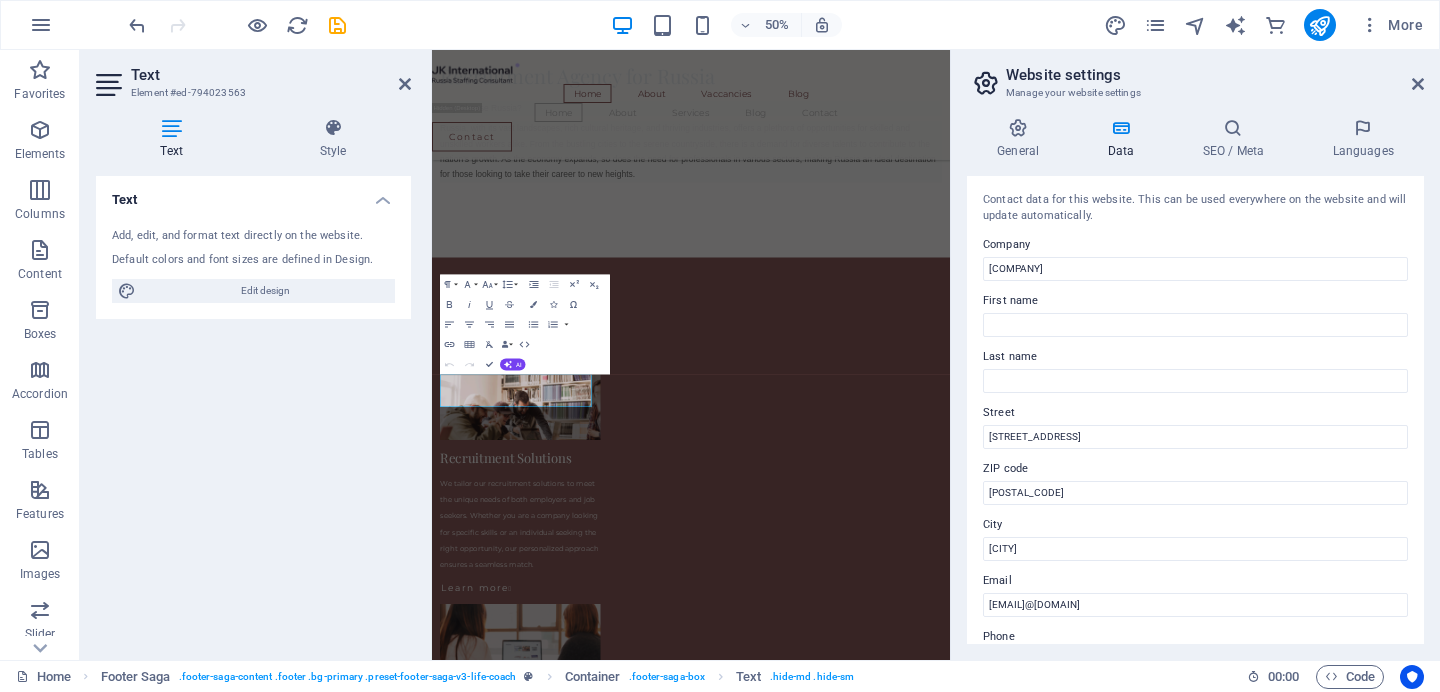 click on "General  Data  SEO / Meta  Languages Website name email.narender.org Logo Drag files here, click to choose files or select files from Files or our free stock photos & videos Select files from the file manager, stock photos, or upload file(s) Upload Favicon Set the favicon of your website here. A favicon is a small icon shown in the browser tab next to your website title. It helps visitors identify your website. Drag files here, click to choose files or select files from Files or our free stock photos & videos Select files from the file manager, stock photos, or upload file(s) Upload Preview Image (Open Graph) This image will be shown when the website is shared on social networks Drag files here, click to choose files or select files from Files or our free stock photos & videos Select files from the file manager, stock photos, or upload file(s) Upload Contact data for this website. This can be used everywhere on the website and will update automatically. Company J.K International First name Last name Street 1" at bounding box center (1195, 381) 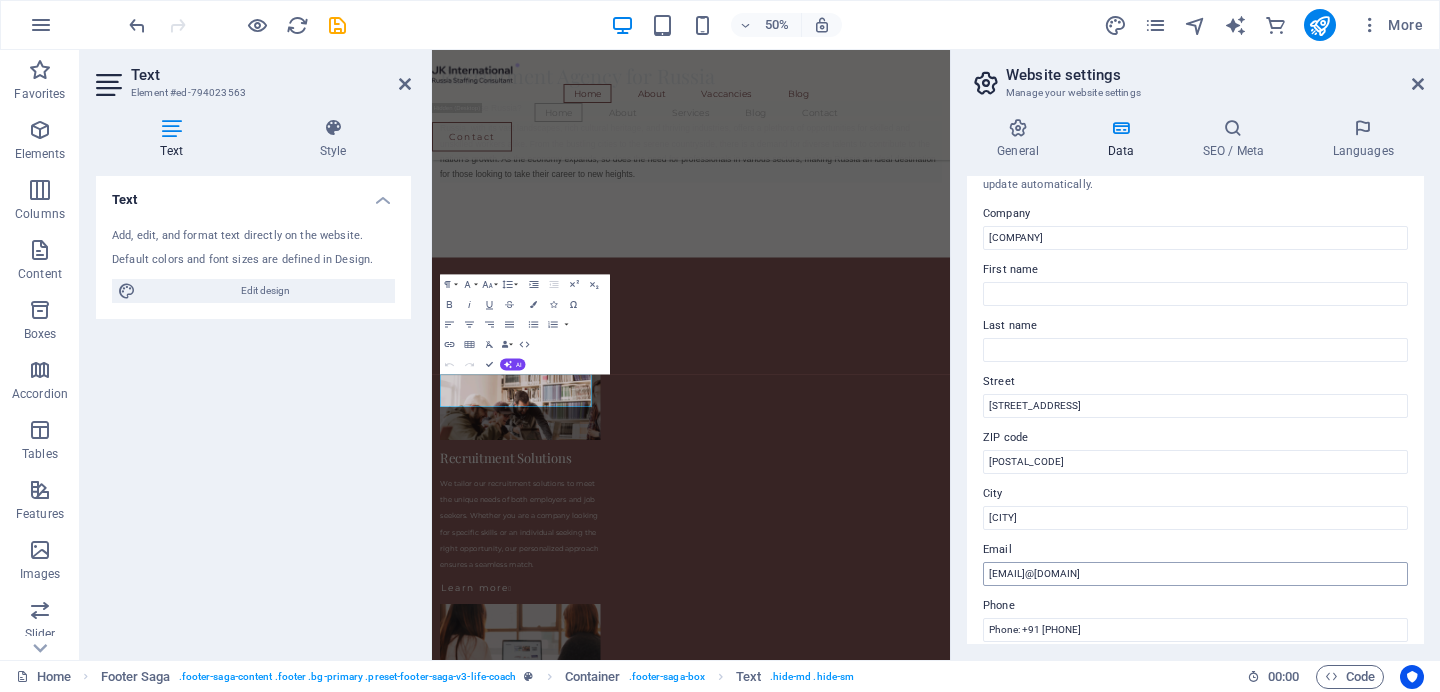 scroll, scrollTop: 0, scrollLeft: 0, axis: both 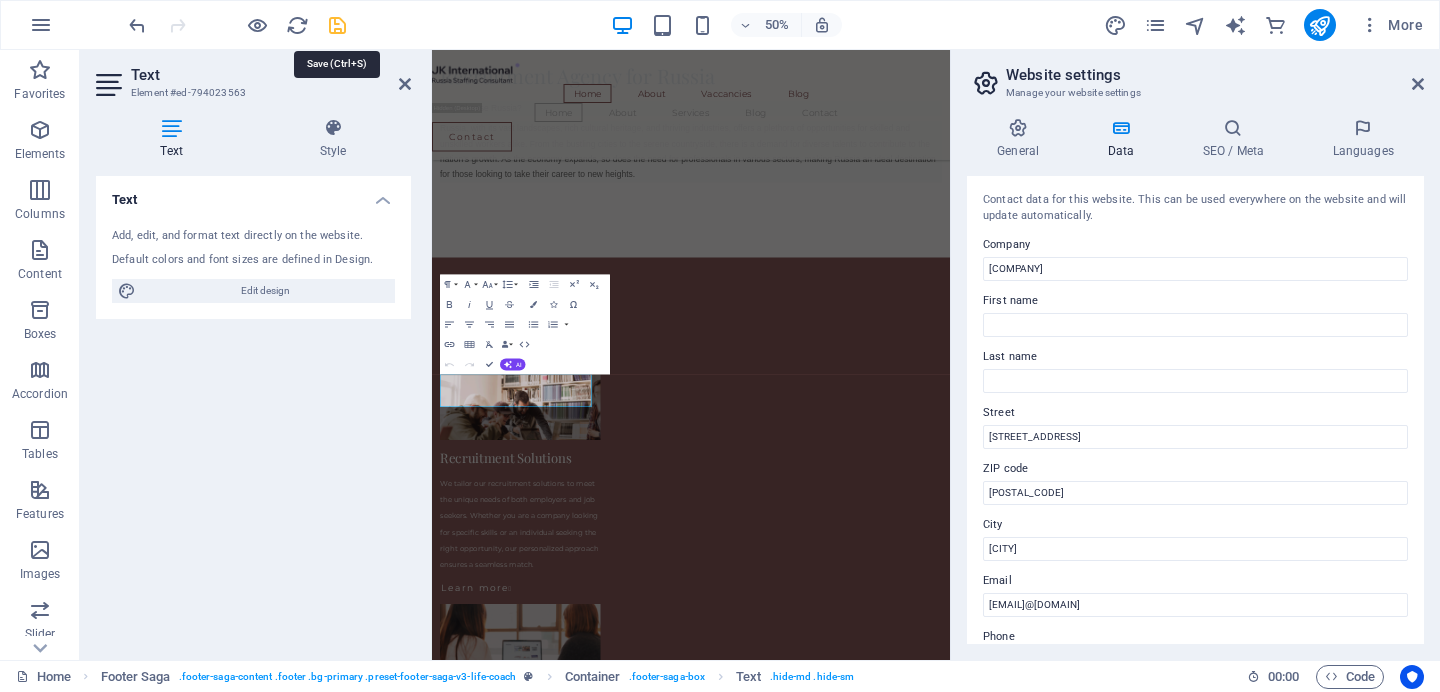 click at bounding box center (337, 25) 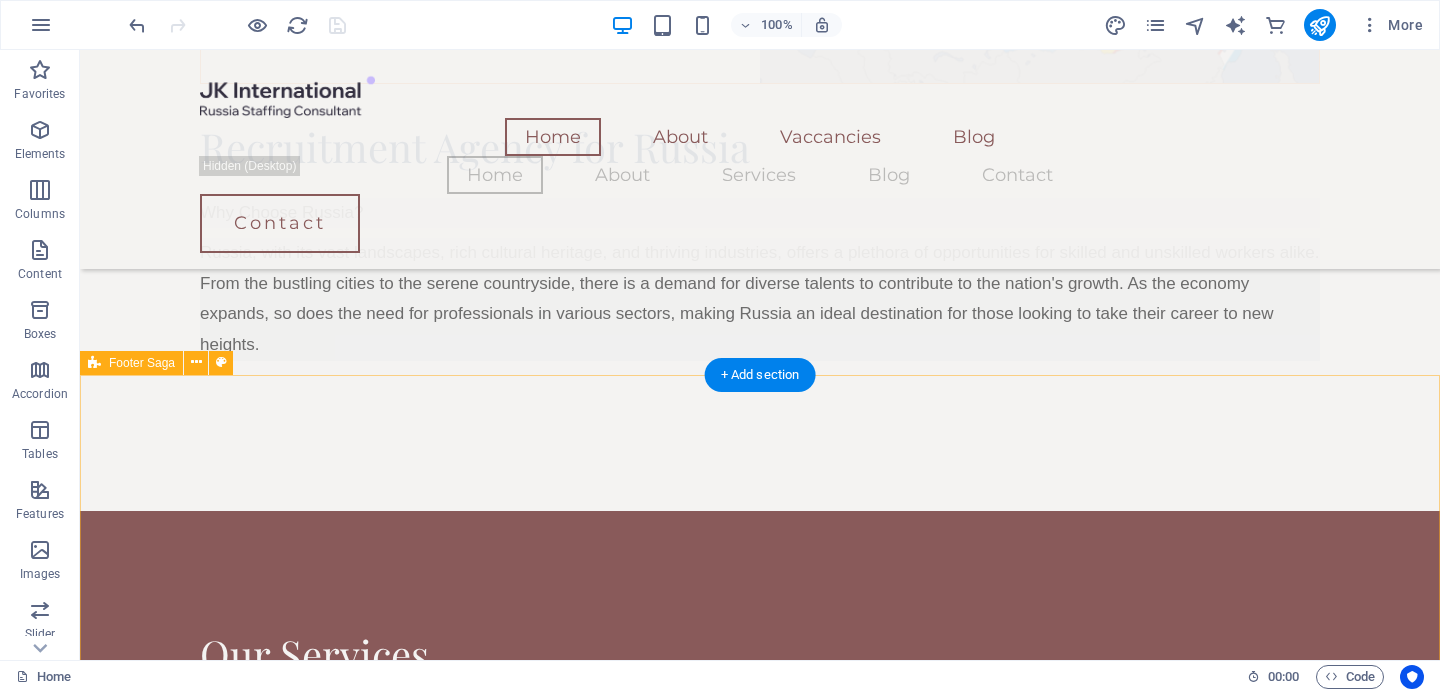 scroll, scrollTop: 3783, scrollLeft: 0, axis: vertical 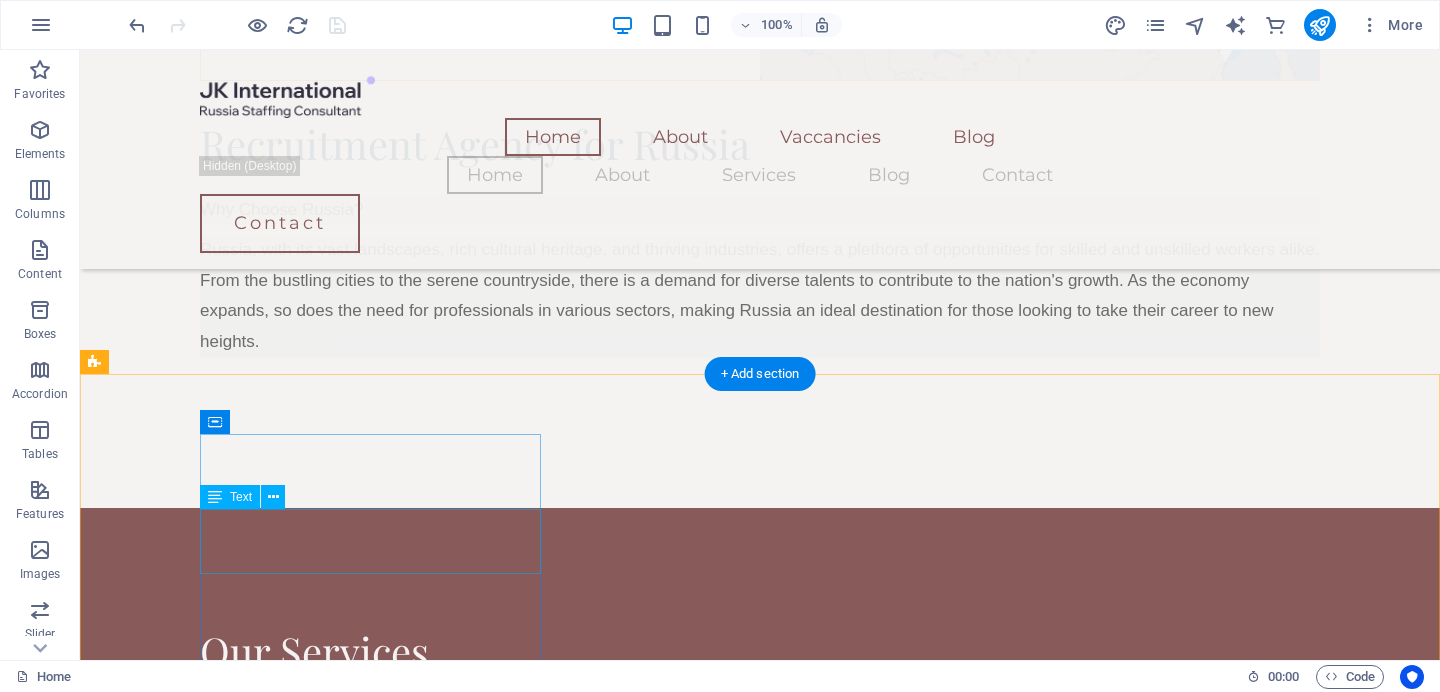 click on "Phone:  +91 93-103327-93 Email:recuitment@jkint.online" at bounding box center [266, 6330] 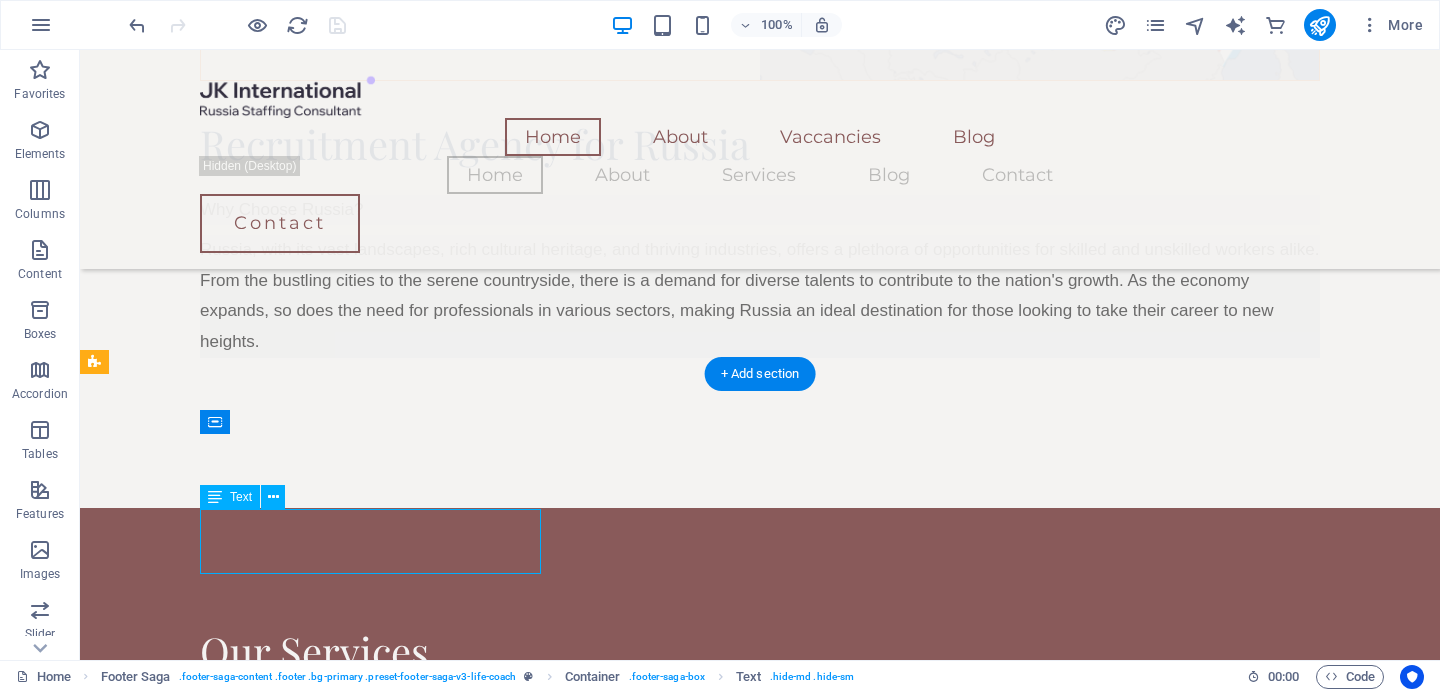 click on "Phone:  +91 93-103327-93 Email:recuitment@jkint.online" at bounding box center [266, 6330] 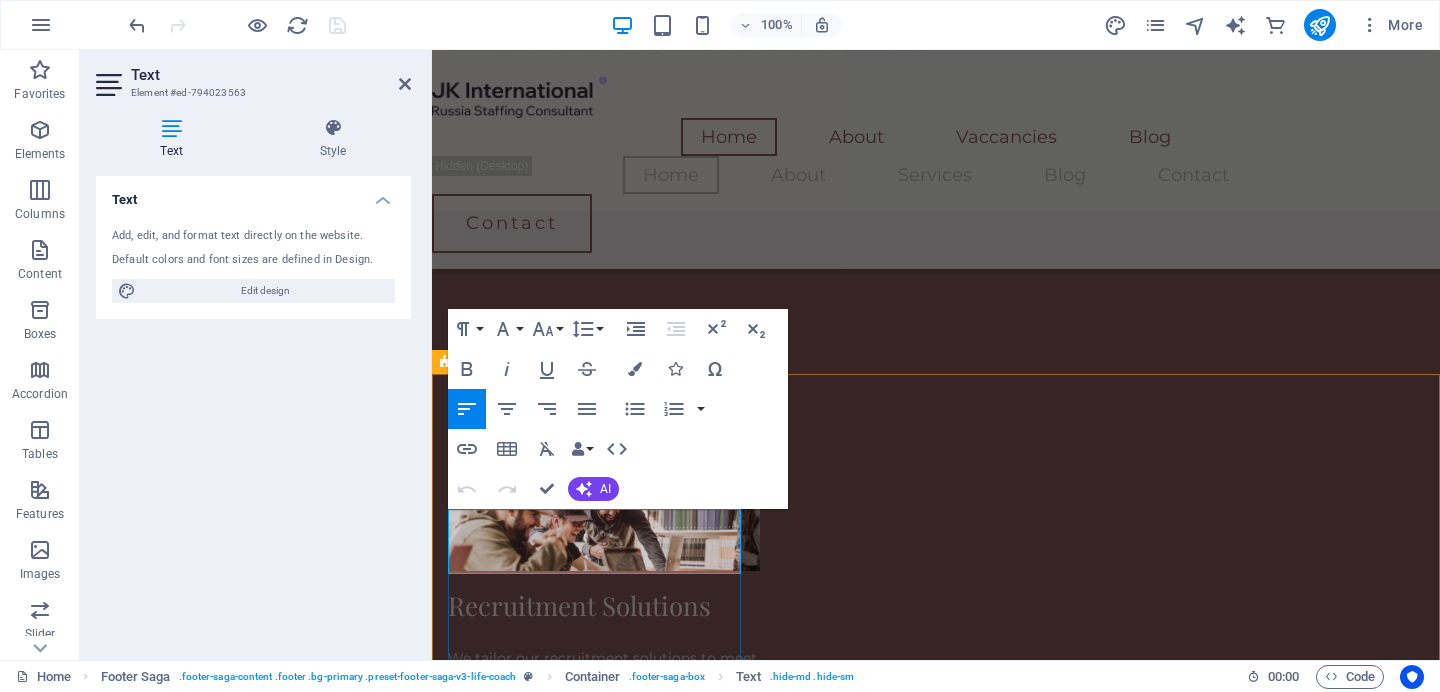 click on "Email:recuitment@jkint.online" at bounding box center [511, 5888] 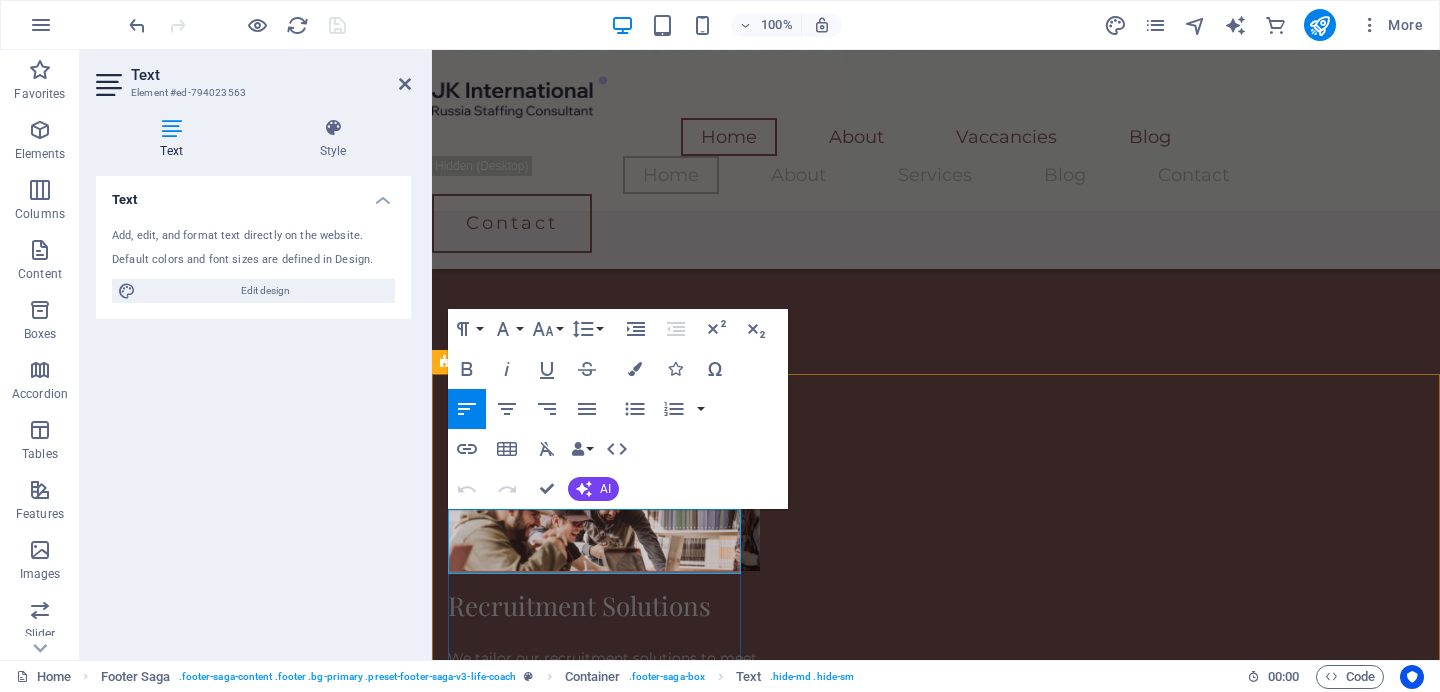 type 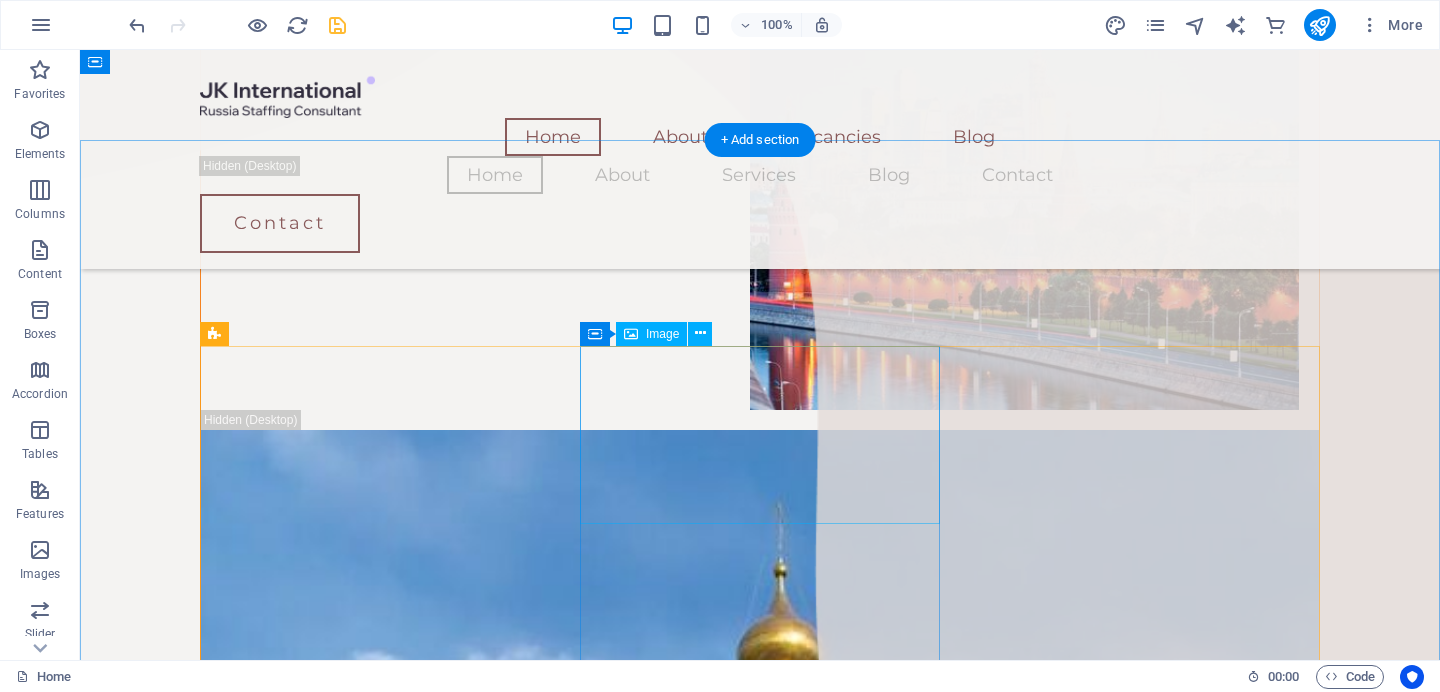 scroll, scrollTop: 1422, scrollLeft: 0, axis: vertical 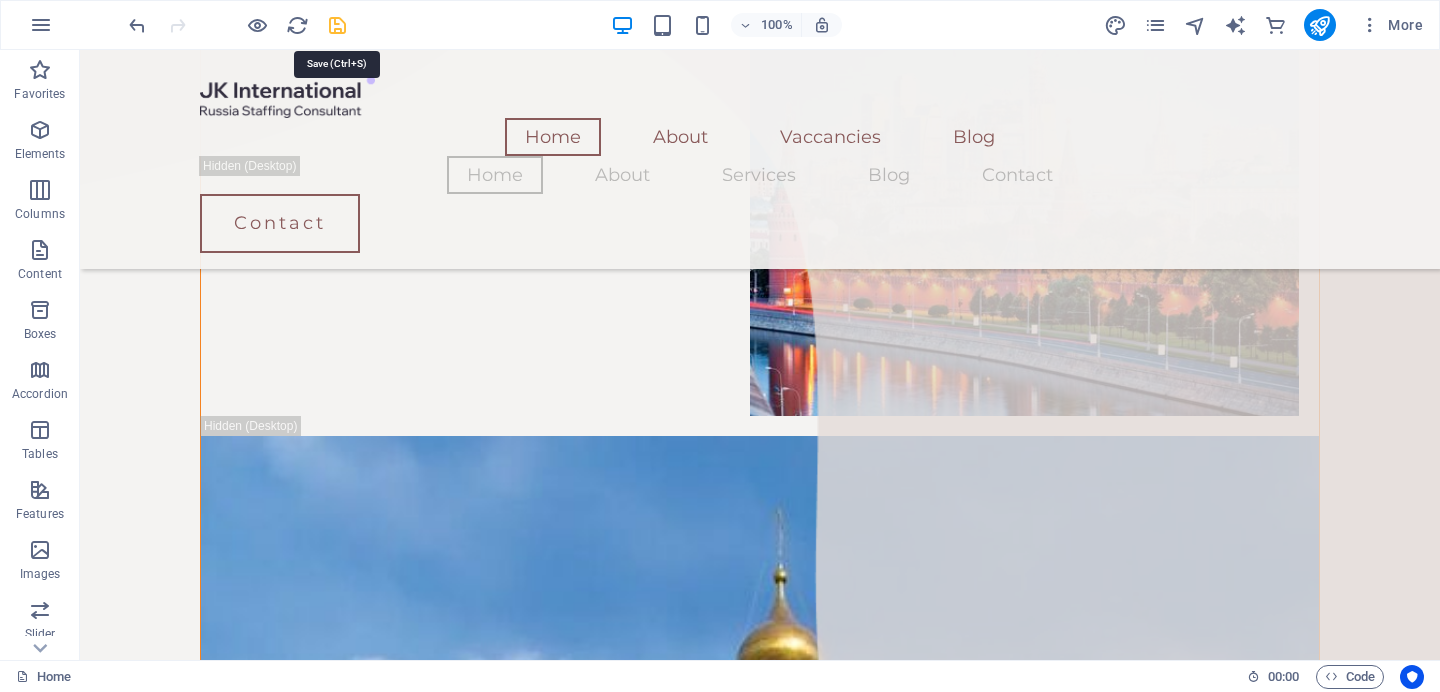 click at bounding box center (337, 25) 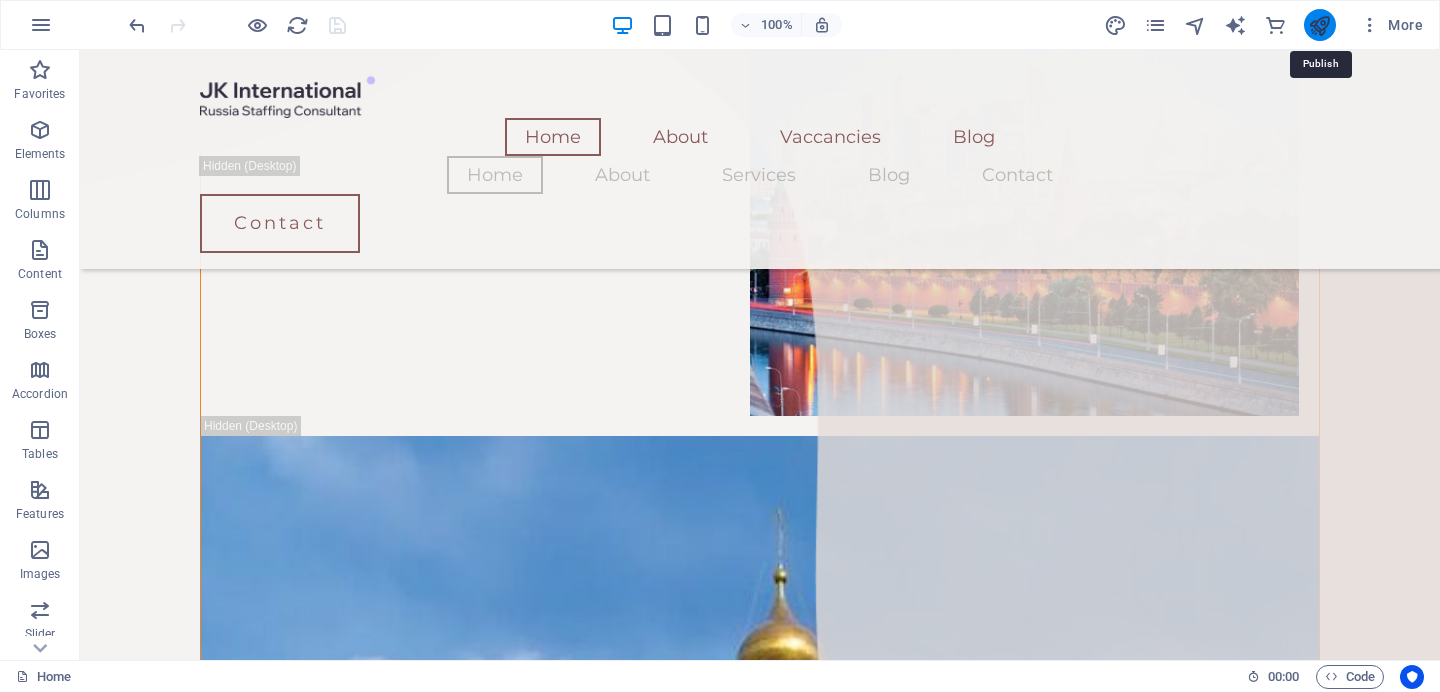 click at bounding box center (1319, 25) 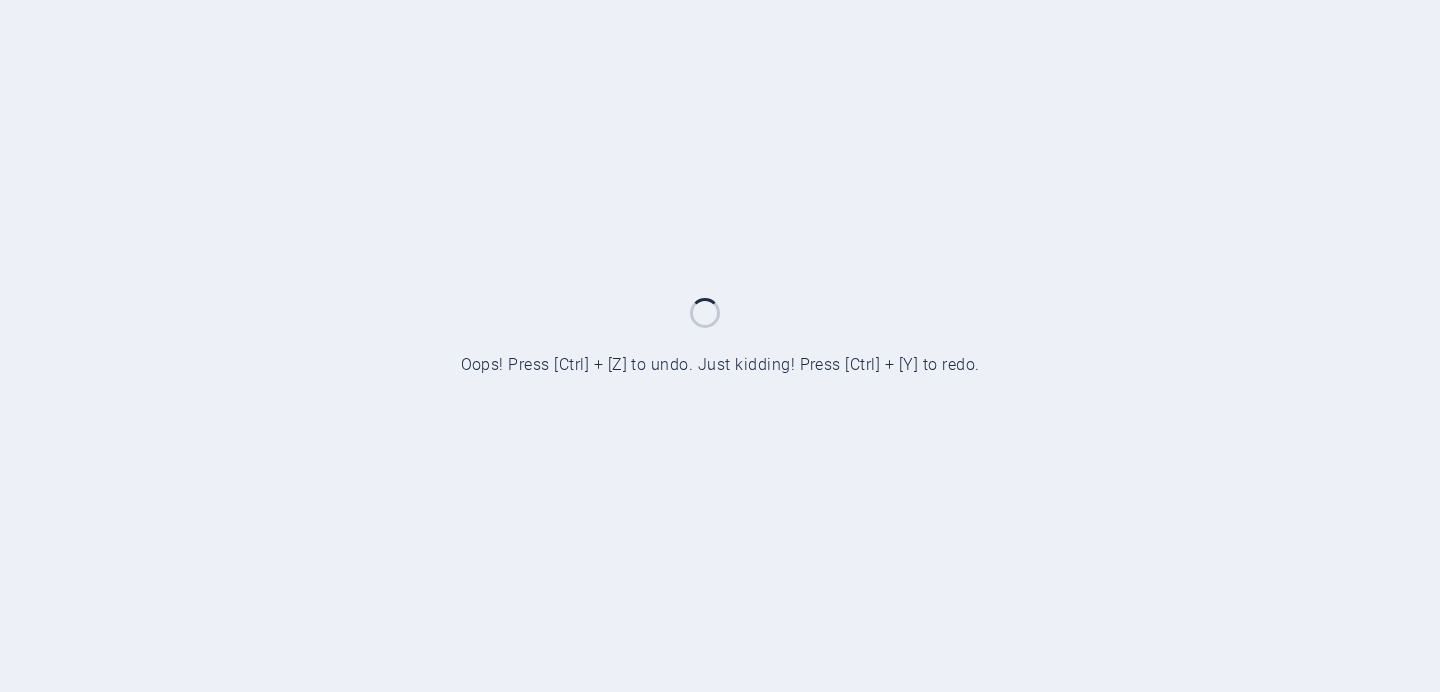scroll, scrollTop: 0, scrollLeft: 0, axis: both 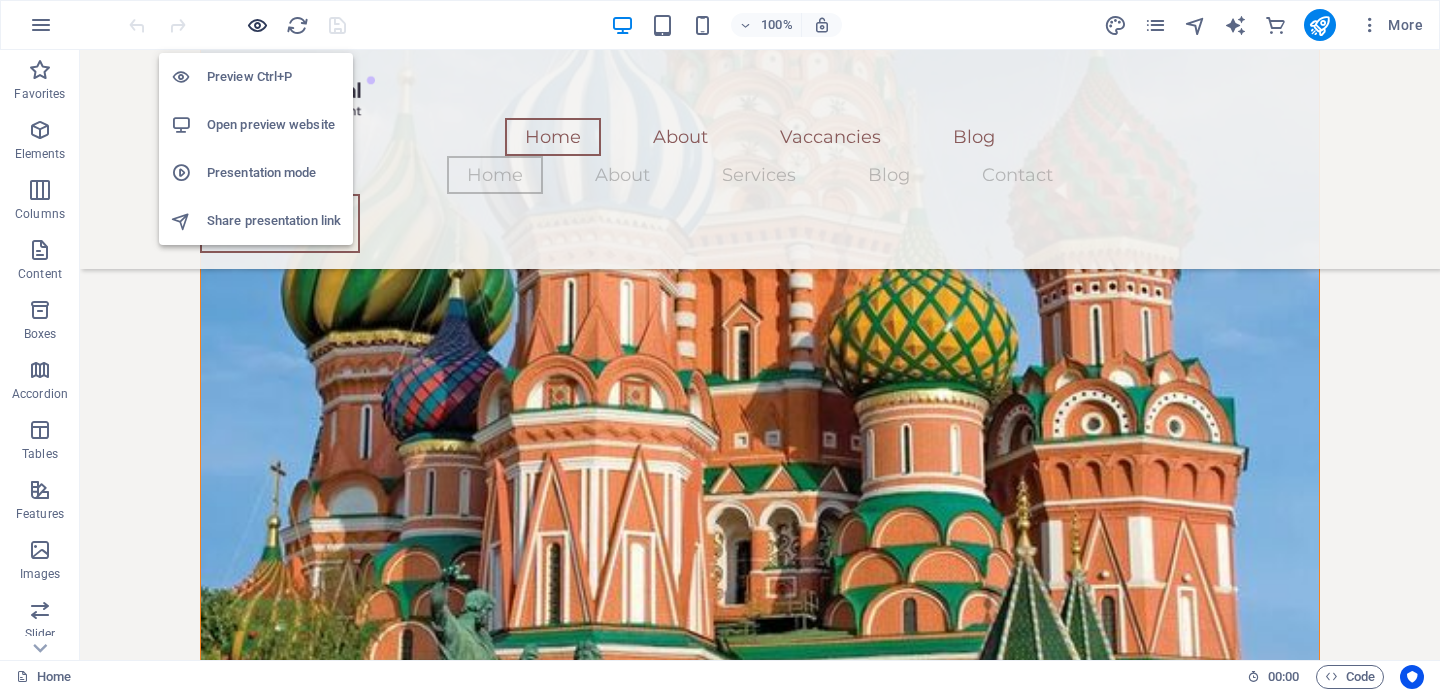 click at bounding box center (257, 25) 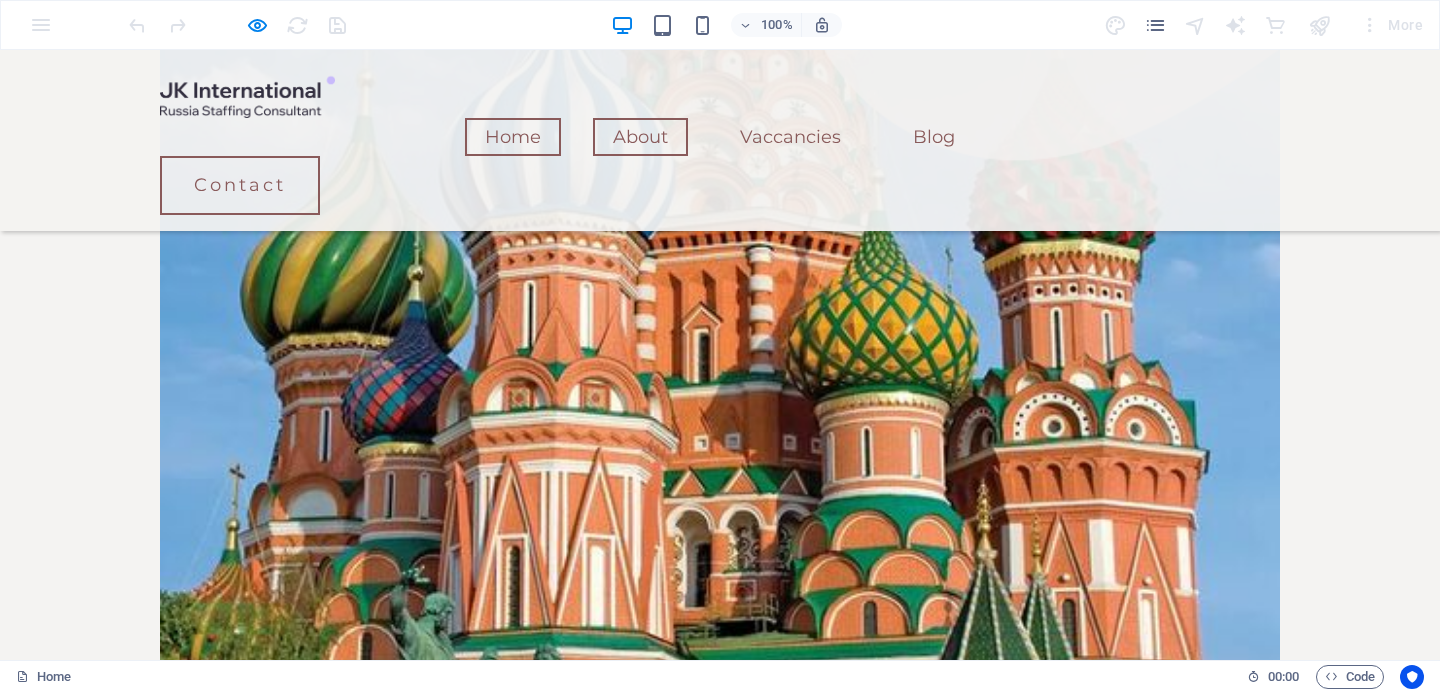 click on "About" at bounding box center [640, 137] 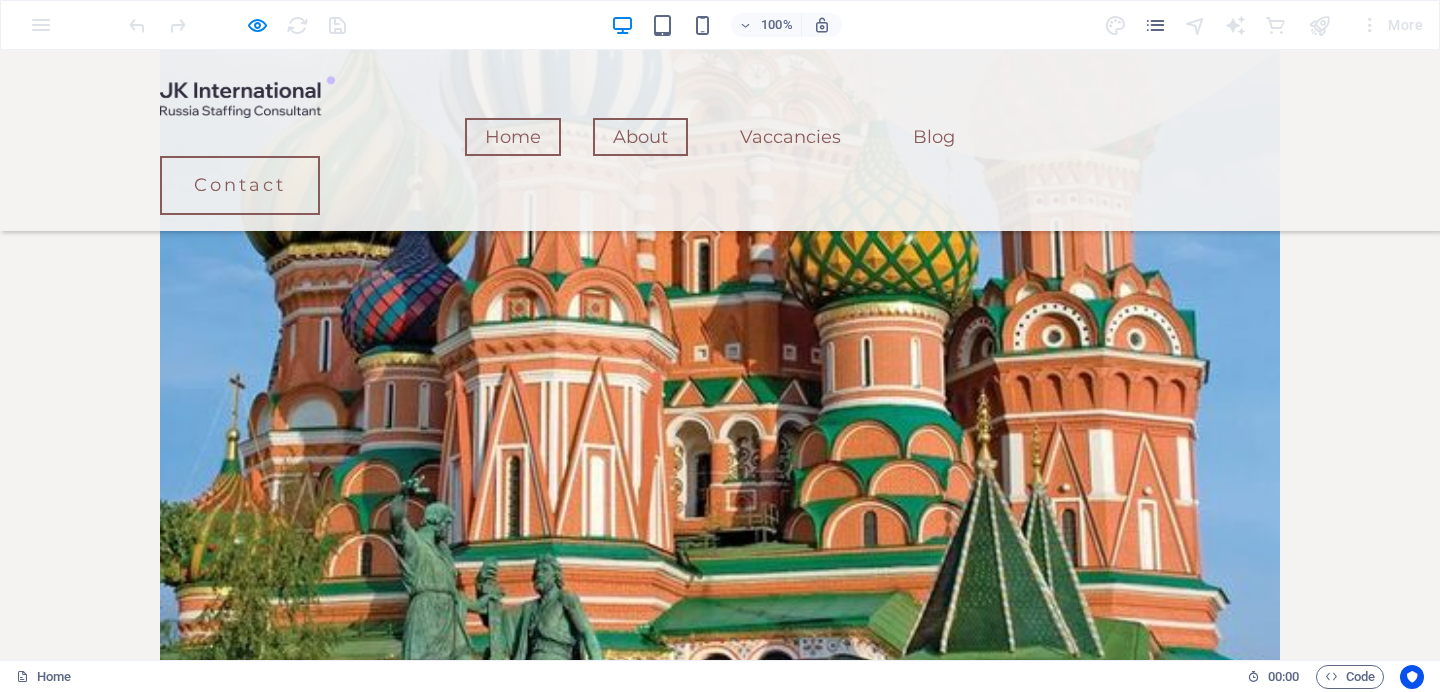 scroll, scrollTop: 0, scrollLeft: 0, axis: both 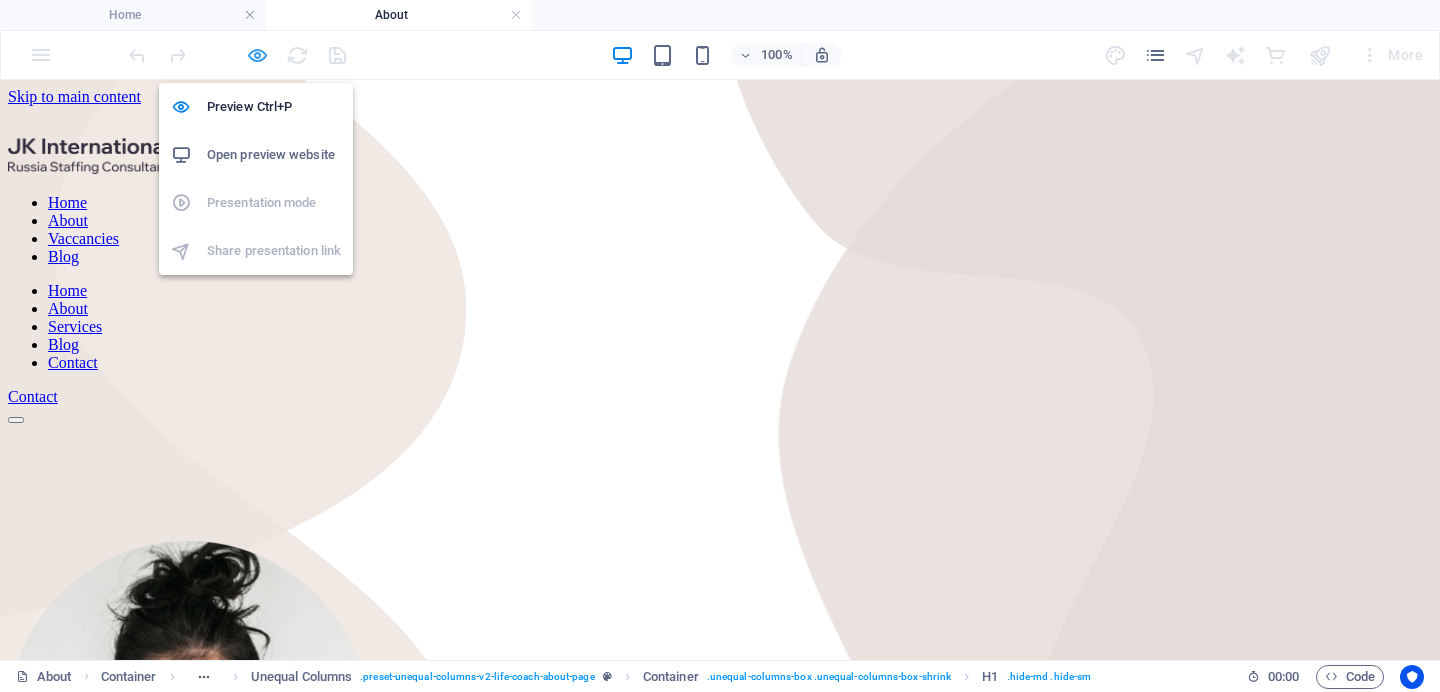 click at bounding box center (257, 55) 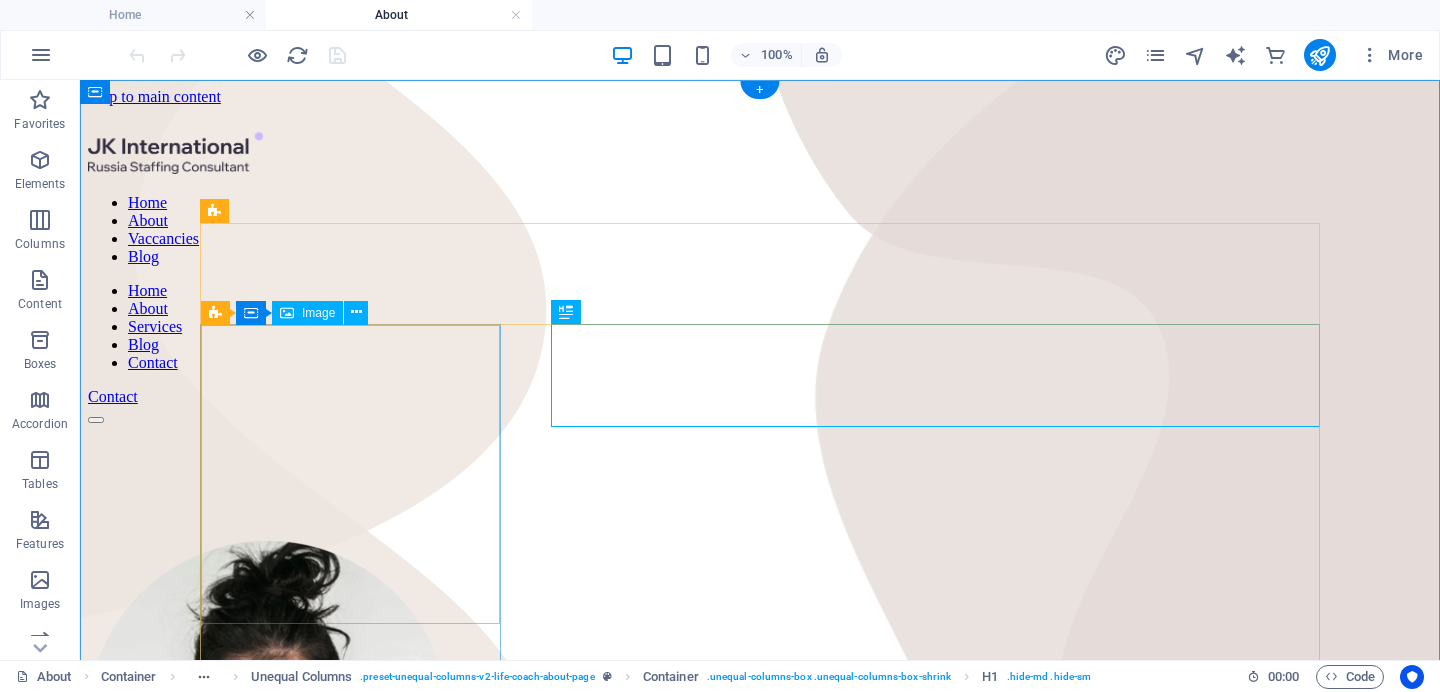click at bounding box center [760, 723] 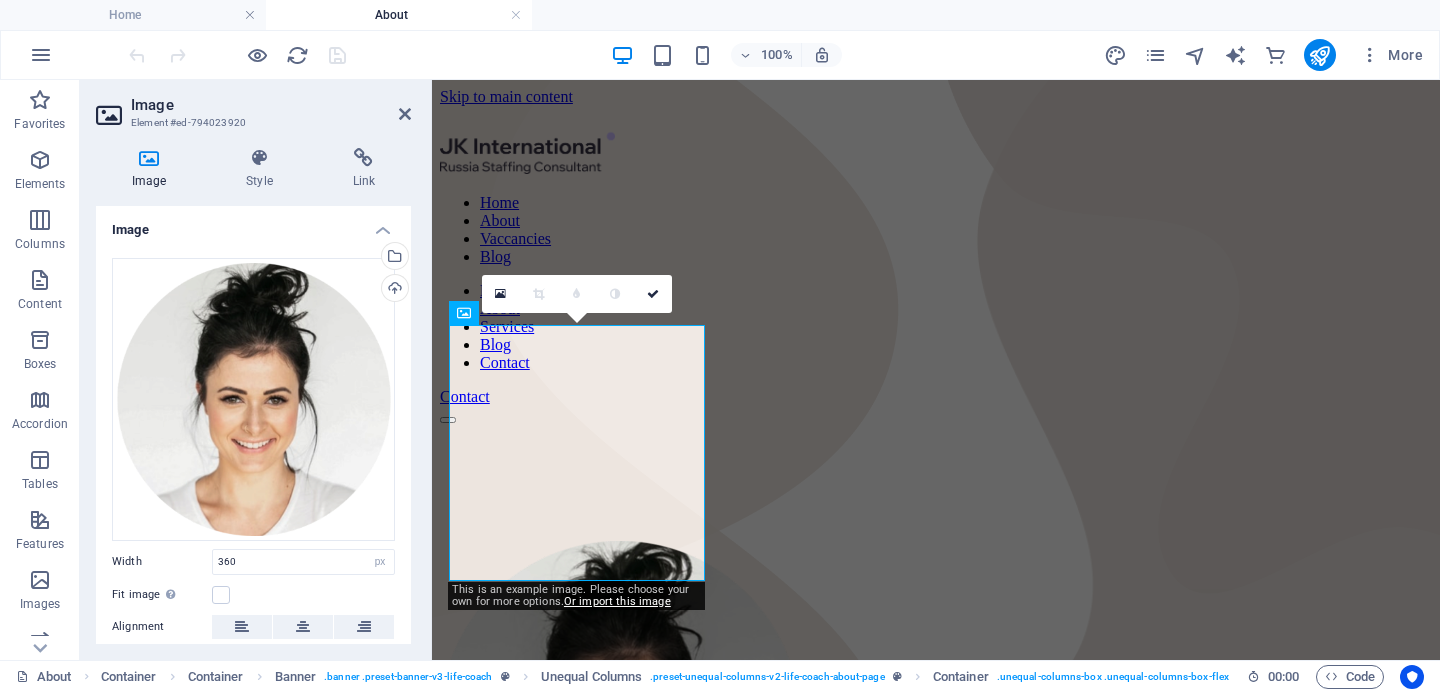 click at bounding box center (149, 158) 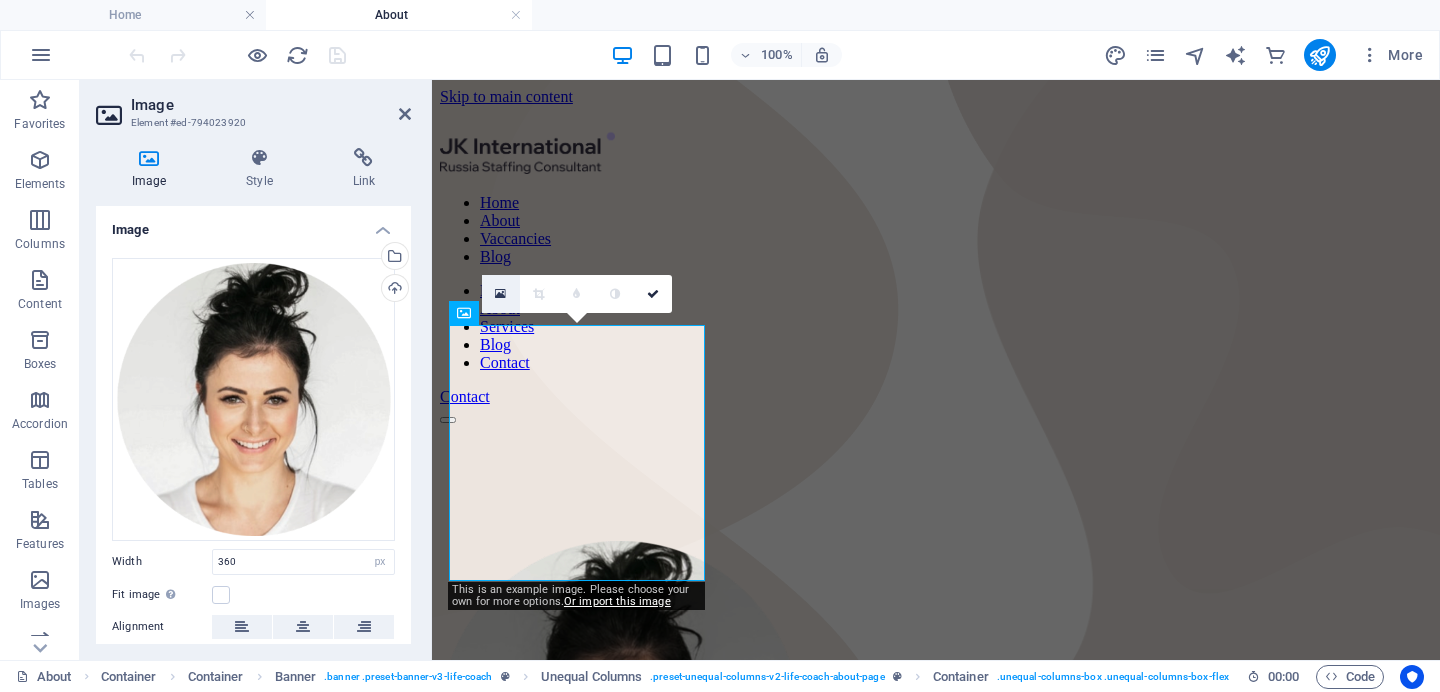 click at bounding box center (500, 294) 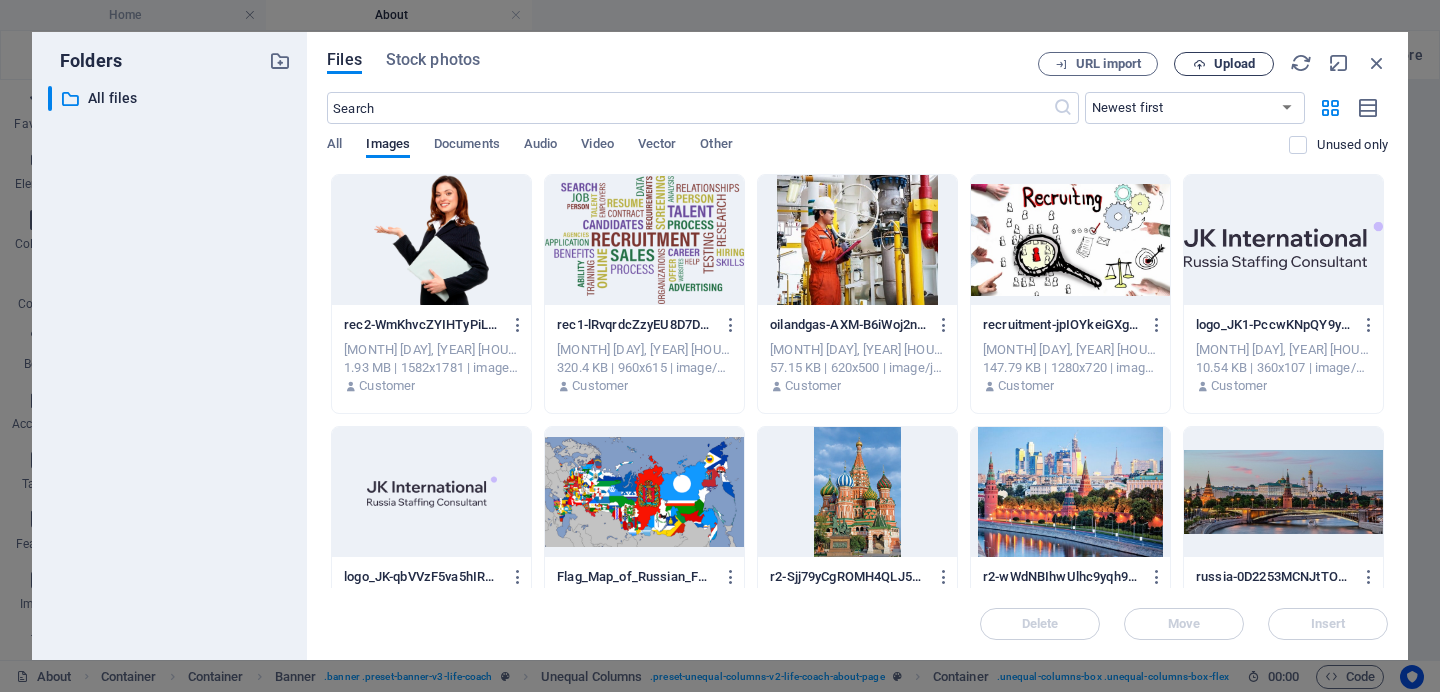 click on "Upload" at bounding box center [1234, 64] 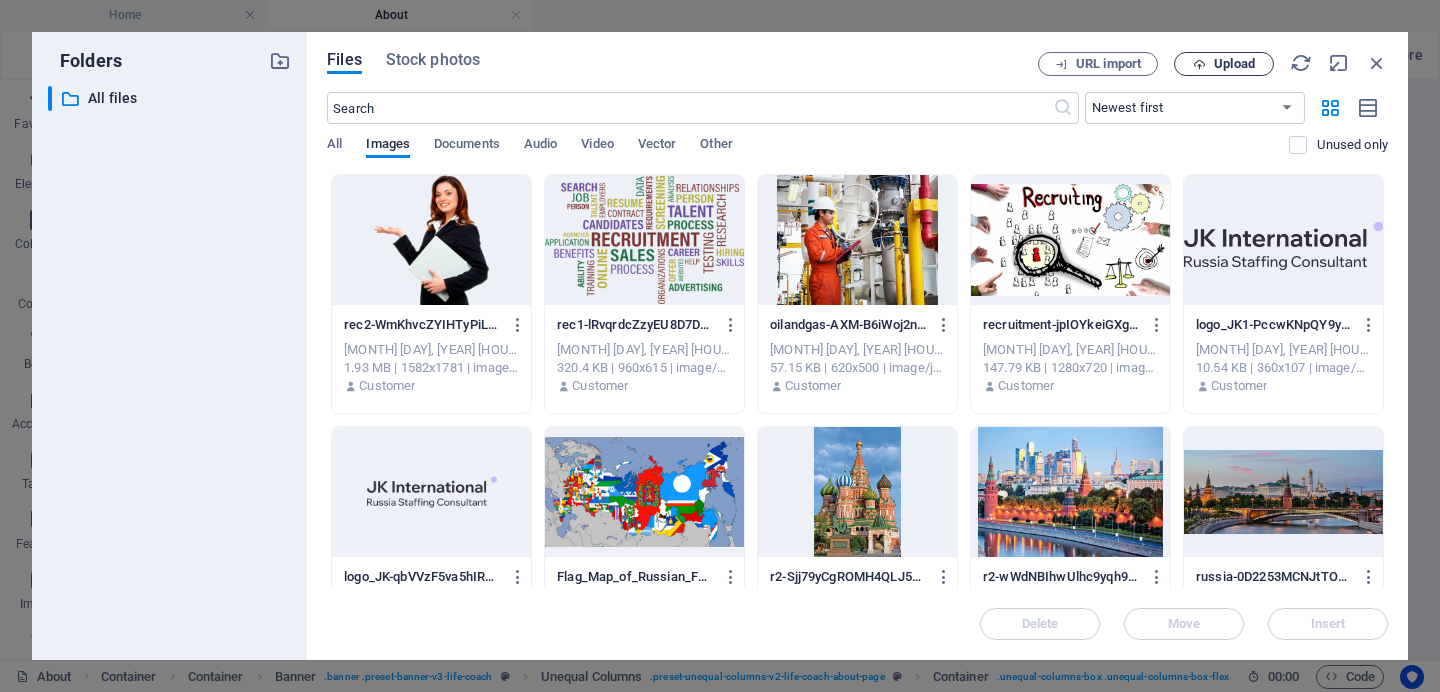 click on "Upload" at bounding box center [1234, 64] 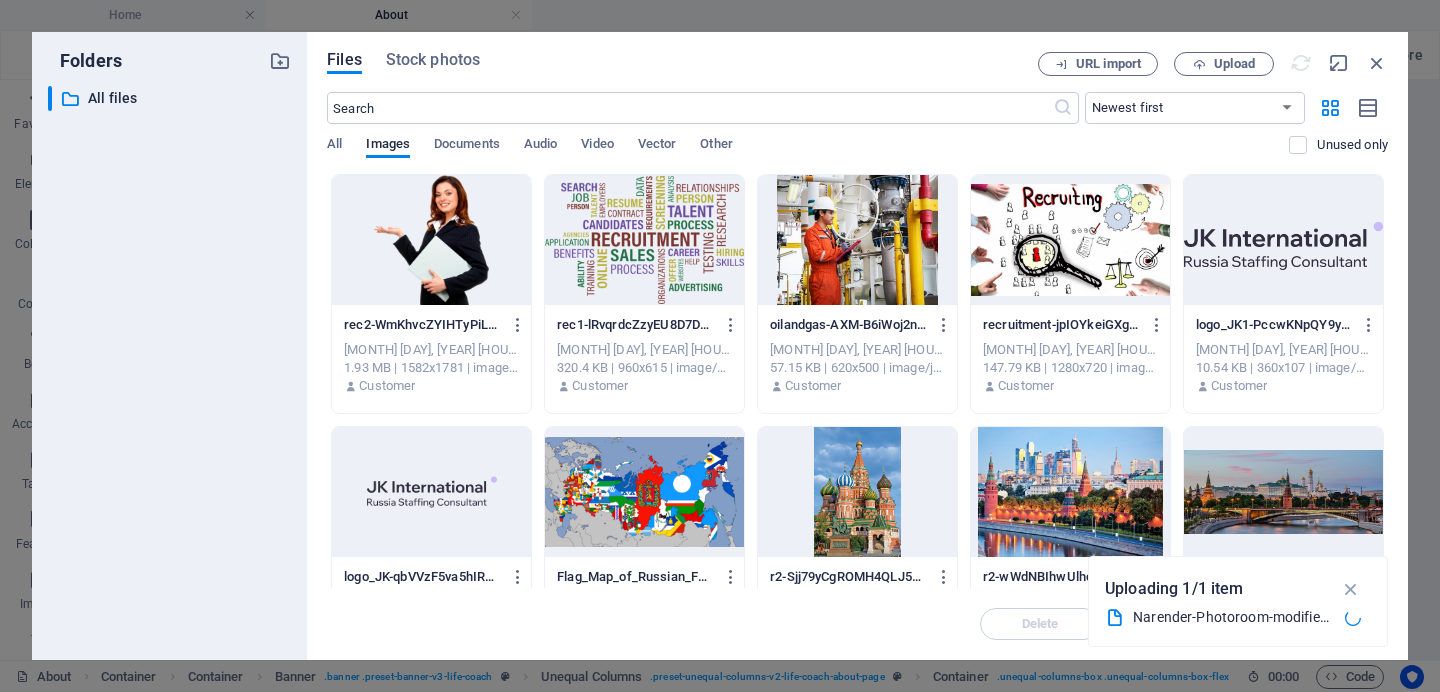 type on "264" 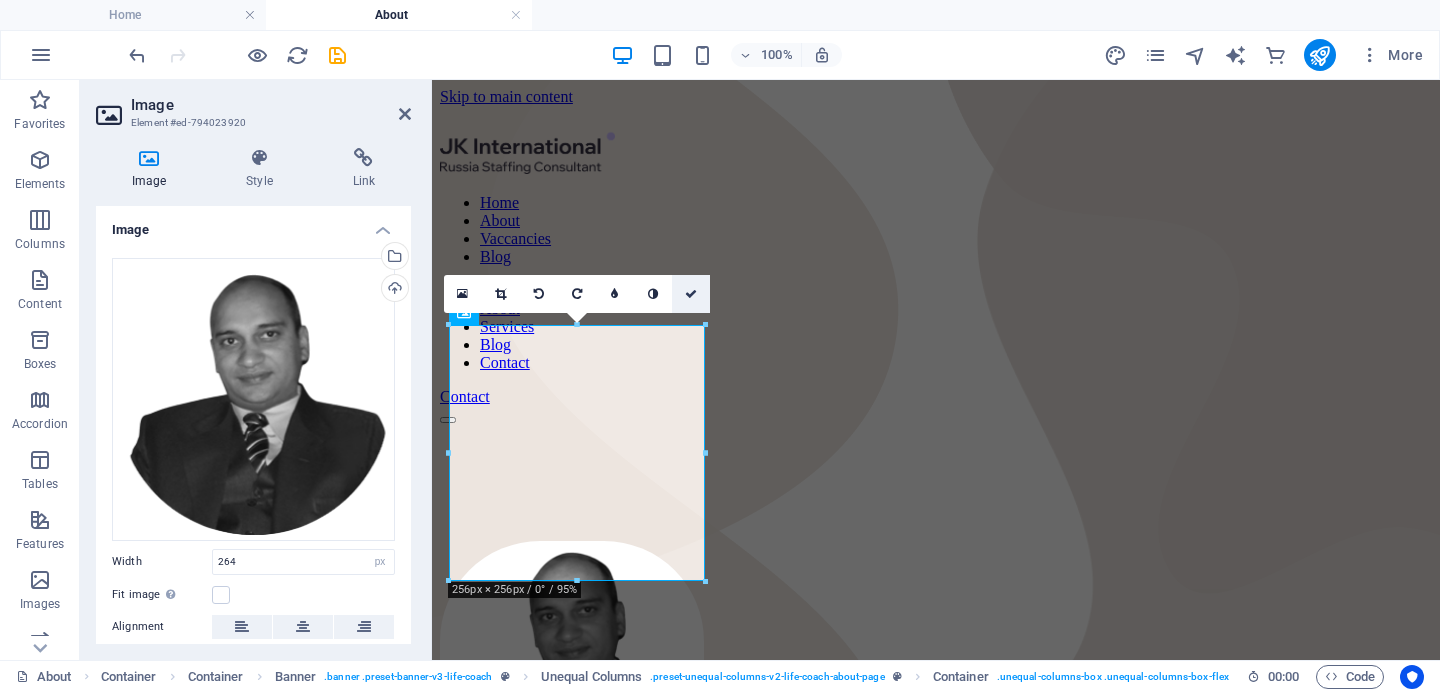 click at bounding box center (691, 294) 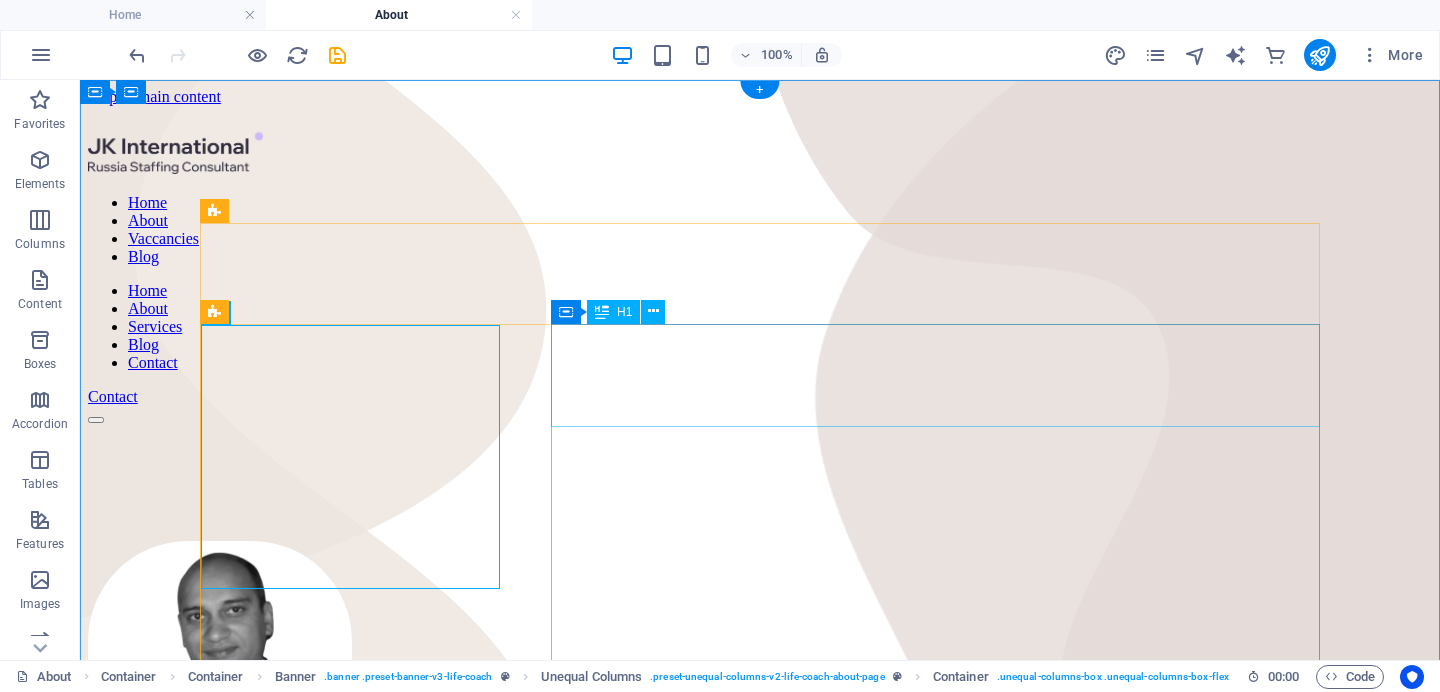 click on "Jenny Wilson" at bounding box center [760, 920] 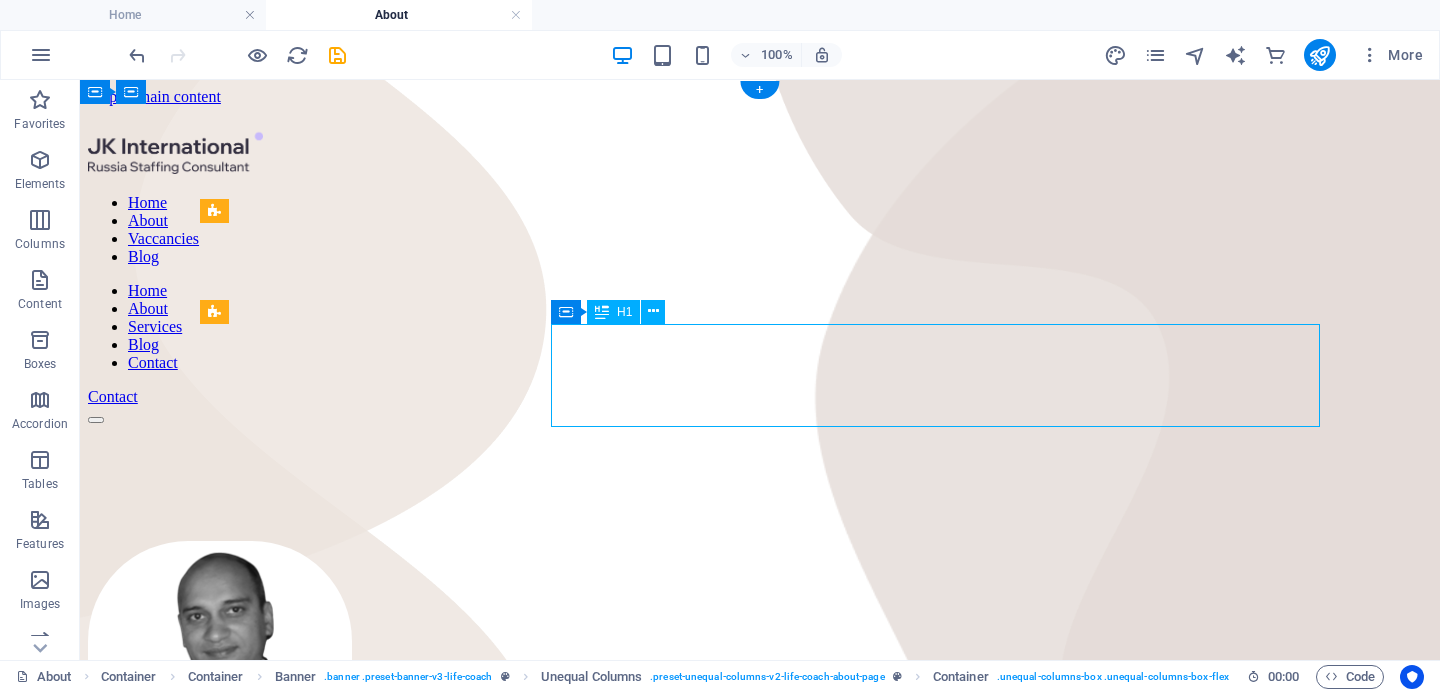 click on "Jenny Wilson" at bounding box center (760, 920) 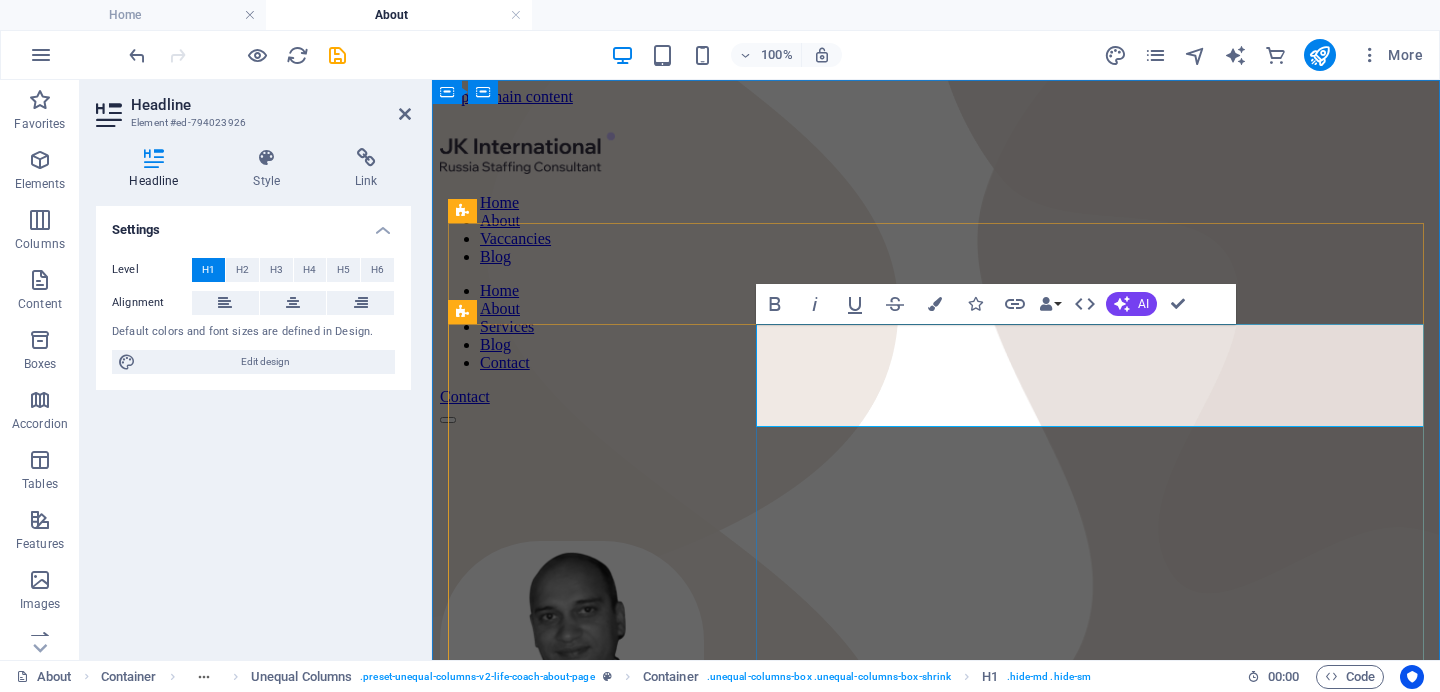 type 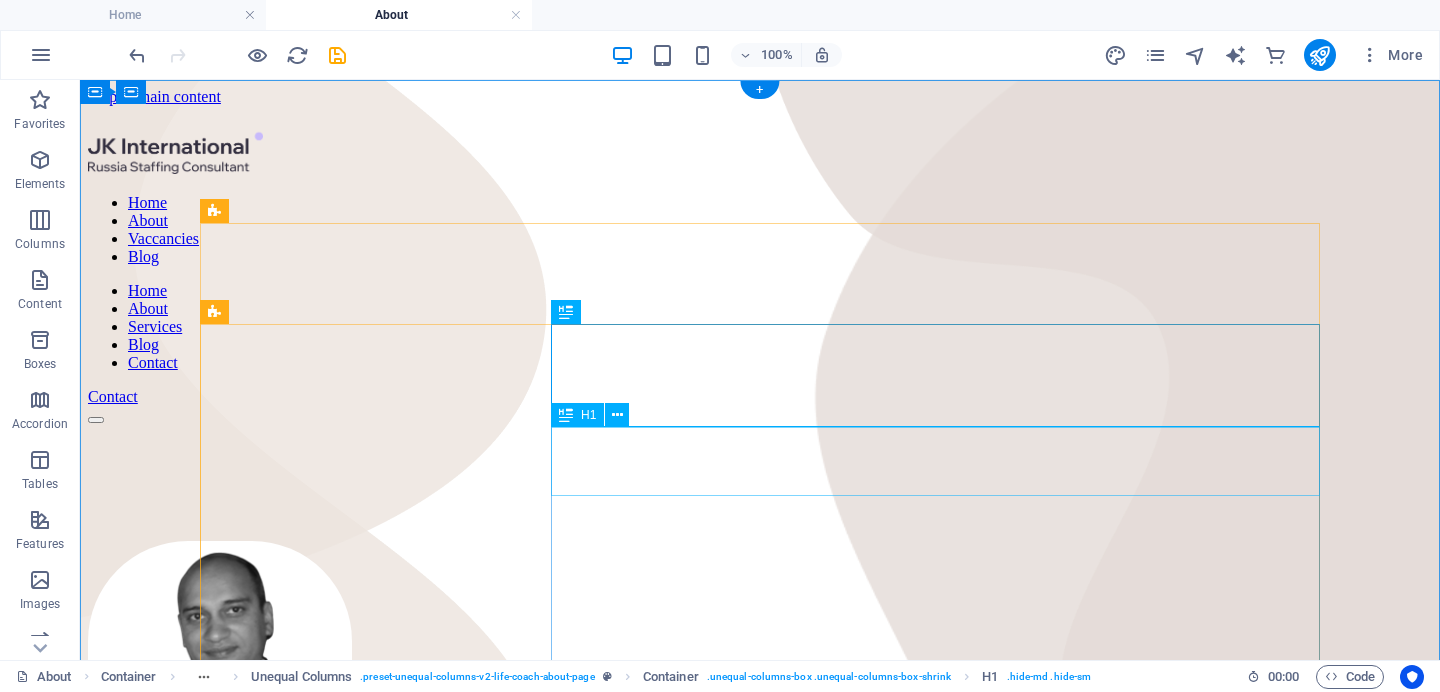 click on "Jenny Wilson" at bounding box center [760, 1067] 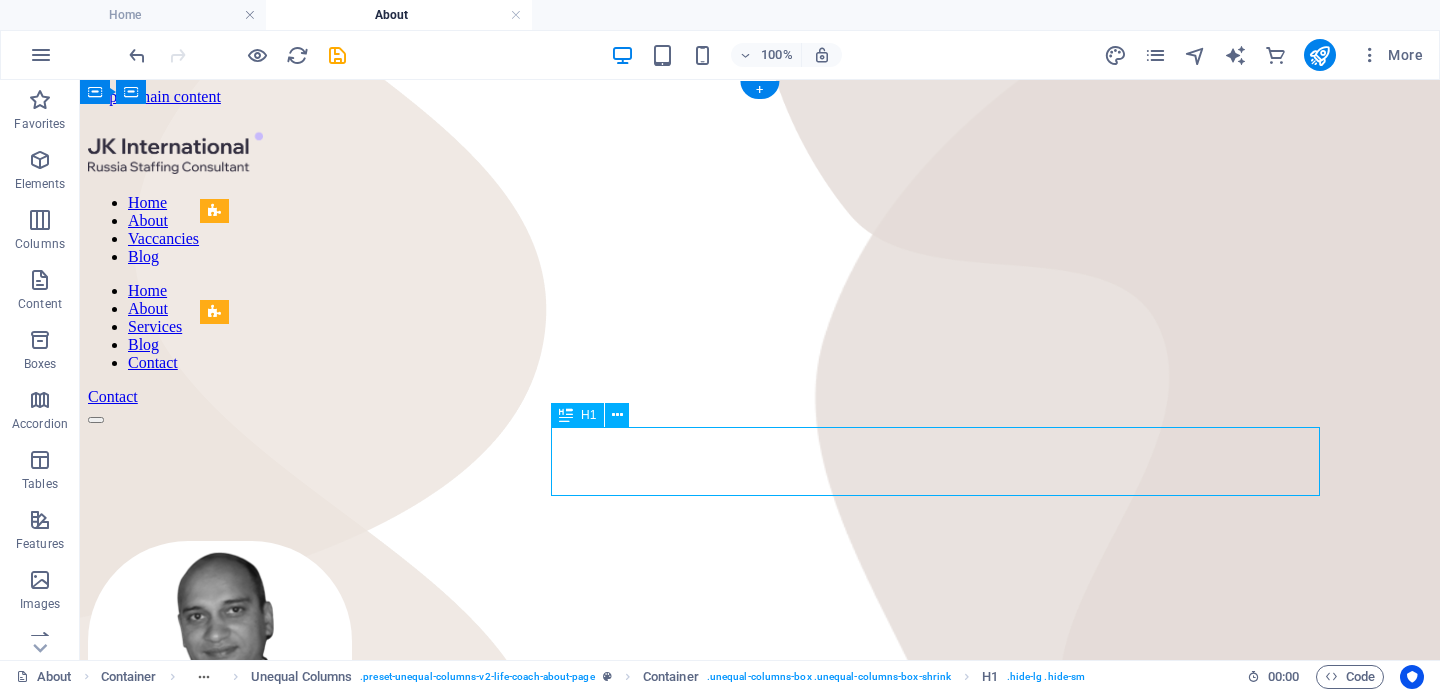 click on "Jenny Wilson" at bounding box center (760, 1067) 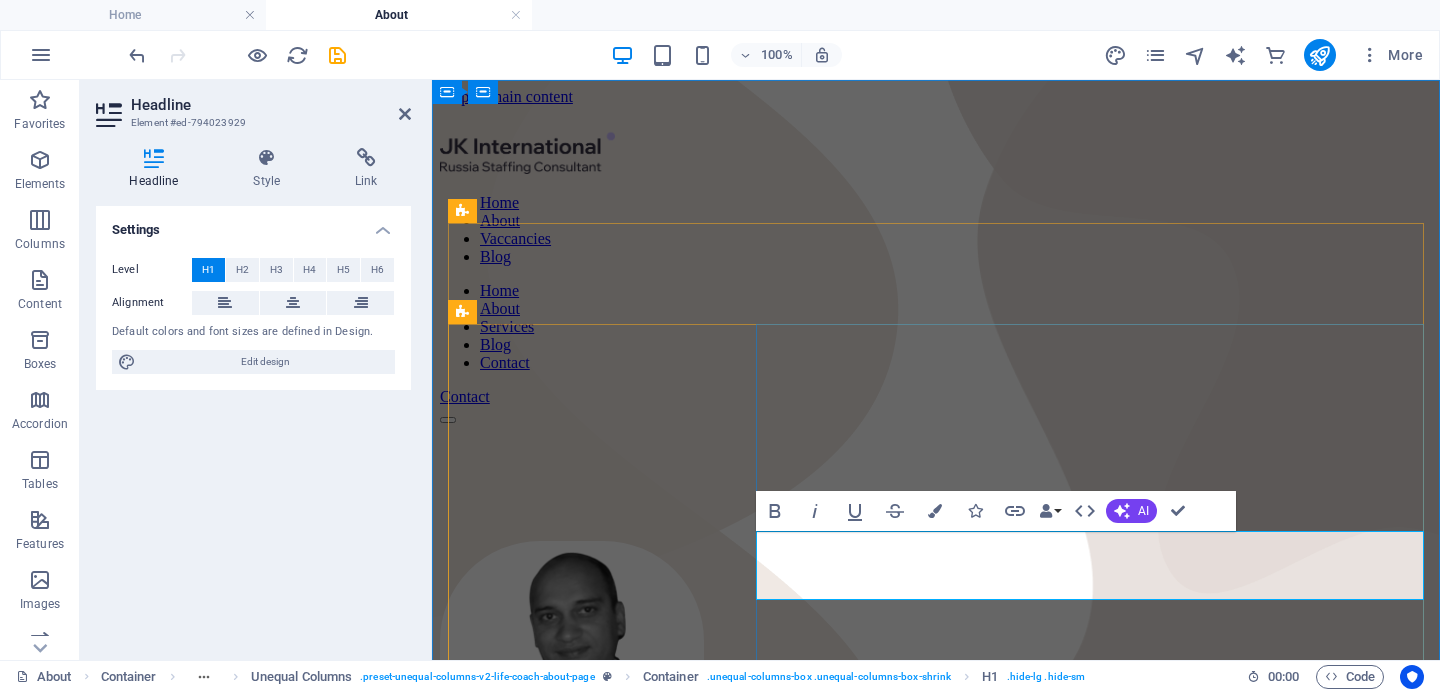 type 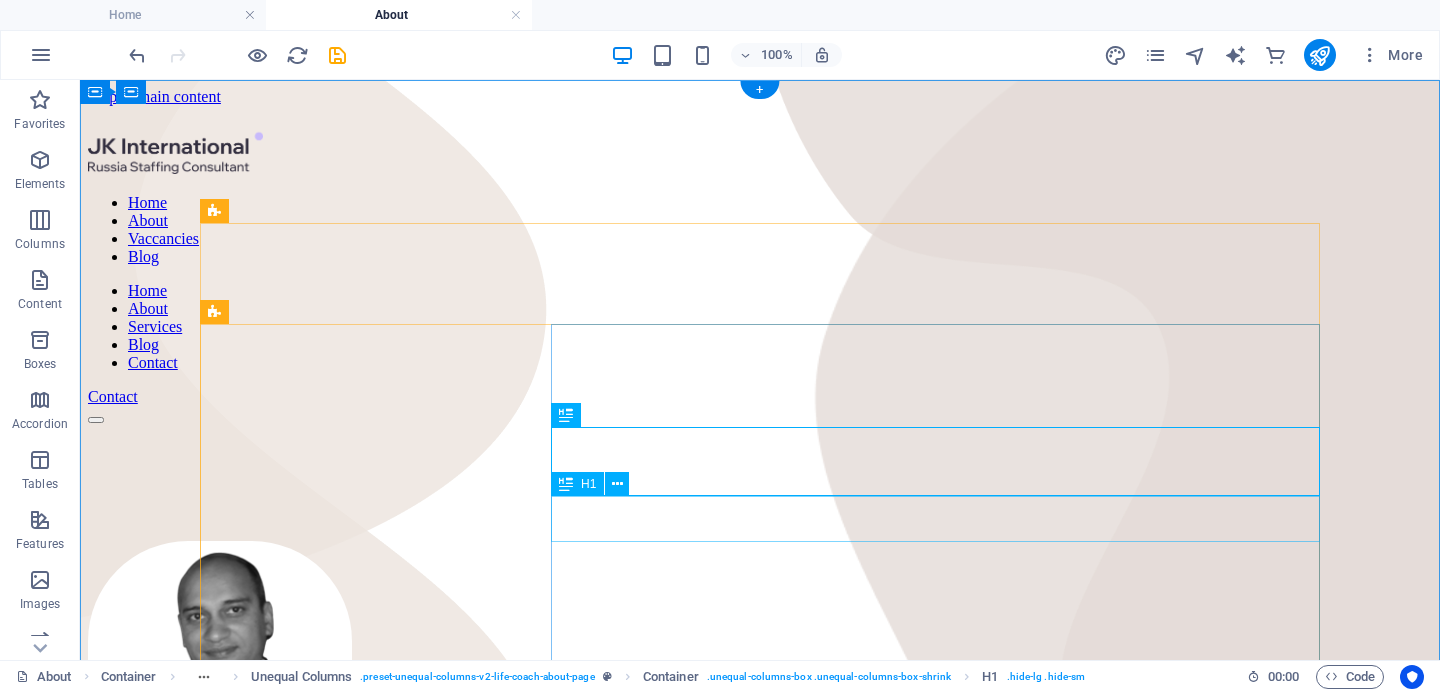 click on "Jenny Wilson" at bounding box center [760, 1165] 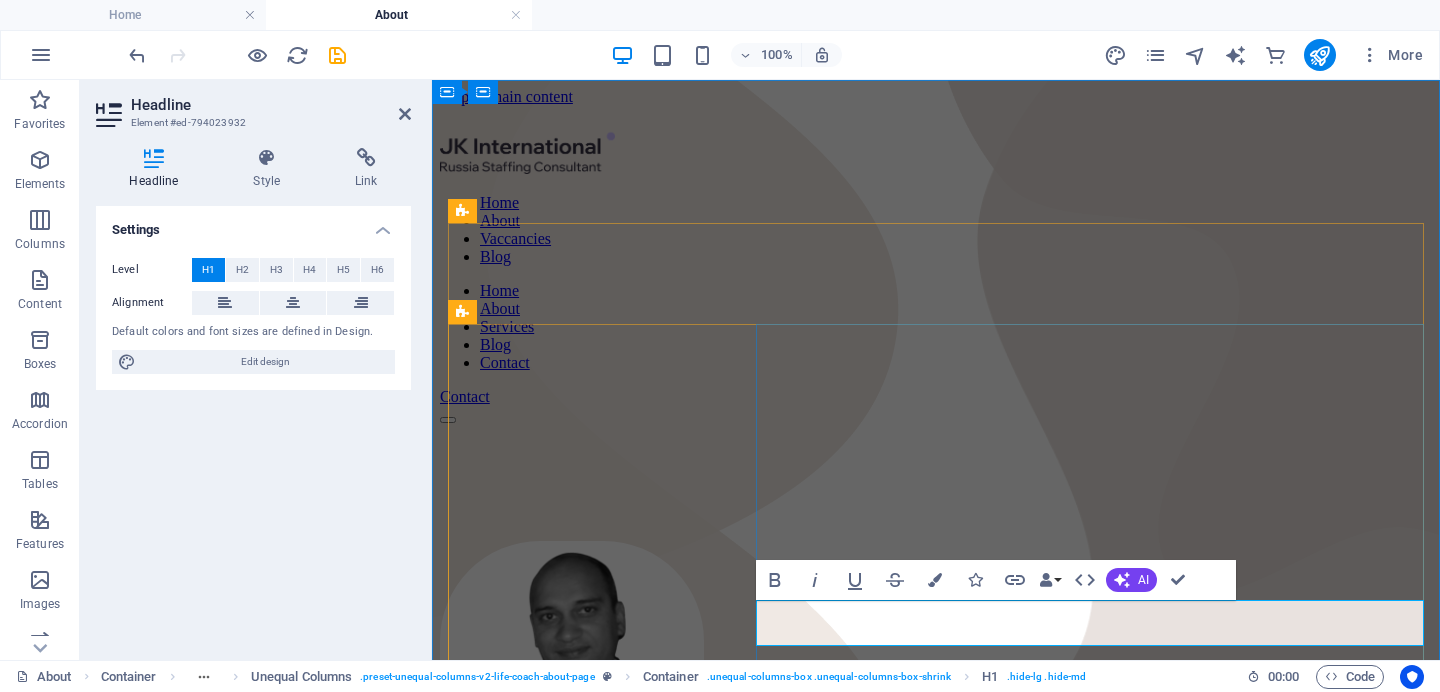 type 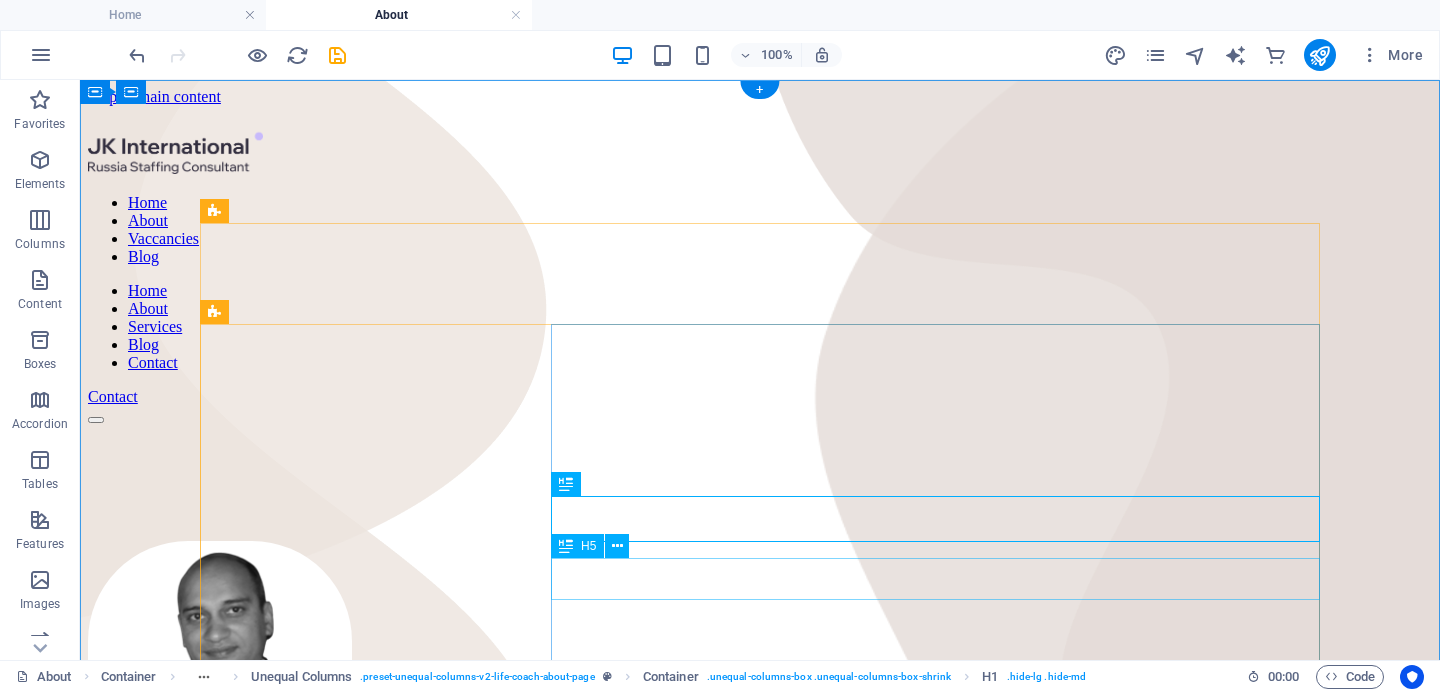 click on "certified life & career coach" at bounding box center (760, 1262) 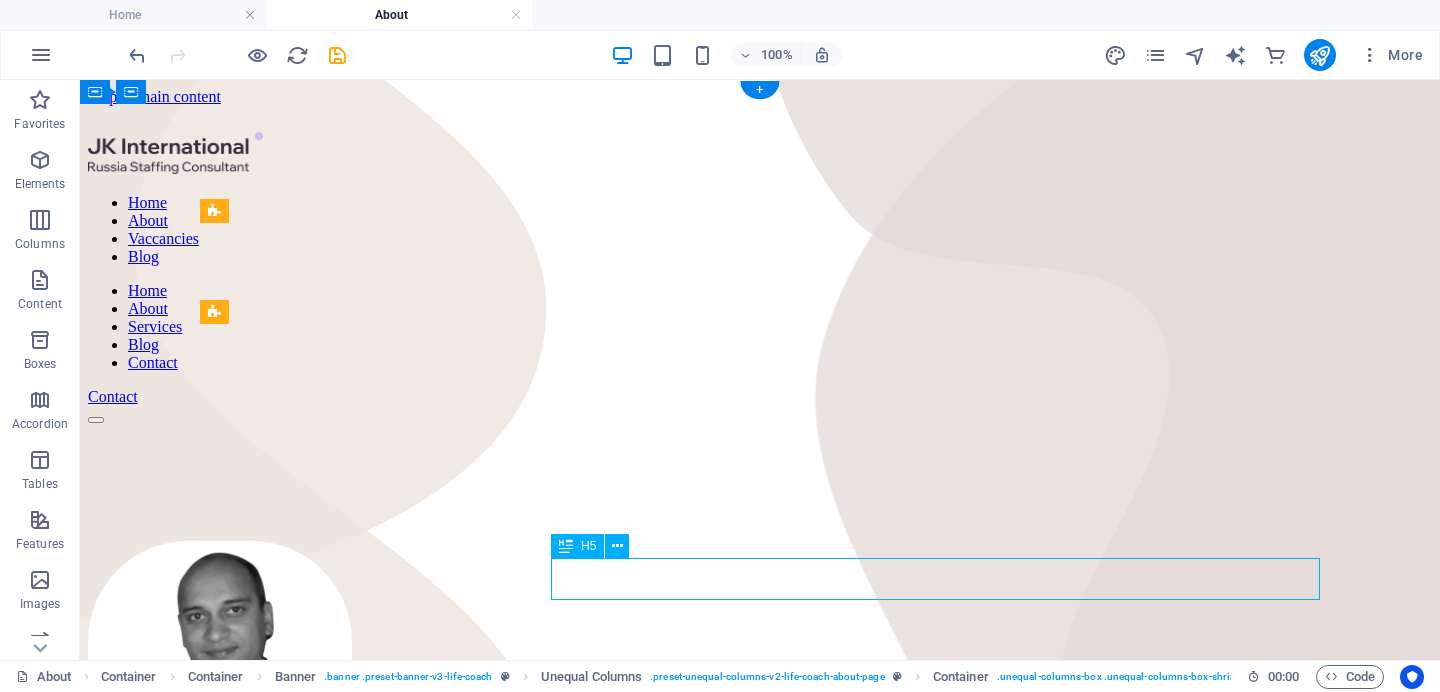 click on "certified life & career coach" at bounding box center [760, 1262] 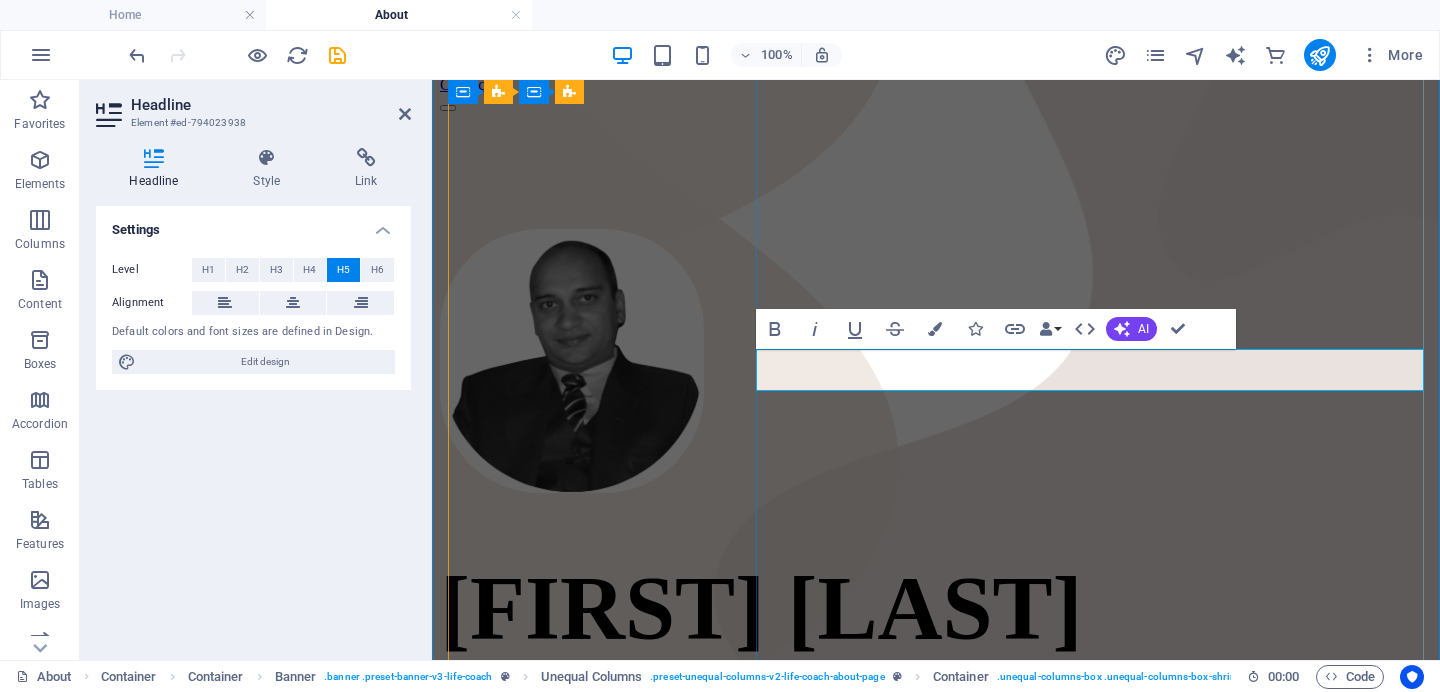 type 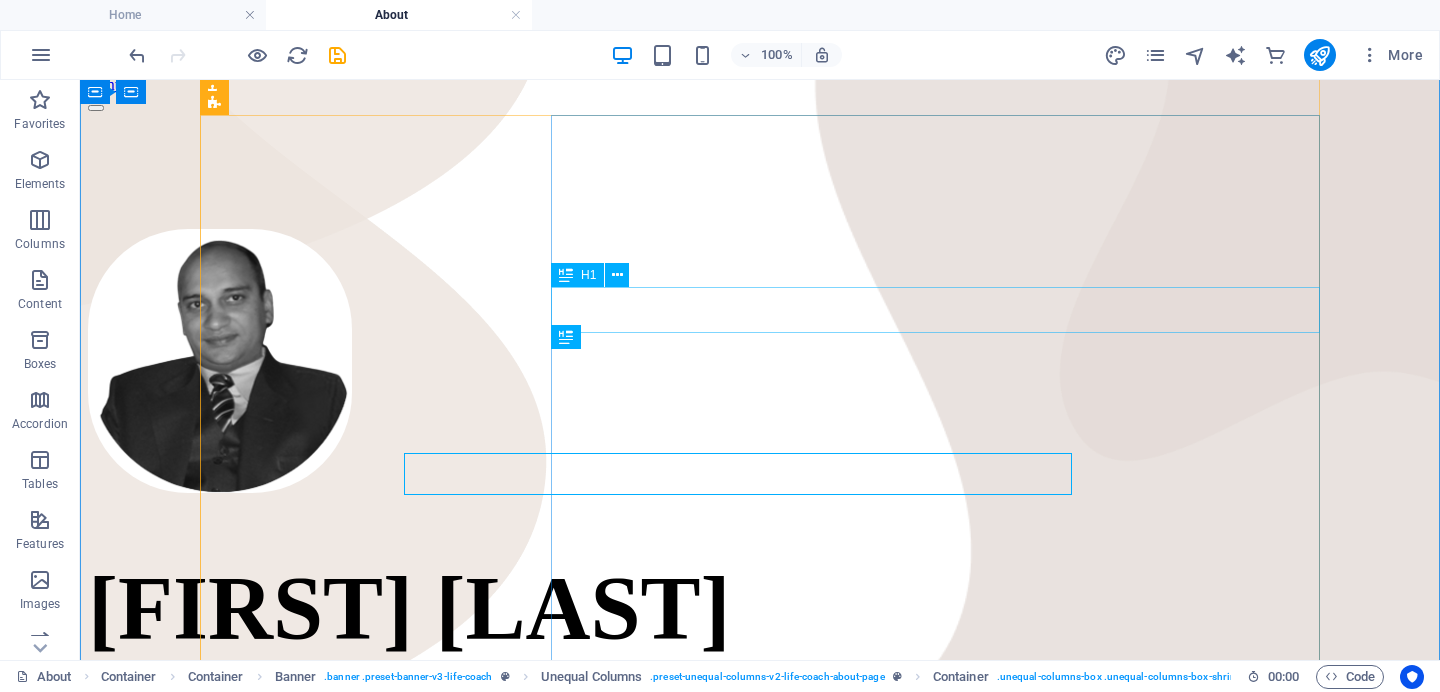 scroll, scrollTop: 209, scrollLeft: 0, axis: vertical 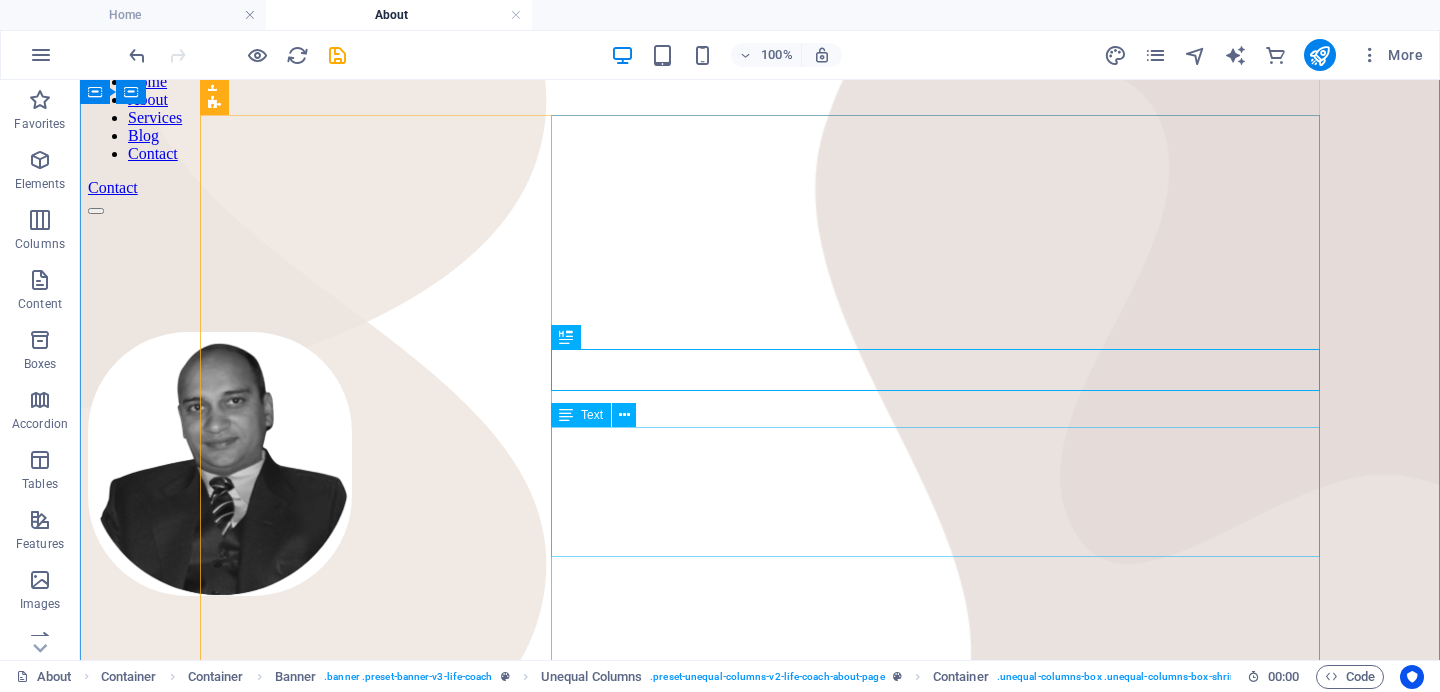 click on "There are many variations of passages of Lorem Ipsum available, but the majority have suffered alteration in some form, by injected humour, or randomised words which don't look even slightly believable. f you are going to use a passage of Lorem Ipsum." at bounding box center [760, 1153] 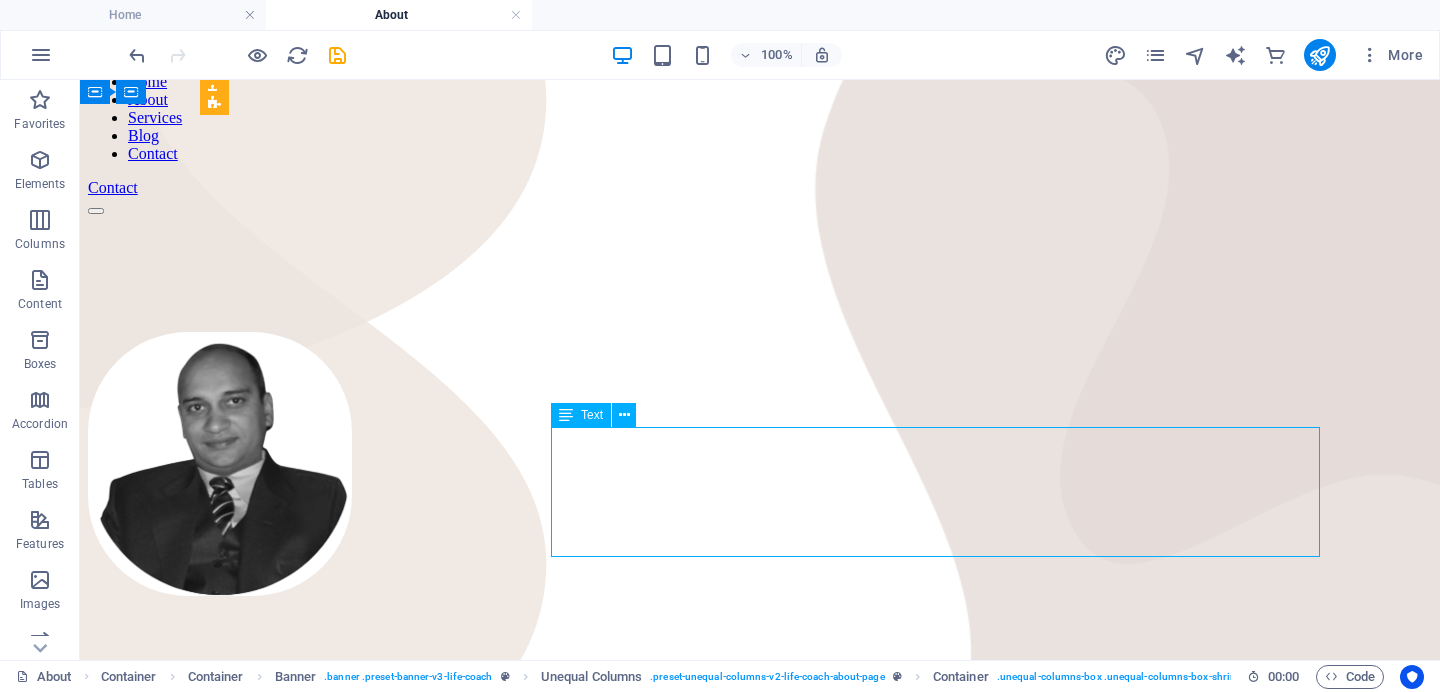 click on "There are many variations of passages of Lorem Ipsum available, but the majority have suffered alteration in some form, by injected humour, or randomised words which don't look even slightly believable. f you are going to use a passage of Lorem Ipsum." at bounding box center (760, 1153) 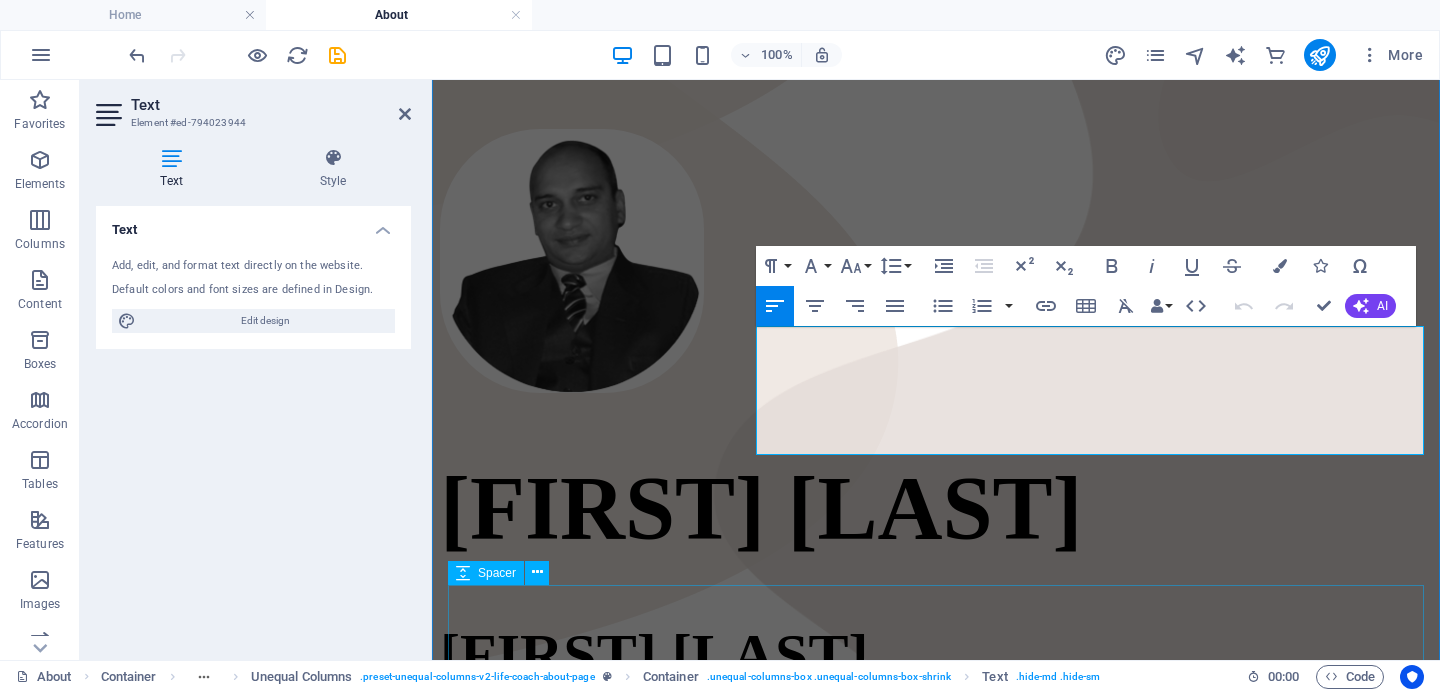 scroll, scrollTop: 414, scrollLeft: 0, axis: vertical 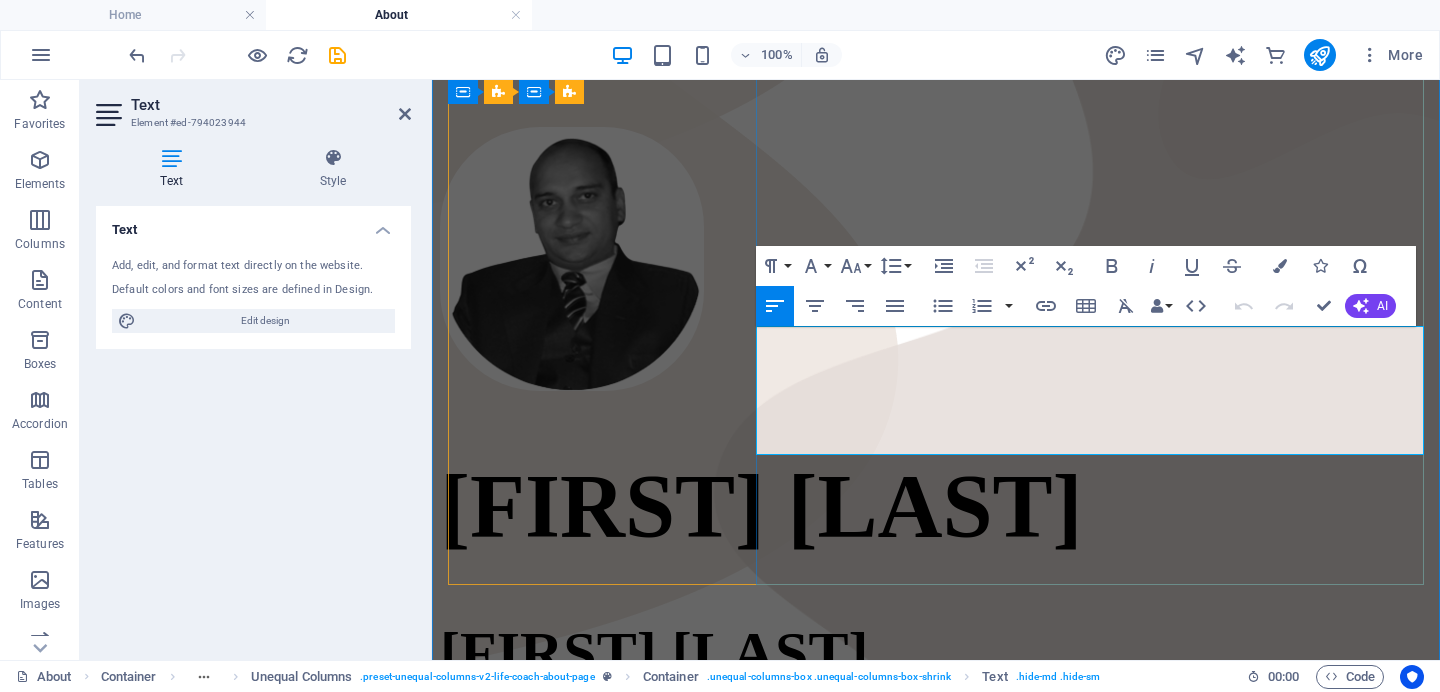 click on "There are many variations of passages of Lorem Ipsum available, but the majority have suffered alteration in some form, by injected humour, or randomised words which don't look even slightly believable. f you are going to use a passage of Lorem Ipsum." at bounding box center [936, 948] 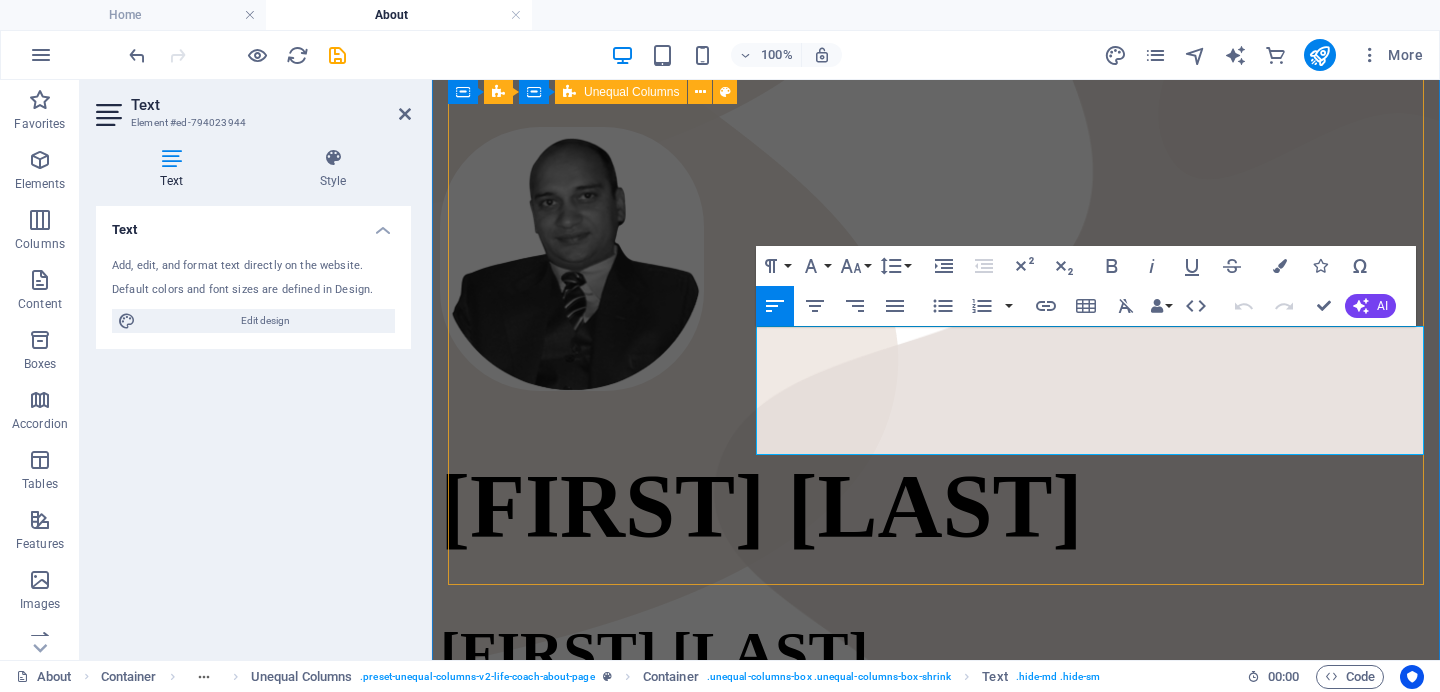 drag, startPoint x: 1119, startPoint y: 440, endPoint x: 753, endPoint y: 343, distance: 378.6357 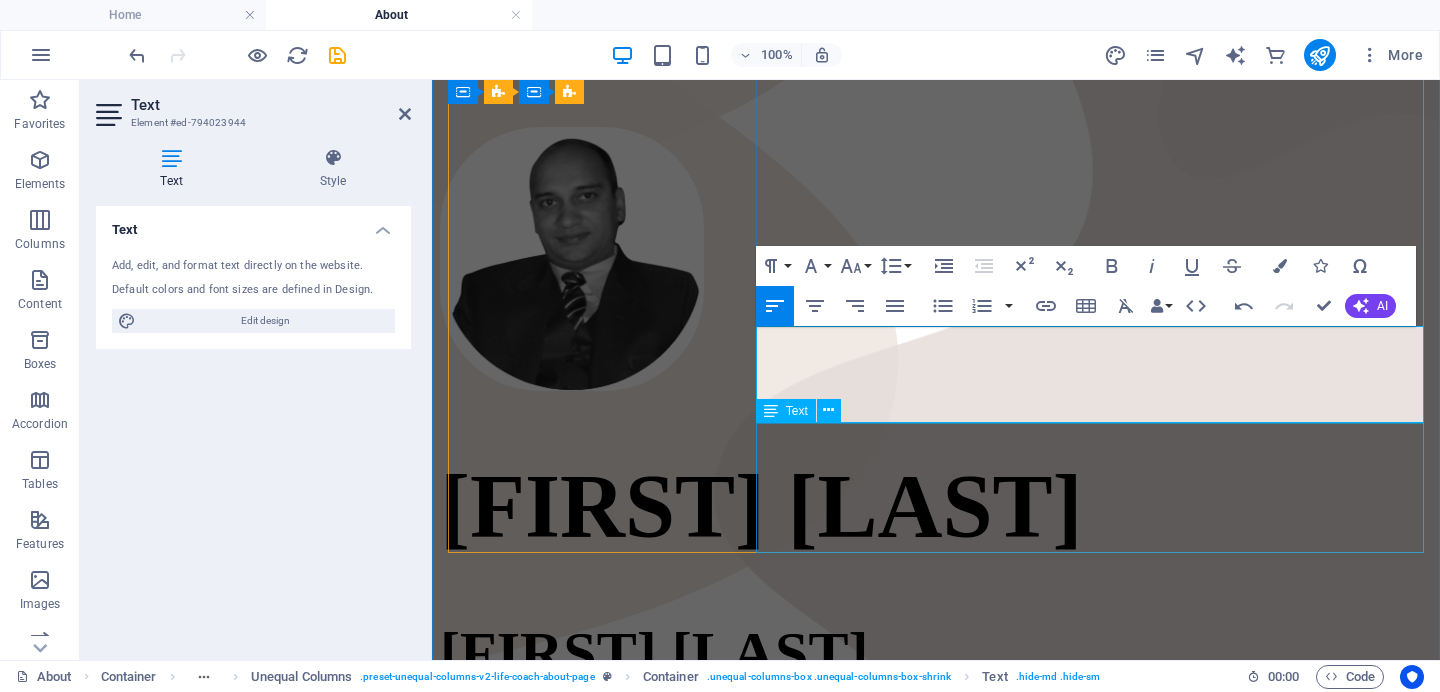 scroll, scrollTop: 3879, scrollLeft: 2, axis: both 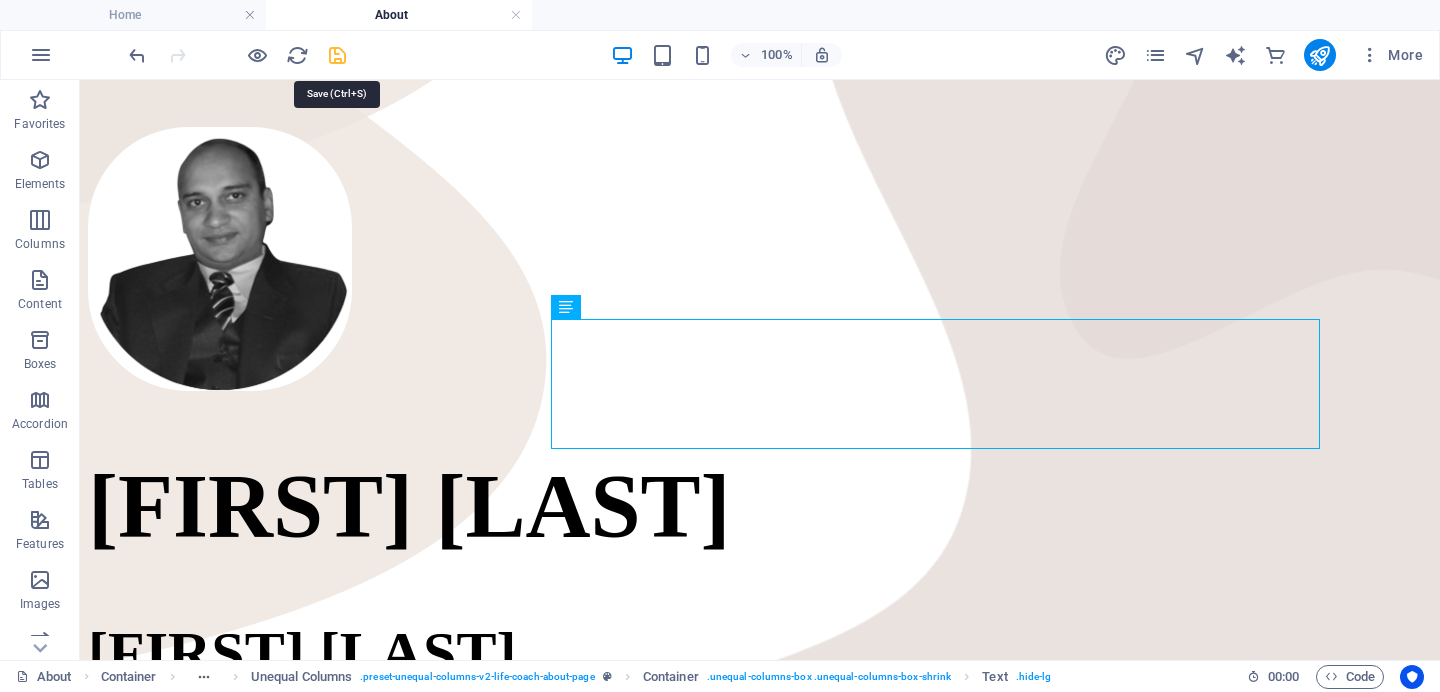 click at bounding box center [337, 55] 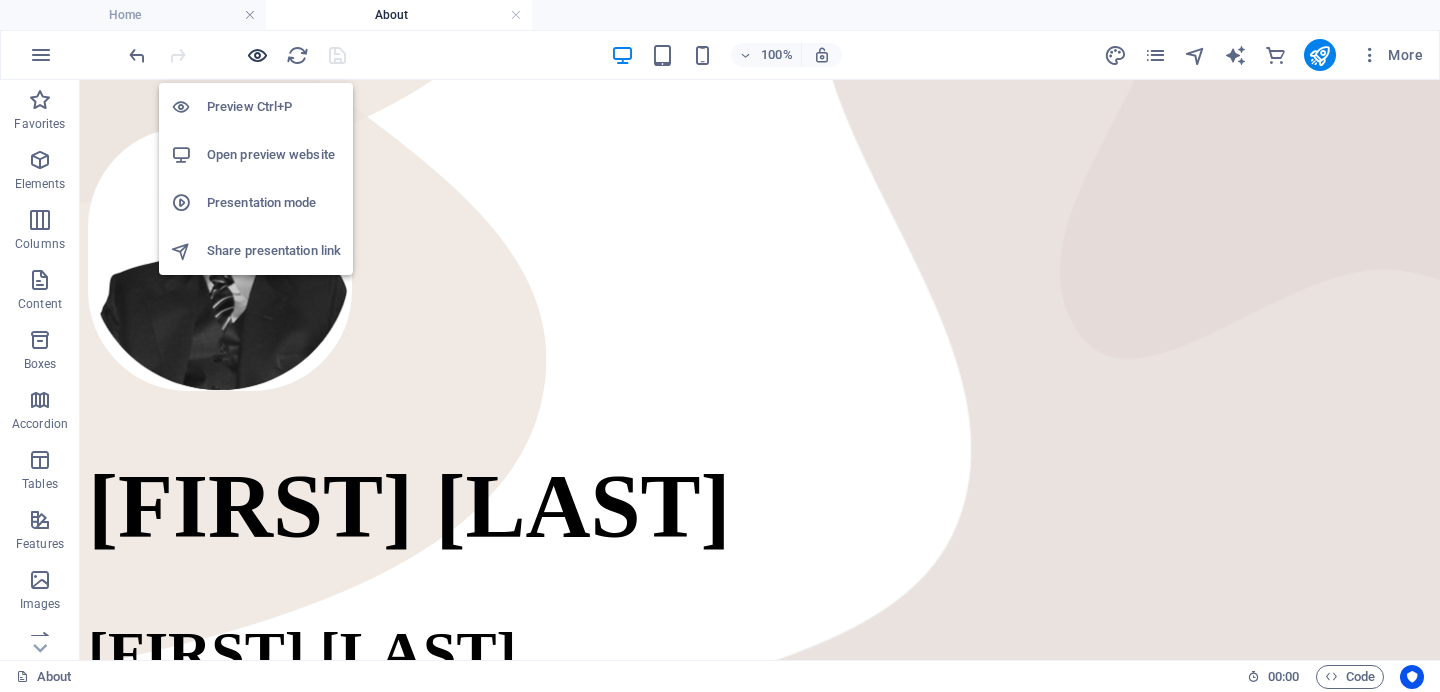 click at bounding box center (257, 55) 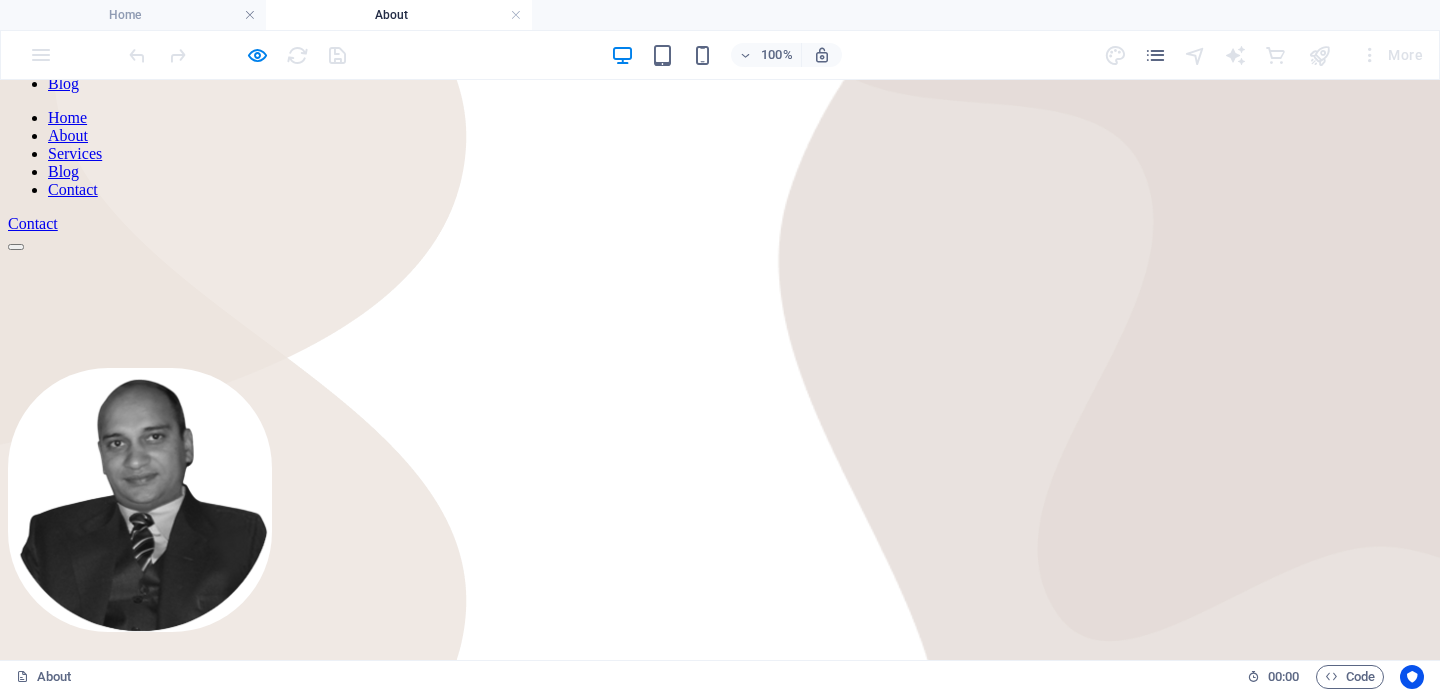 scroll, scrollTop: 172, scrollLeft: 0, axis: vertical 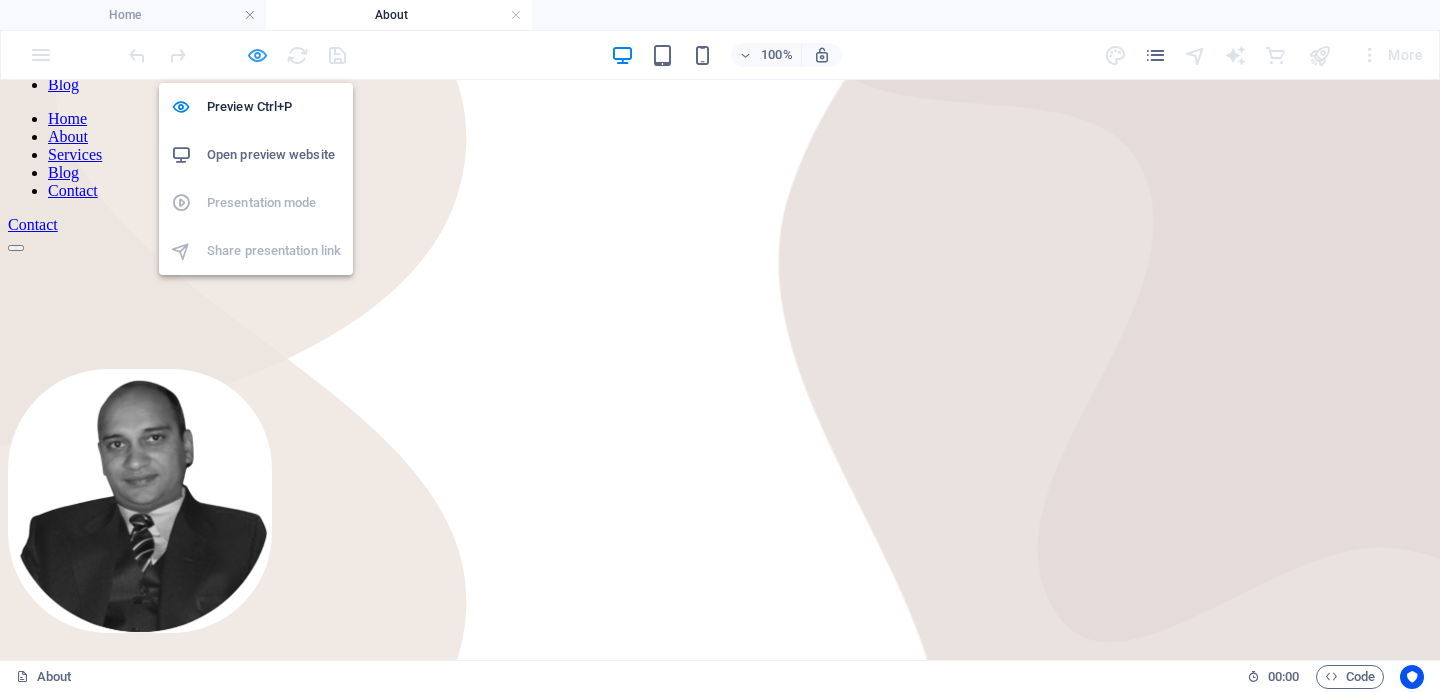 click at bounding box center (257, 55) 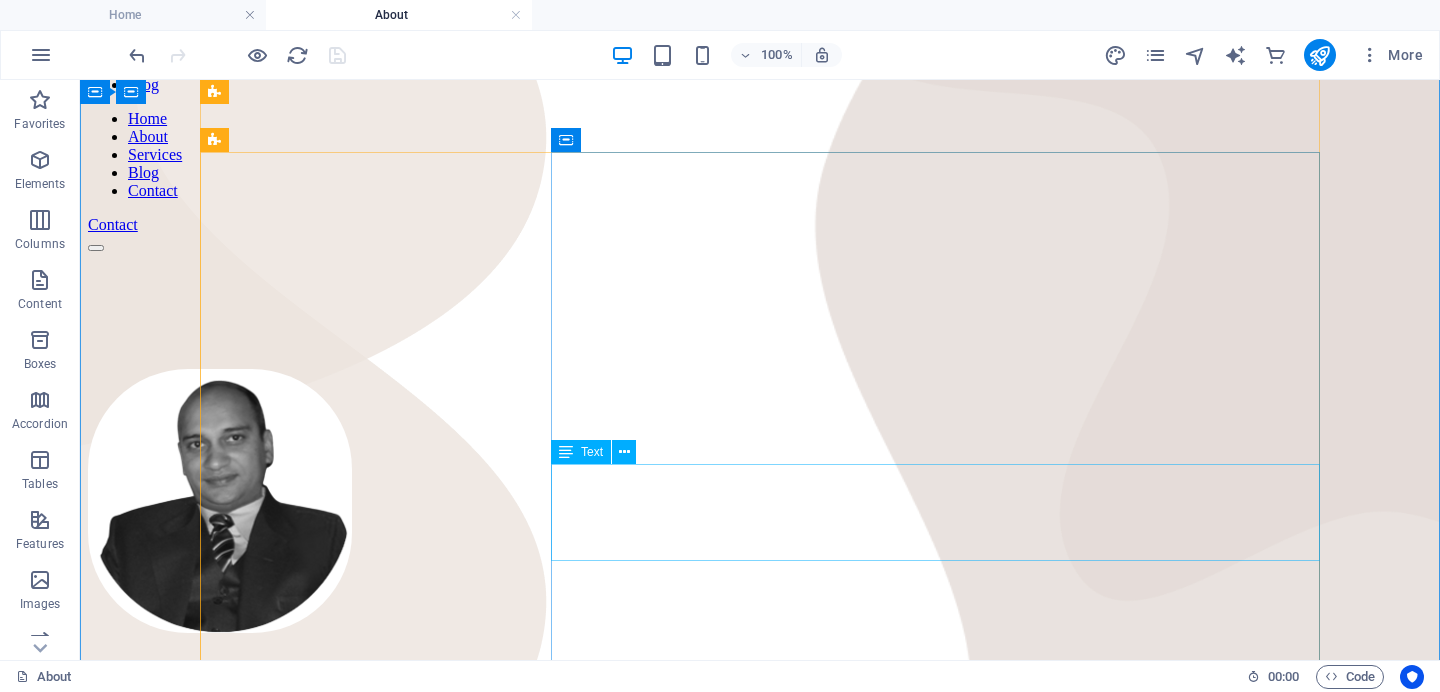 click on "J.K International is an ISO 9001:2015 certified company, led by experienced professionals, the CEO of the company is Mr. [LASTNAME] [LASTNAME]. Our team is highly experienced, innovative and quality assured." at bounding box center [760, 1181] 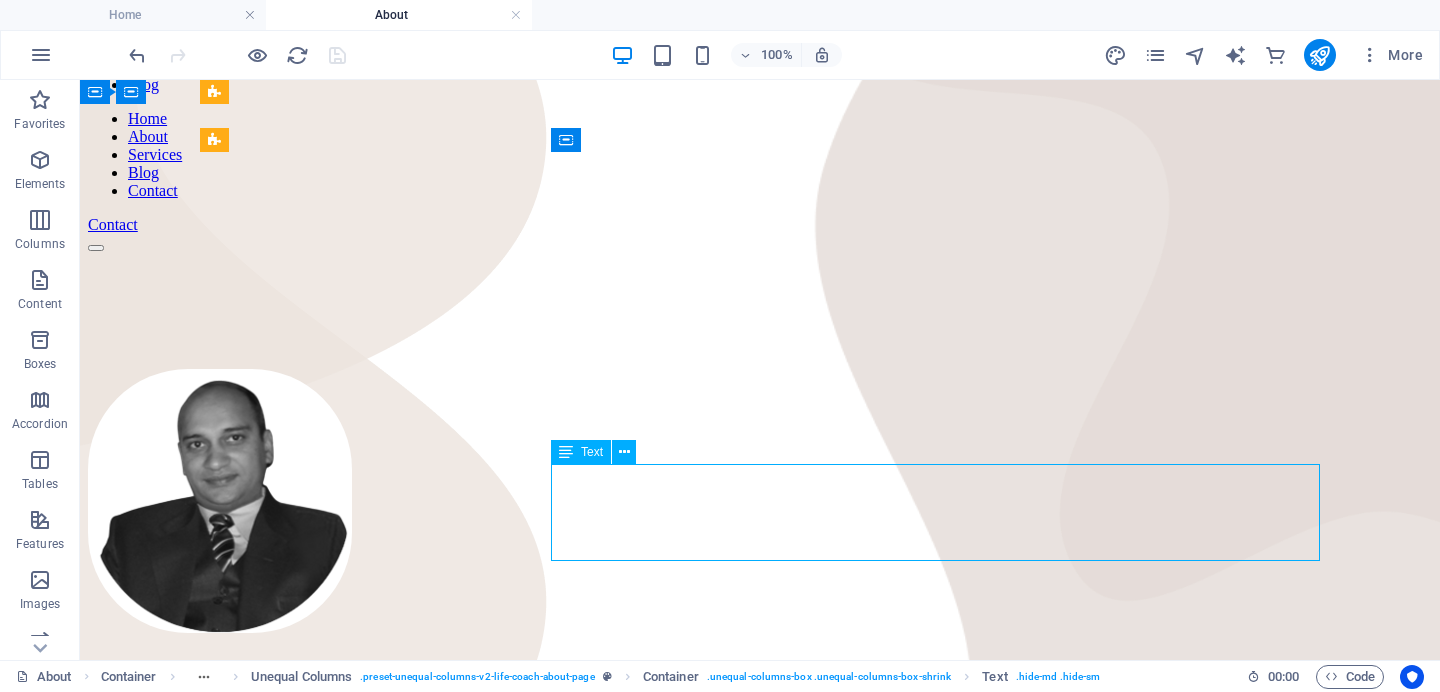 click on "J.K International is an ISO 9001:2015 certified company, led by experienced professionals, the CEO of the company is Mr. [LASTNAME] [LASTNAME]. Our team is highly experienced, innovative and quality assured." at bounding box center (760, 1181) 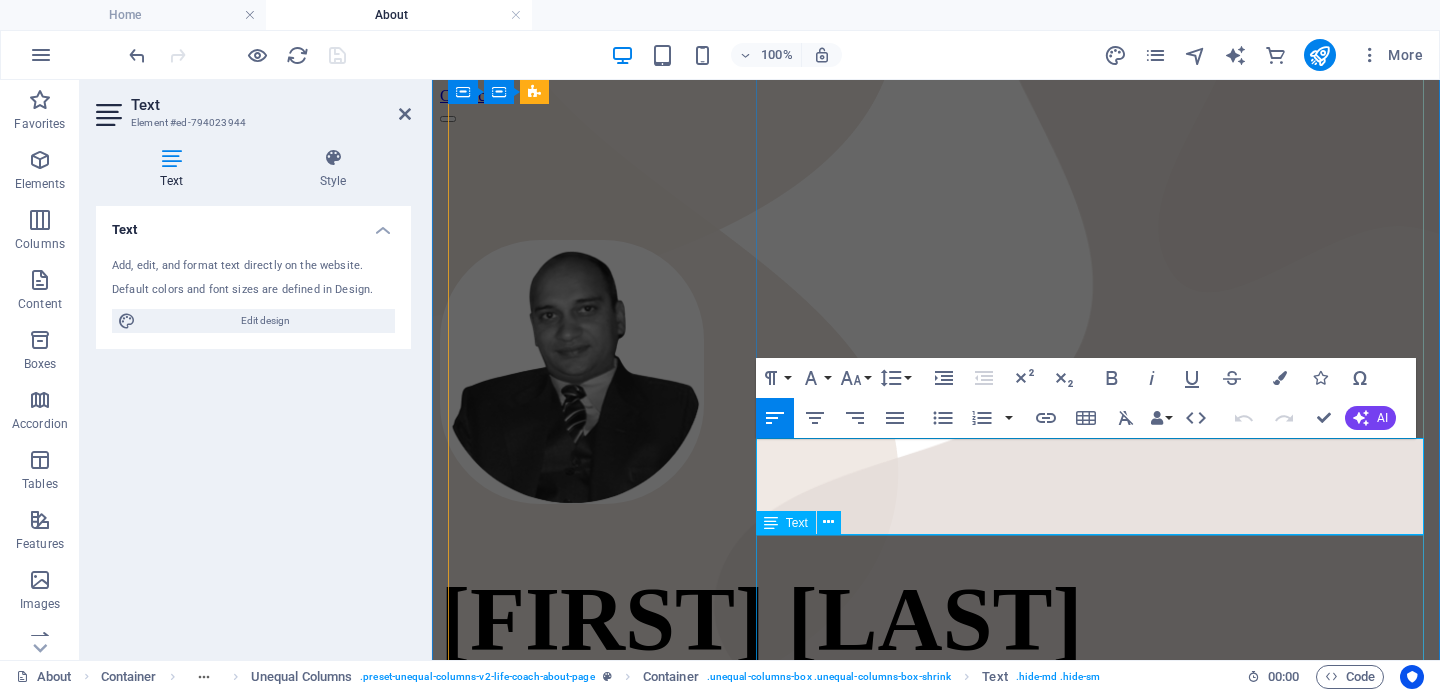 scroll, scrollTop: 302, scrollLeft: 0, axis: vertical 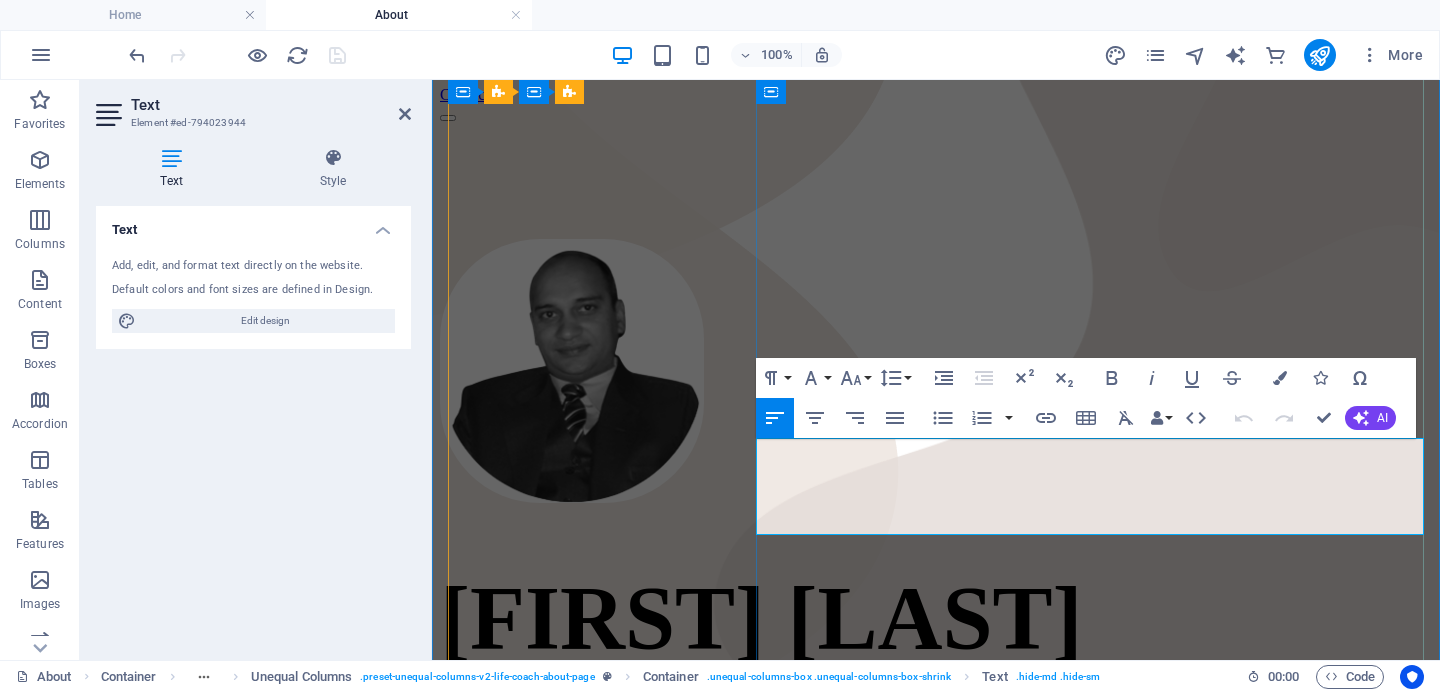 click on "J.K International is an ISO 9001:2015 certified company, led by experienced professionals, the CEO of the company is Mr. [LASTNAME] [LASTNAME]. Our team is highly experienced, innovative and quality assured." at bounding box center (936, 1060) 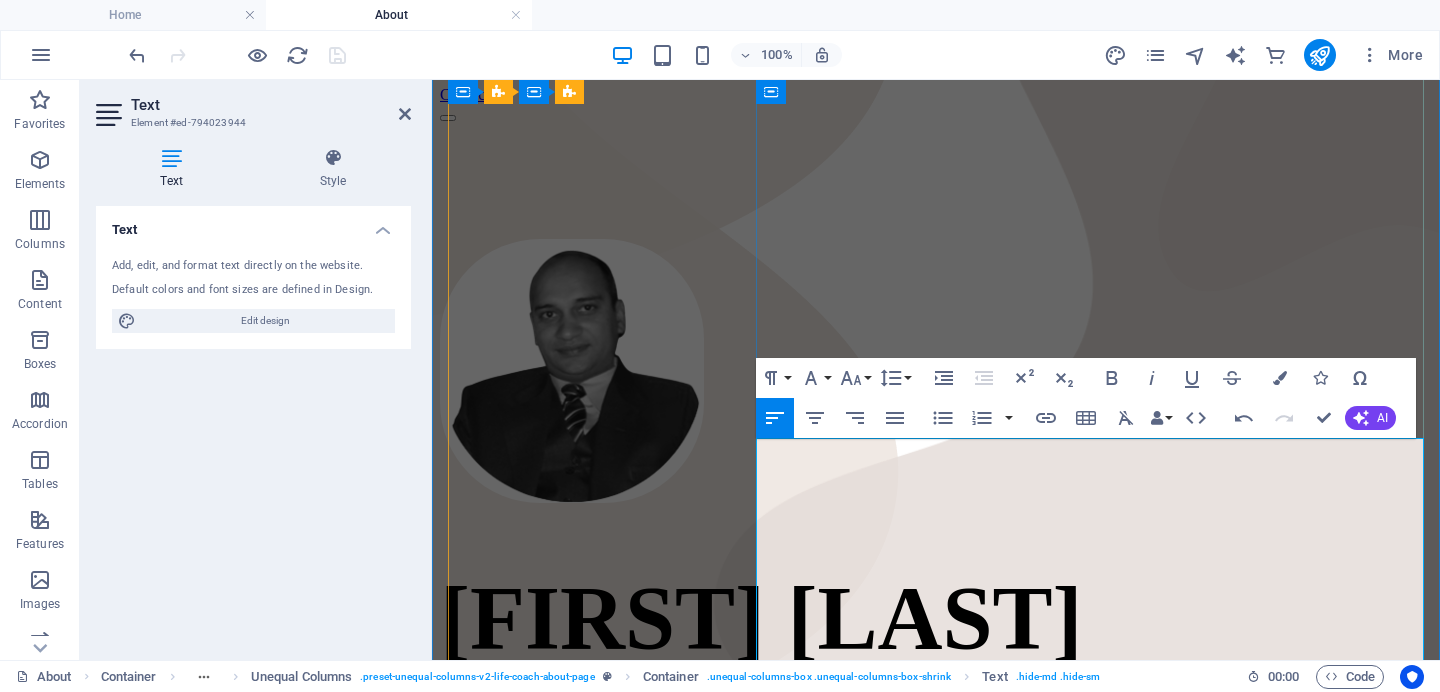 scroll, scrollTop: 5568, scrollLeft: 2, axis: both 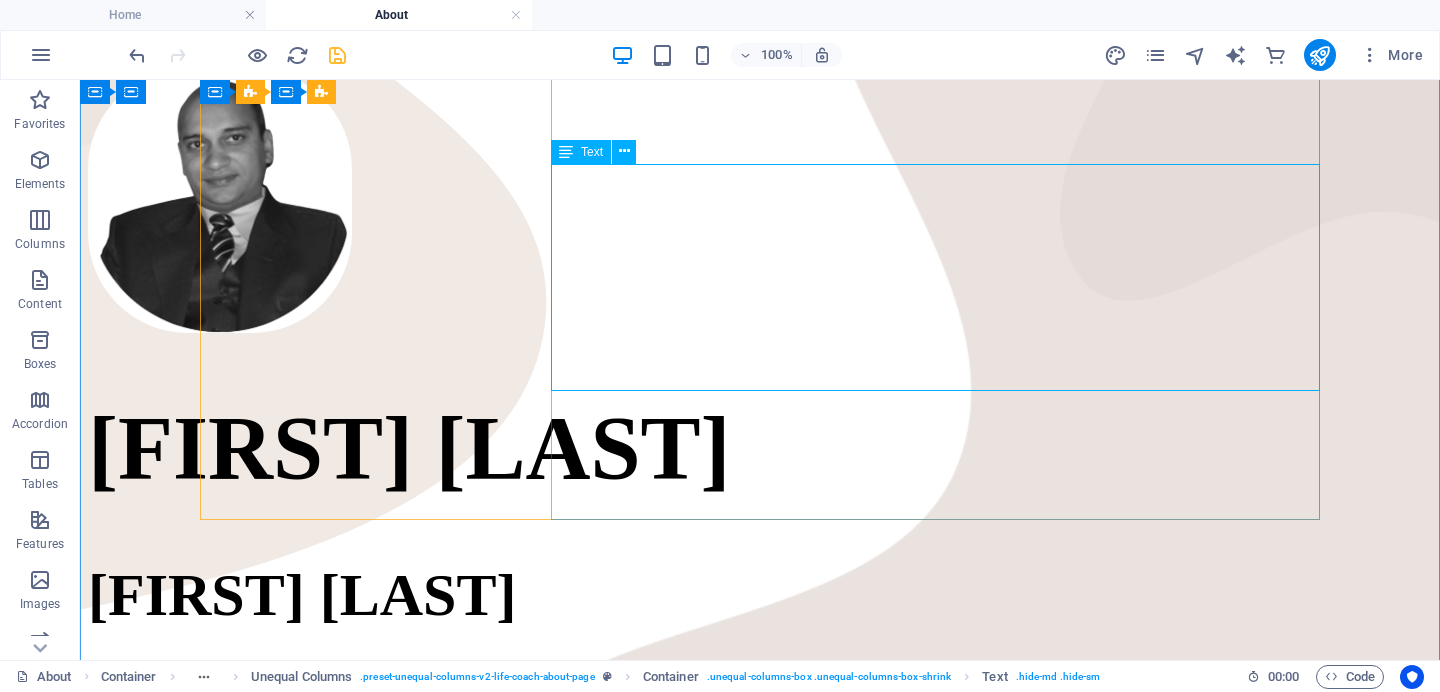 click on "J.K International is an ISO 9001:2015 certified company, led by experienced professionals, the CEO of the company is Mr. Narender Kumar Narwar. Our team is highly experienced, innovative and quality assured. Our company is based in India, Faridabad, which is located just 15 km from New Delhi, the capital of the country, has an office in Faridabad (India) with an area of 130 sq. m., and an office in Omsk (Russia). Veliy Group LLC, INN 5505053613 is the official representative of our company in Russia." at bounding box center (760, 907) 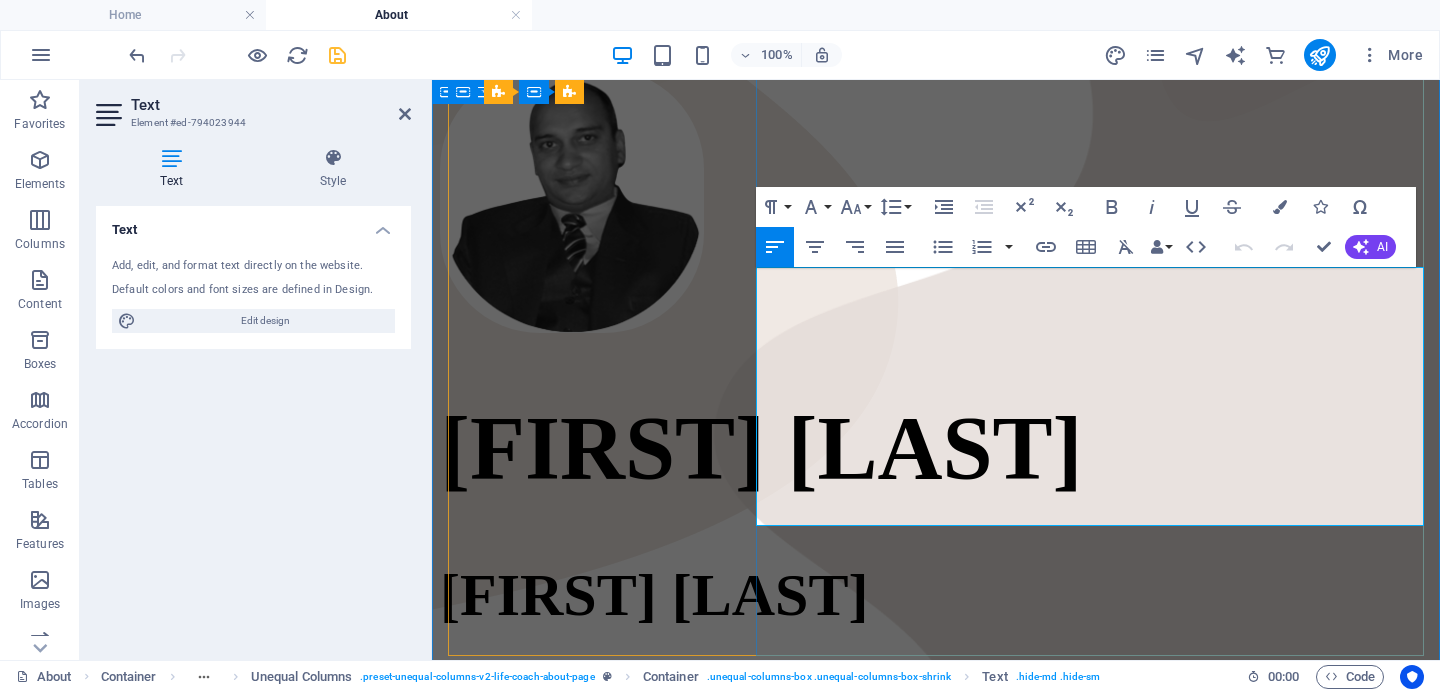 click on "Our company is based in India, [CITY], which is located just 15 km from New Delhi, the capital of the country, has an office in [CITY] (India) with an area of 130 sq. m., and an office in Omsk (Russia). Veliy Group LLC, INN 5505053613 is the official representative of our company in Russia." at bounding box center [936, 942] 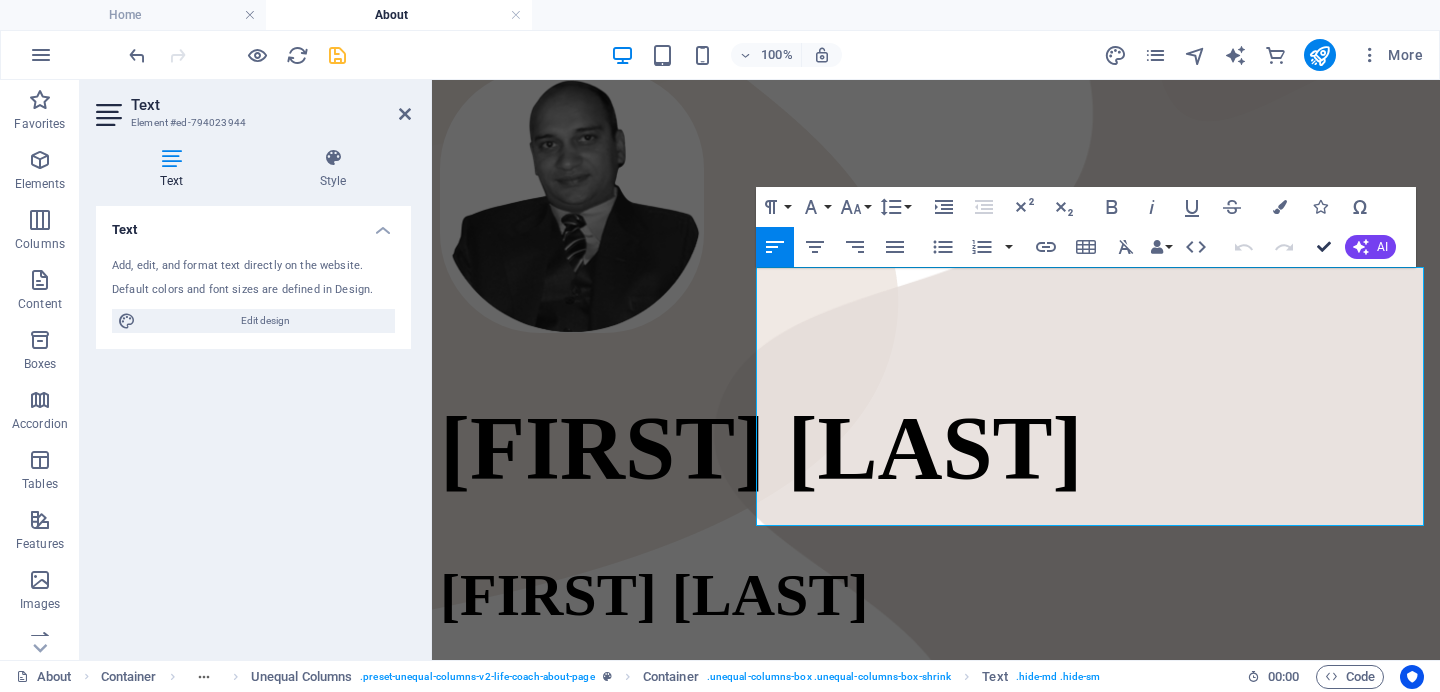 scroll, scrollTop: 369, scrollLeft: 0, axis: vertical 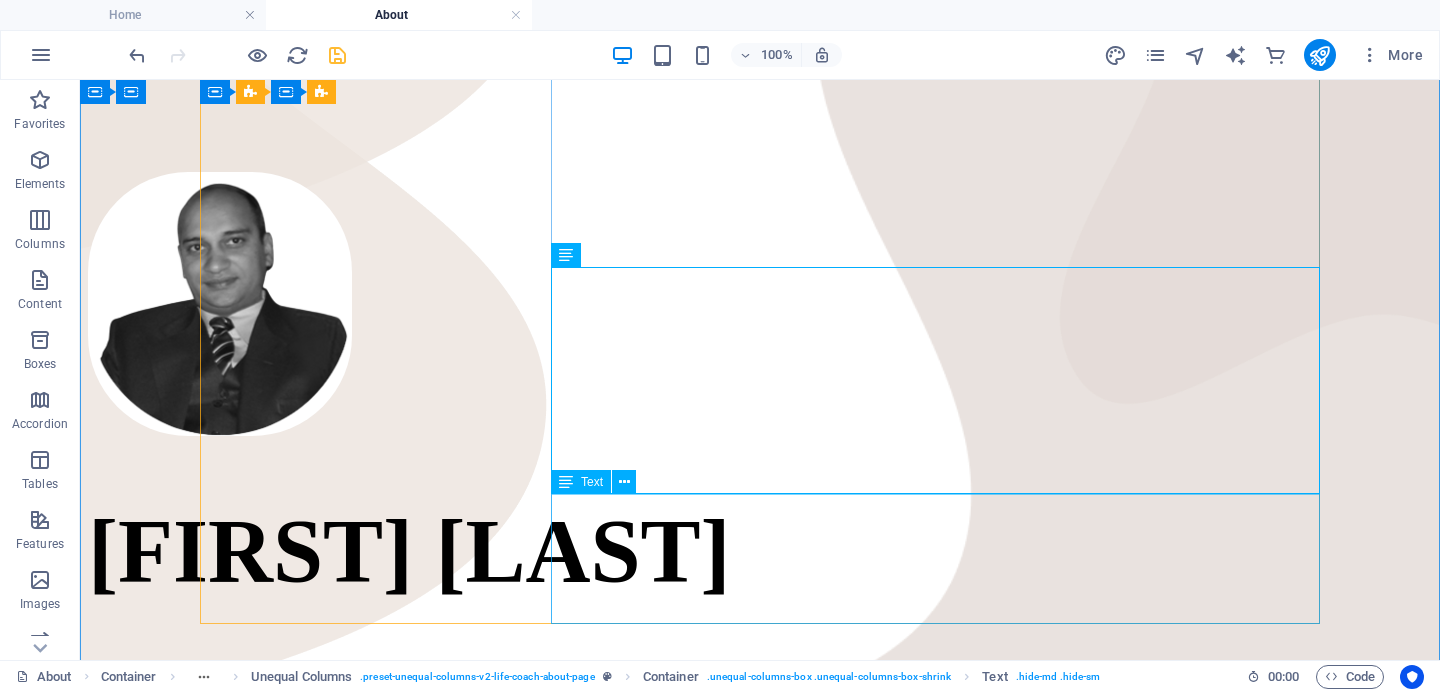 click on "There are many variations of passages of Lorem Ipsum available, but the majority have suffered alteration in some form, by injected humour, or randomised words which don't look even slightly believable. f you are going to use a passage of Lorem Ipsum." at bounding box center [760, 1079] 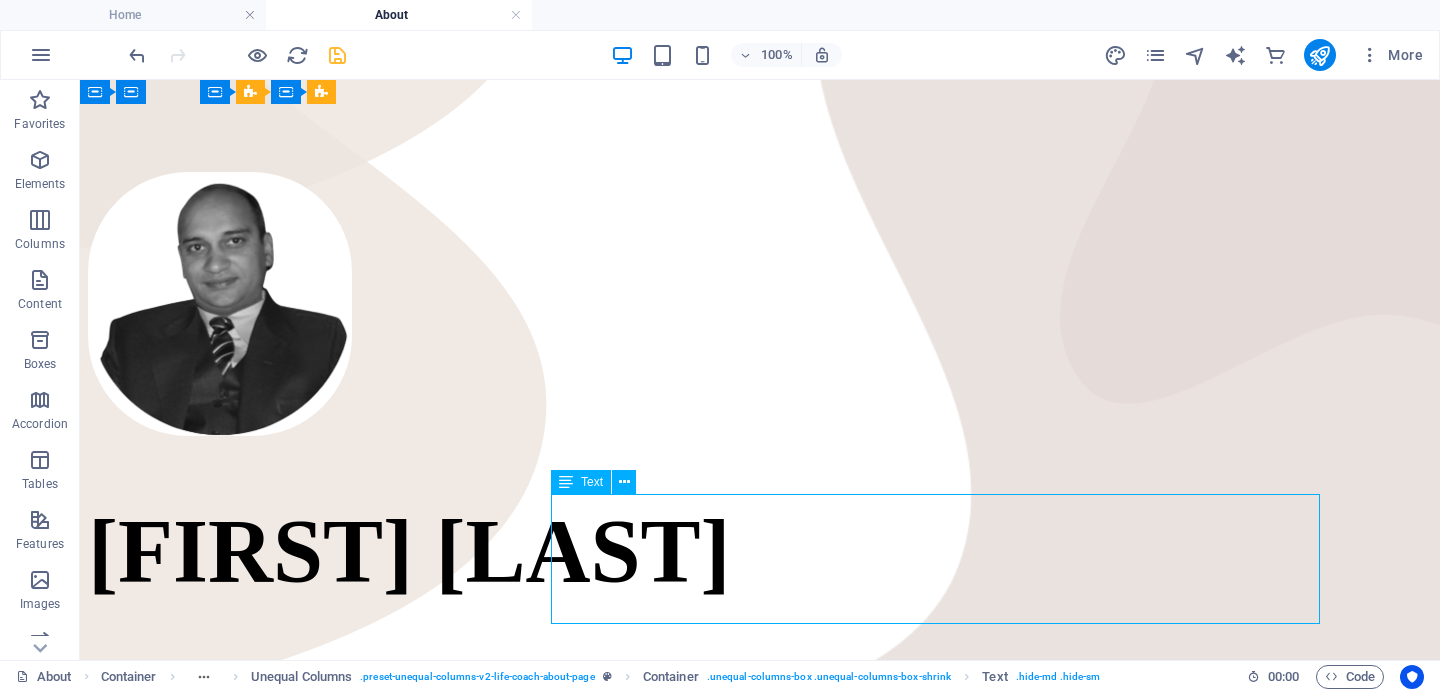 click on "There are many variations of passages of Lorem Ipsum available, but the majority have suffered alteration in some form, by injected humour, or randomised words which don't look even slightly believable. f you are going to use a passage of Lorem Ipsum." at bounding box center [760, 1079] 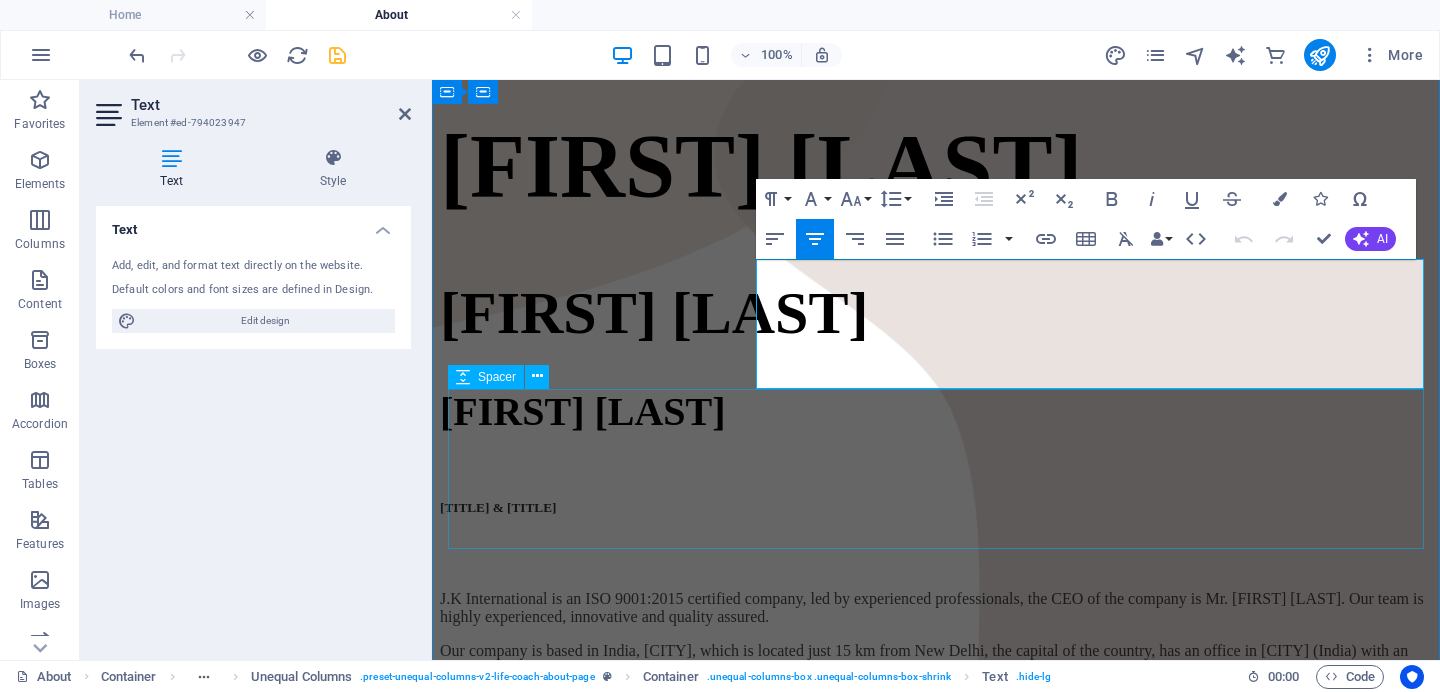 scroll, scrollTop: 766, scrollLeft: 0, axis: vertical 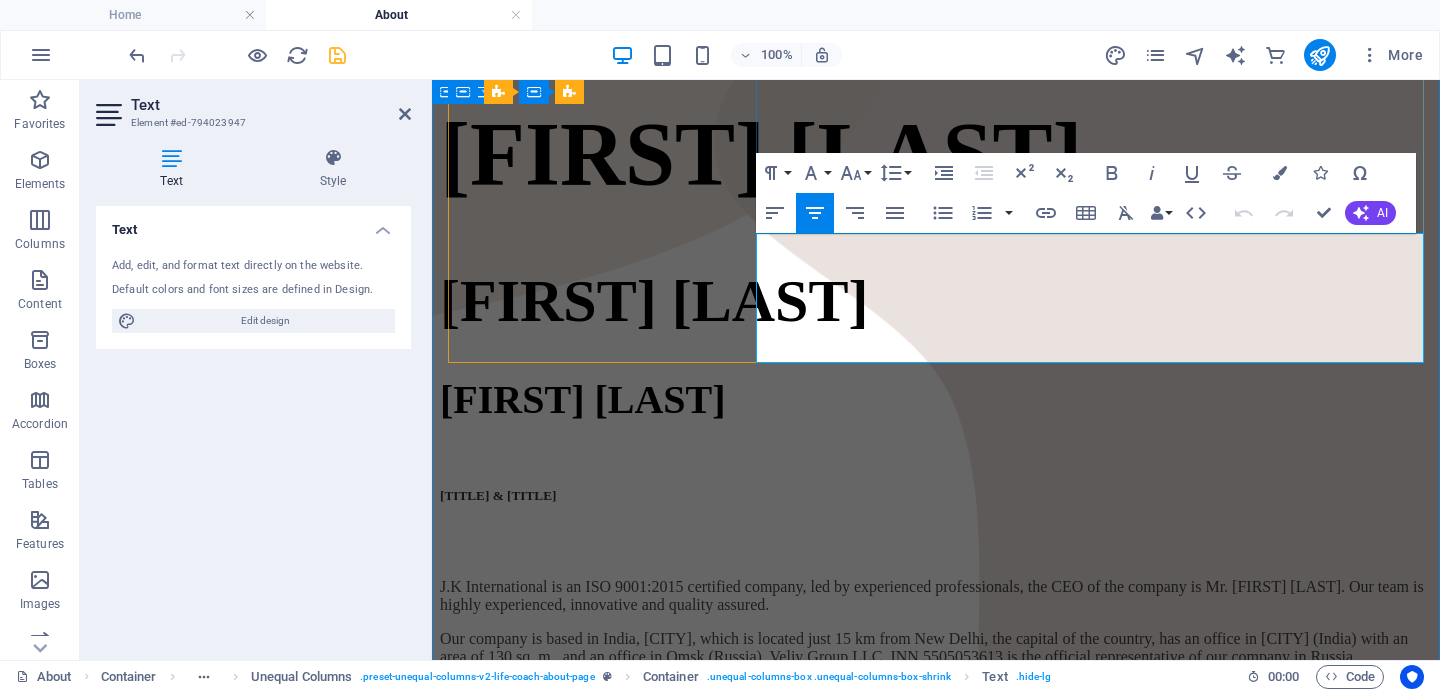 click on "There are many variations of passages of Lorem Ipsum available, but the majority have suffered alteration in some form, by injected humour, or randomised words which don't look even slightly believable. f you are going to use a passage of Lorem Ipsum." at bounding box center [936, 700] 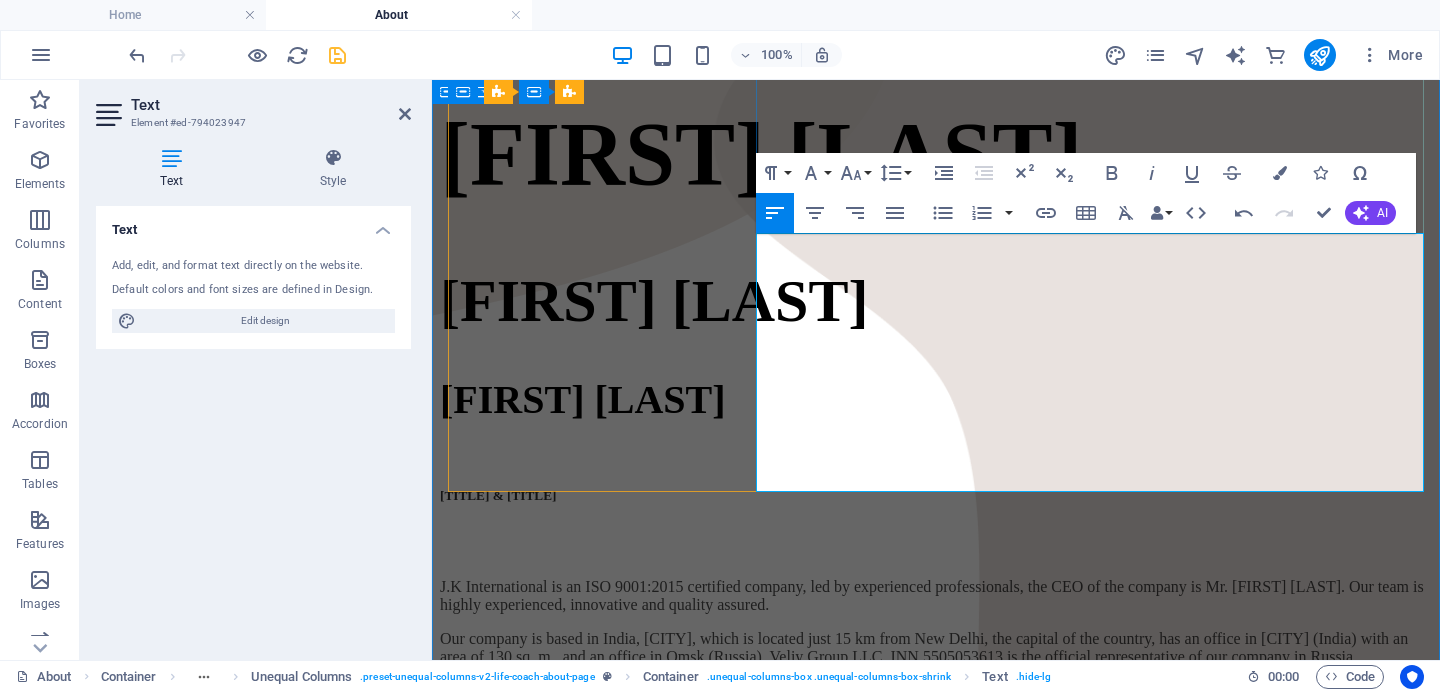 click on "J.K International is an ISO 9001:2015 certified company, led by experienced professionals, the CEO of the company is Mr. [LASTNAME] [LASTNAME]. Our team is highly experienced, innovative and quality assured." at bounding box center (936, 700) 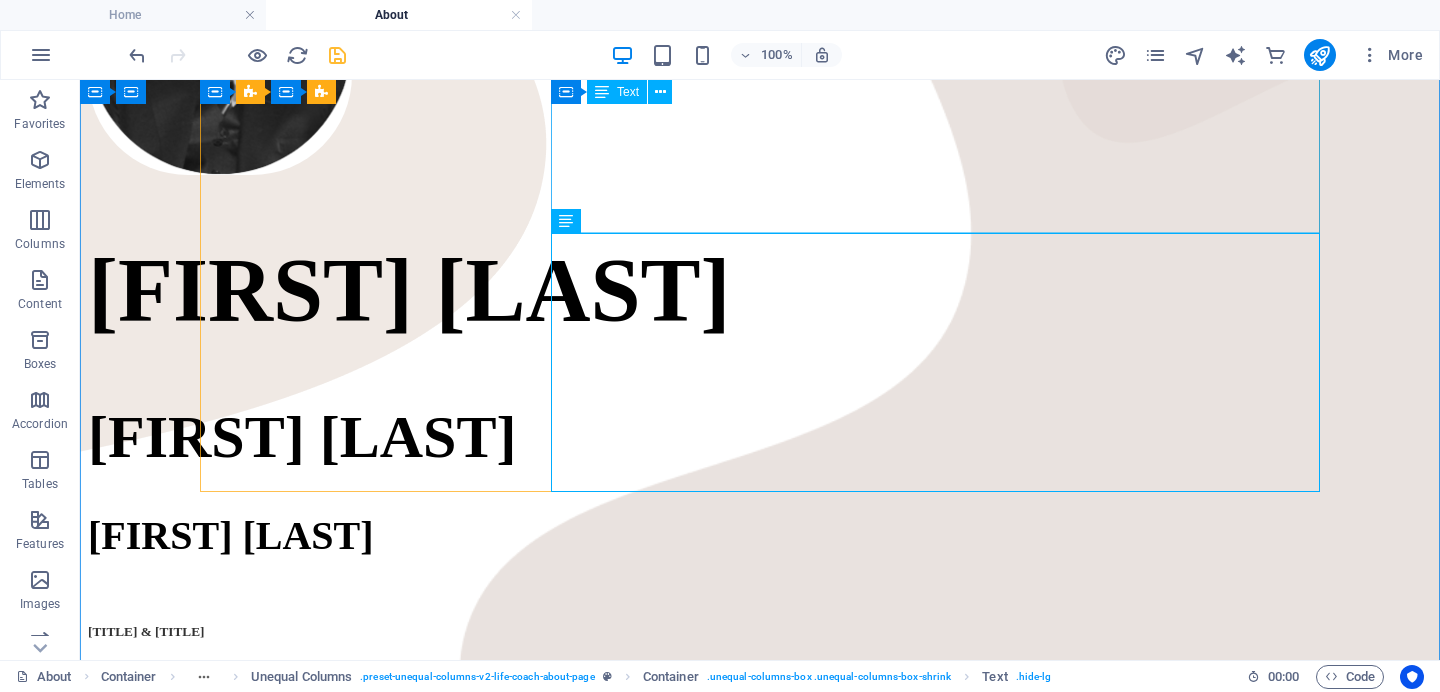 scroll, scrollTop: 574, scrollLeft: 0, axis: vertical 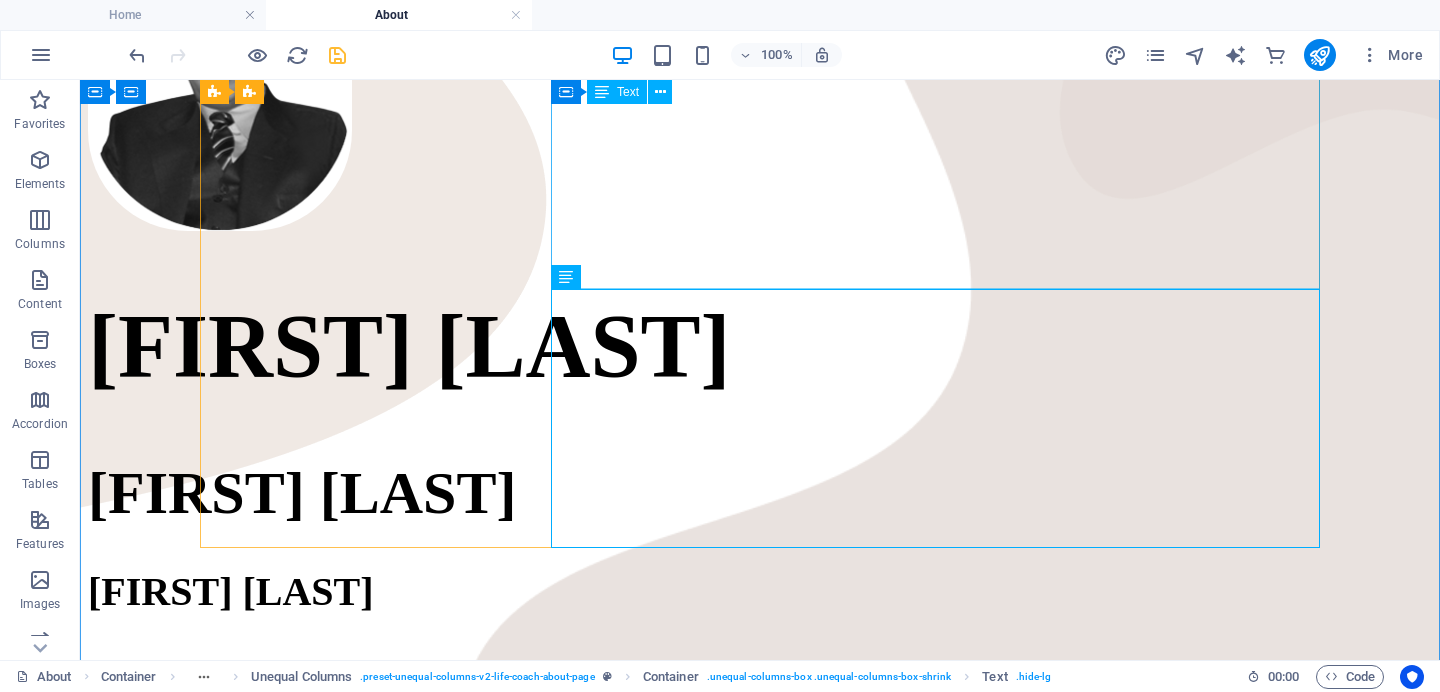 click on "J.K International is an ISO 9001:2015 certified company, led by experienced professionals, the CEO of the company is Mr. Narender Kumar Narwar. Our team is highly experienced, innovative and quality assured. Our company is based in India, Faridabad, which is located just 15 km from New Delhi, the capital of the country, has an office in Faridabad (India) with an area of 130 sq. m., and an office in Omsk (Russia). Veliy Group LLC, INN 5505053613 is the official representative of our company in Russia." at bounding box center (760, 805) 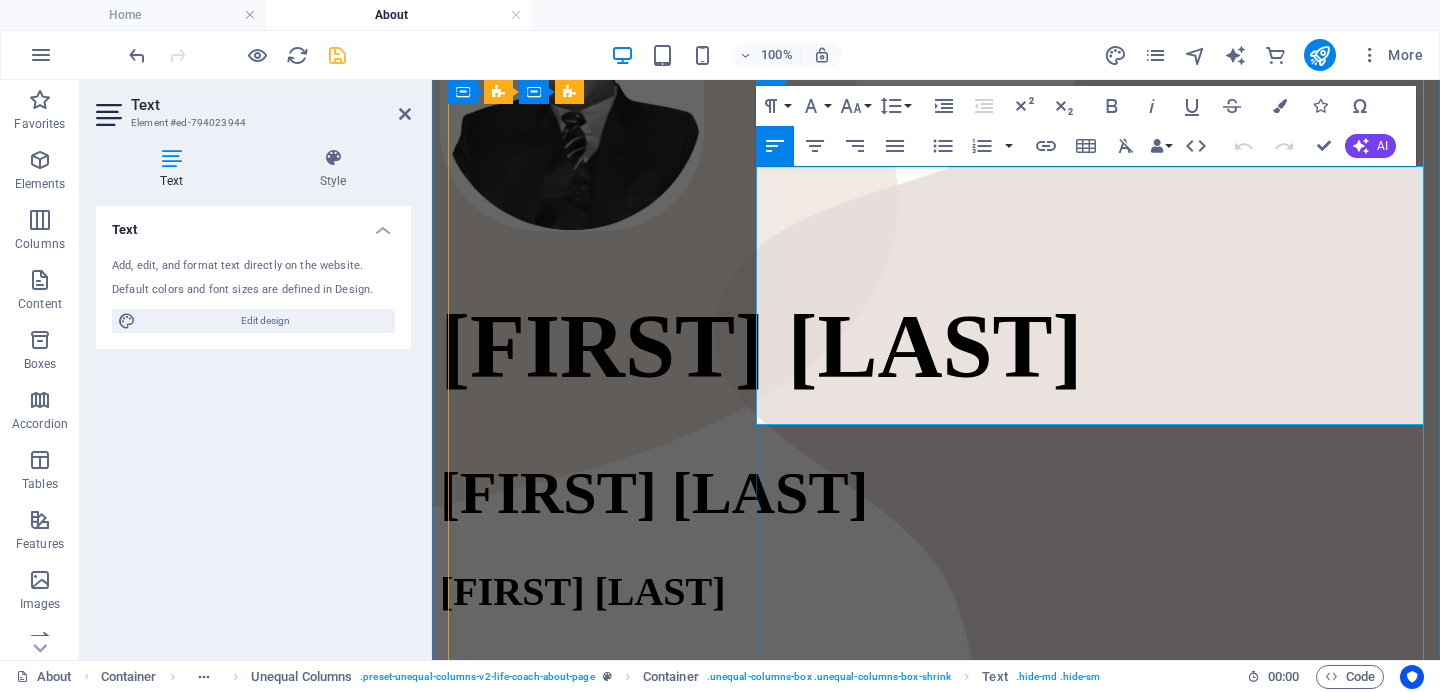 click on "J.K International is an ISO 9001:2015 certified company, led by experienced professionals, the CEO of the company is Mr. [LASTNAME] [LASTNAME]. Our team is highly experienced, innovative and quality assured." at bounding box center (936, 788) 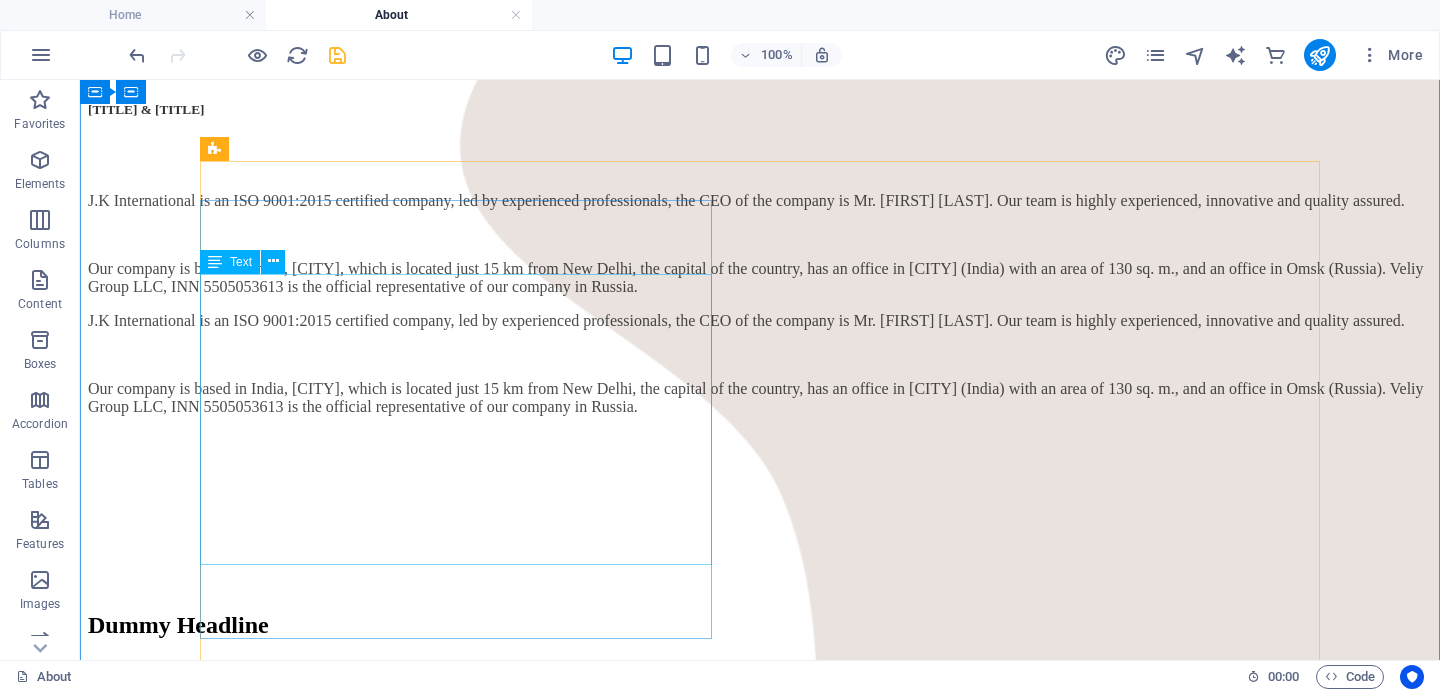 scroll, scrollTop: 1157, scrollLeft: 0, axis: vertical 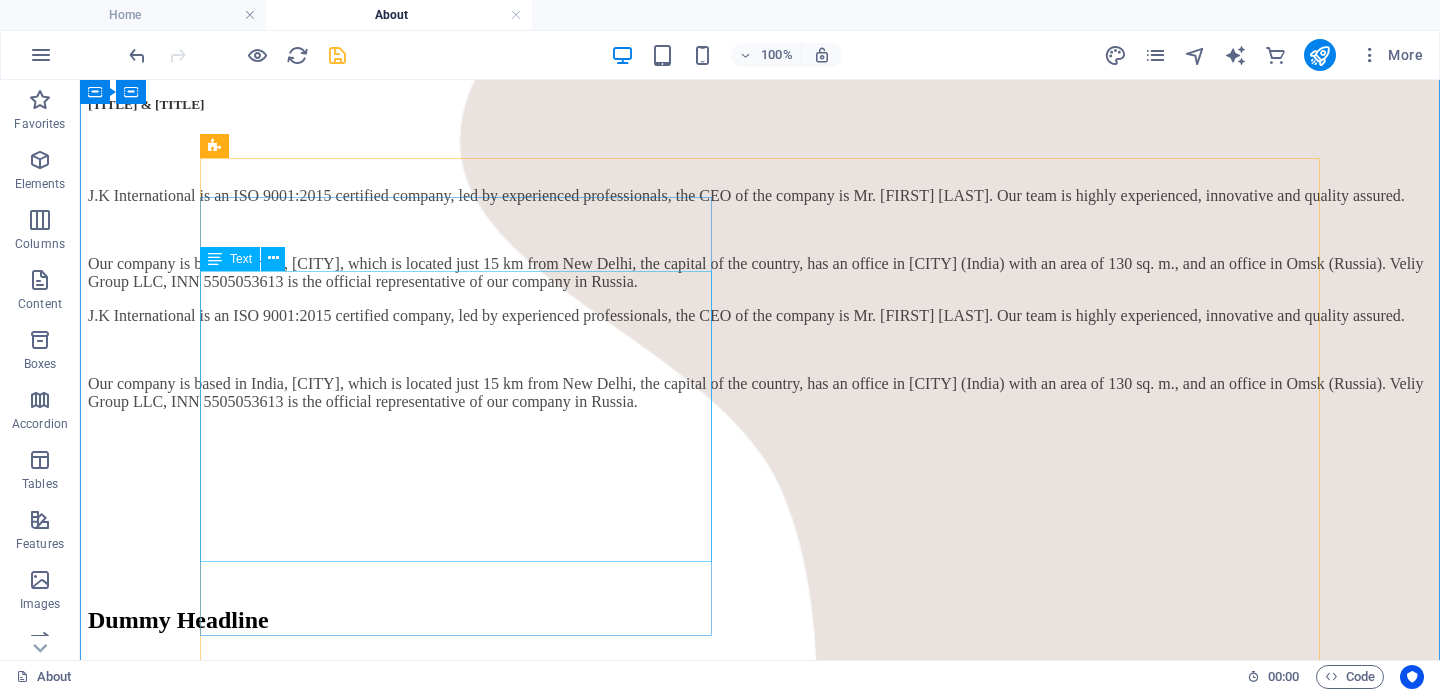 click on "There are many variations of passages of Lorem Ipsum available, but the majority have suffered alteration in some form, by injected humour, or randomised words which don't look even slightly believable. If you are going to use a passage of Lorem Ipsum, you need to be sure there isn't anything embarrassing hidden in the middle of text. All the Lorem Ipsum generators on the Internet tend to repeat predefined chunks as necessary, making this the first true generator." at bounding box center [760, 725] 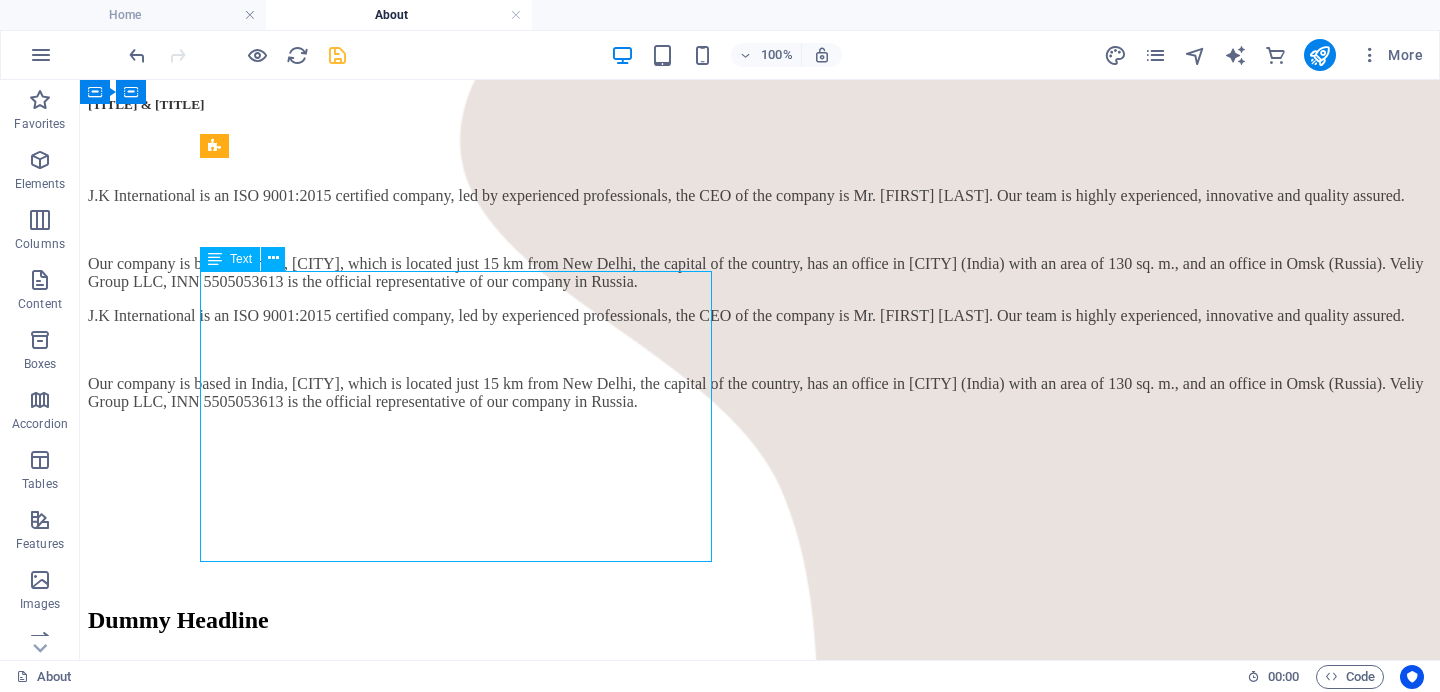 click on "There are many variations of passages of Lorem Ipsum available, but the majority have suffered alteration in some form, by injected humour, or randomised words which don't look even slightly believable. If you are going to use a passage of Lorem Ipsum, you need to be sure there isn't anything embarrassing hidden in the middle of text. All the Lorem Ipsum generators on the Internet tend to repeat predefined chunks as necessary, making this the first true generator." at bounding box center (760, 725) 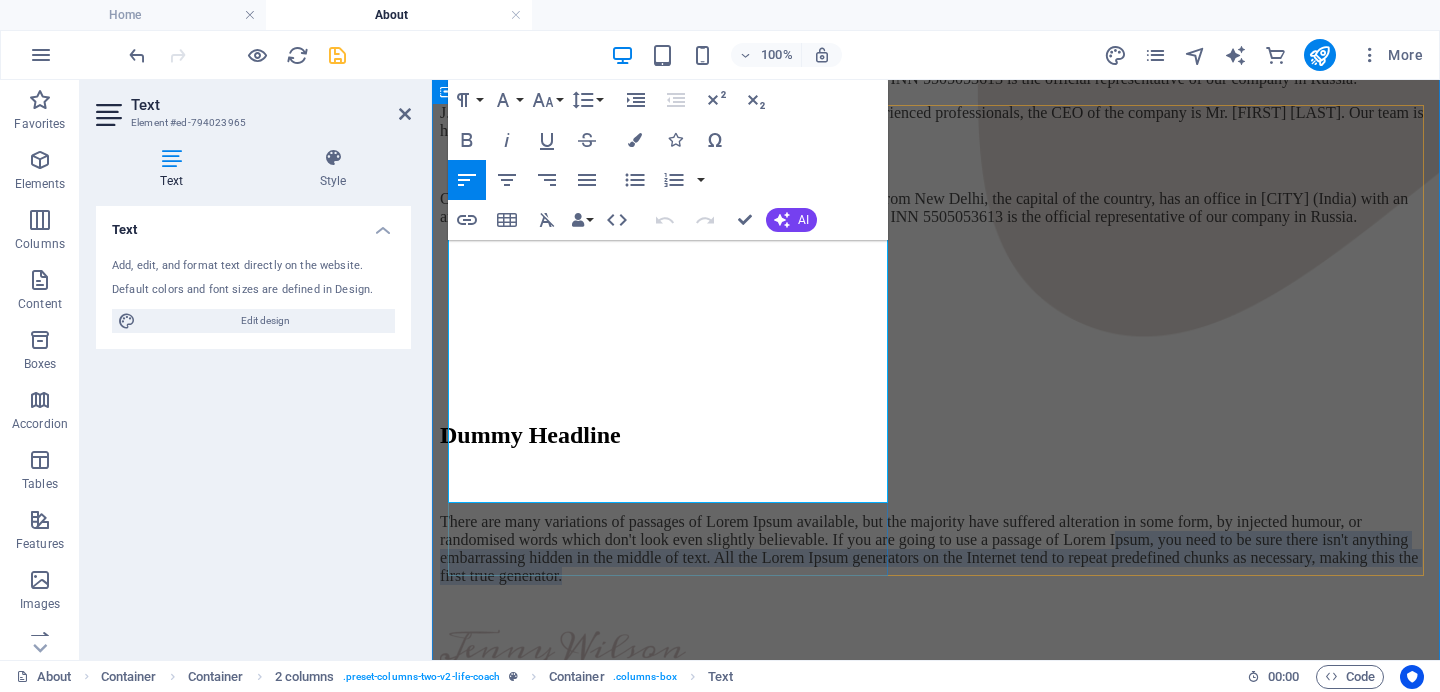 drag, startPoint x: 873, startPoint y: 490, endPoint x: 522, endPoint y: 351, distance: 377.52087 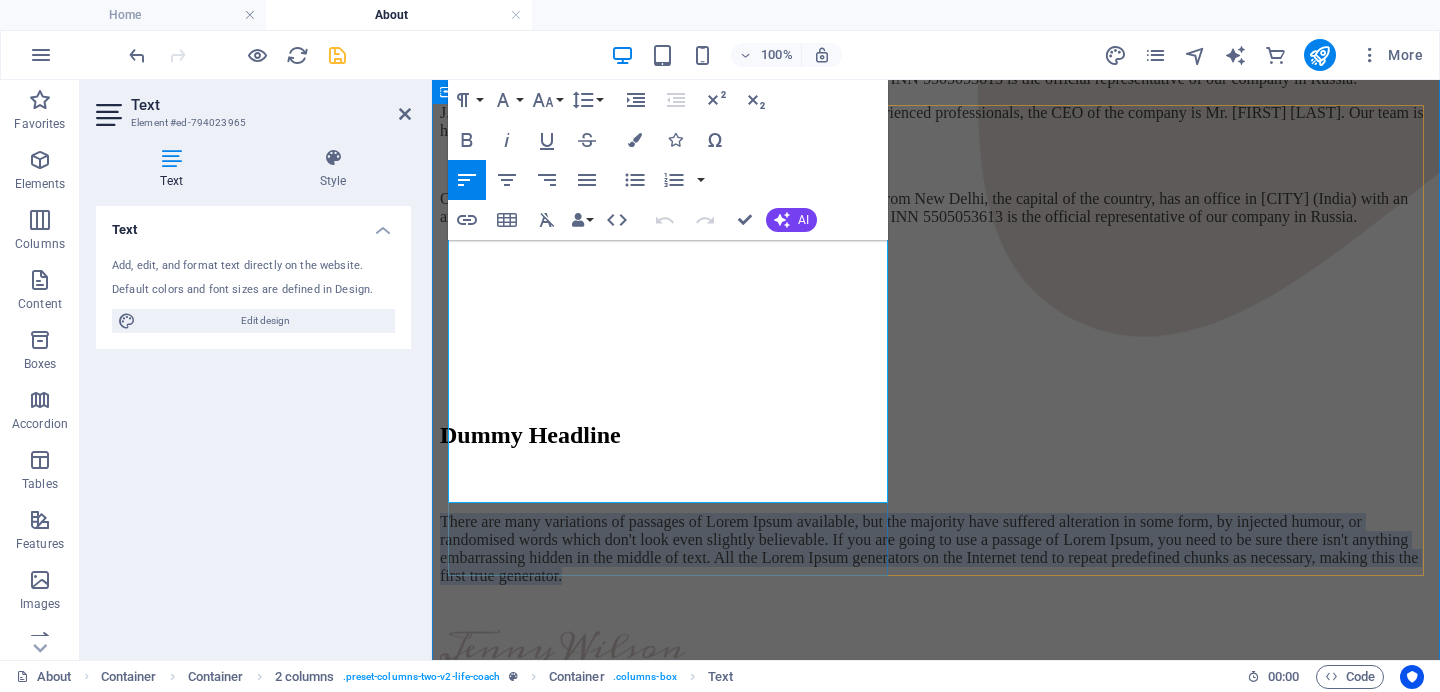 scroll, scrollTop: 1429, scrollLeft: 0, axis: vertical 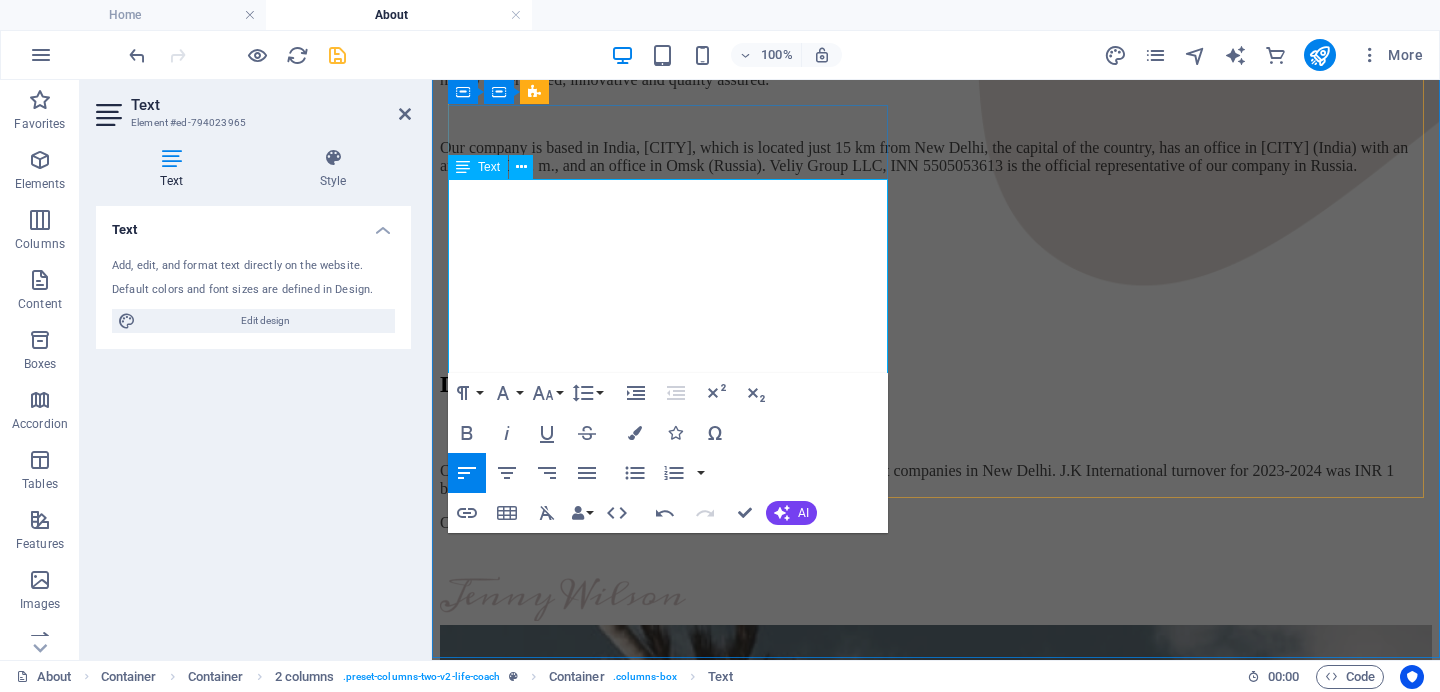 click on "Our company ranks 200th among the 2000 fastest growing and largest companies in New Delhi. J.K International turnover for 2023-2024 was INR 1 billion 300 million." at bounding box center [936, 480] 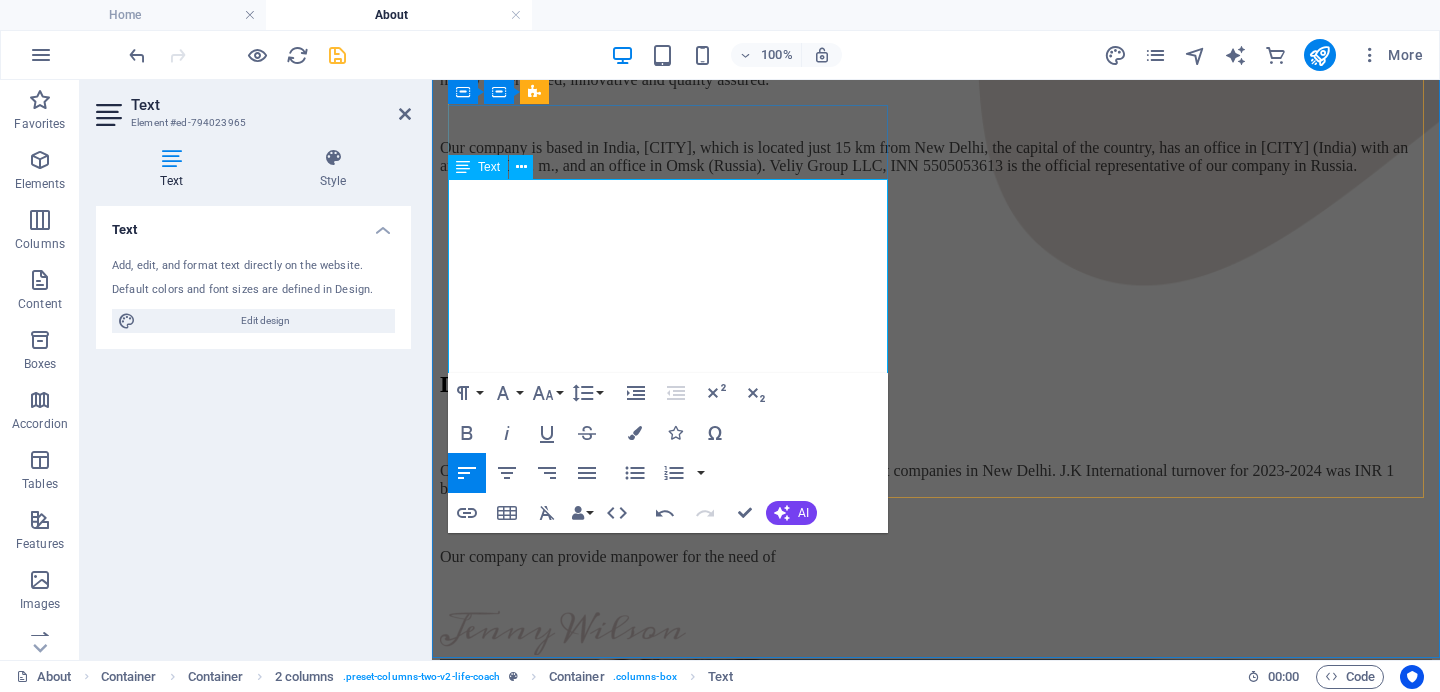 scroll, scrollTop: 1413, scrollLeft: 0, axis: vertical 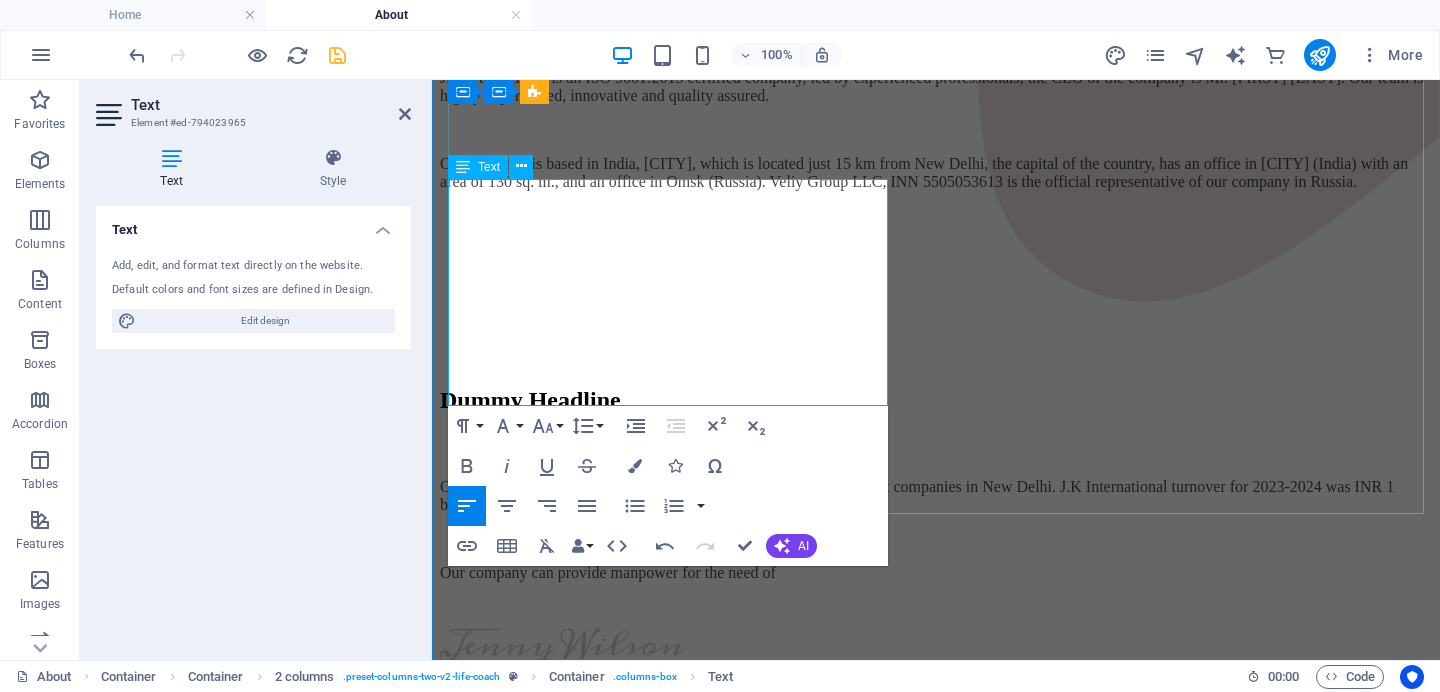 click on "Our company can provide manpower for the need of" at bounding box center (936, 573) 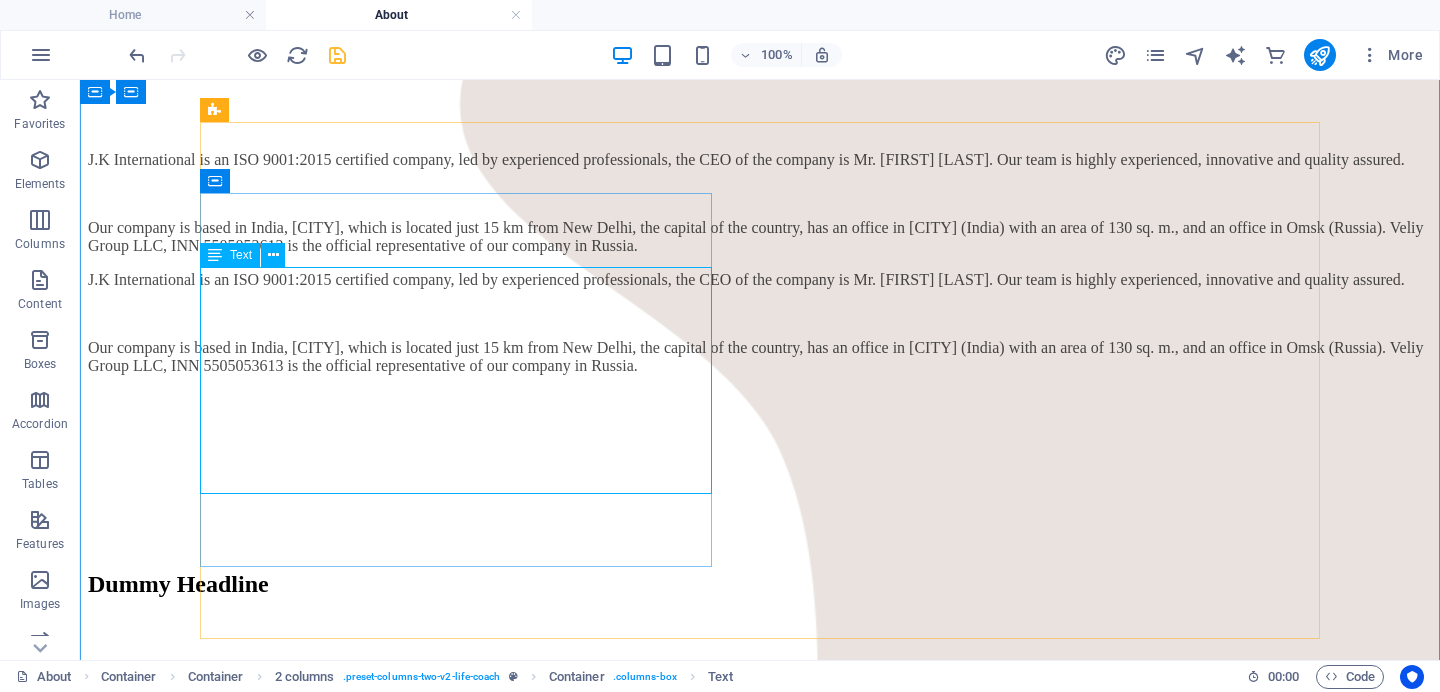 scroll, scrollTop: 1194, scrollLeft: 0, axis: vertical 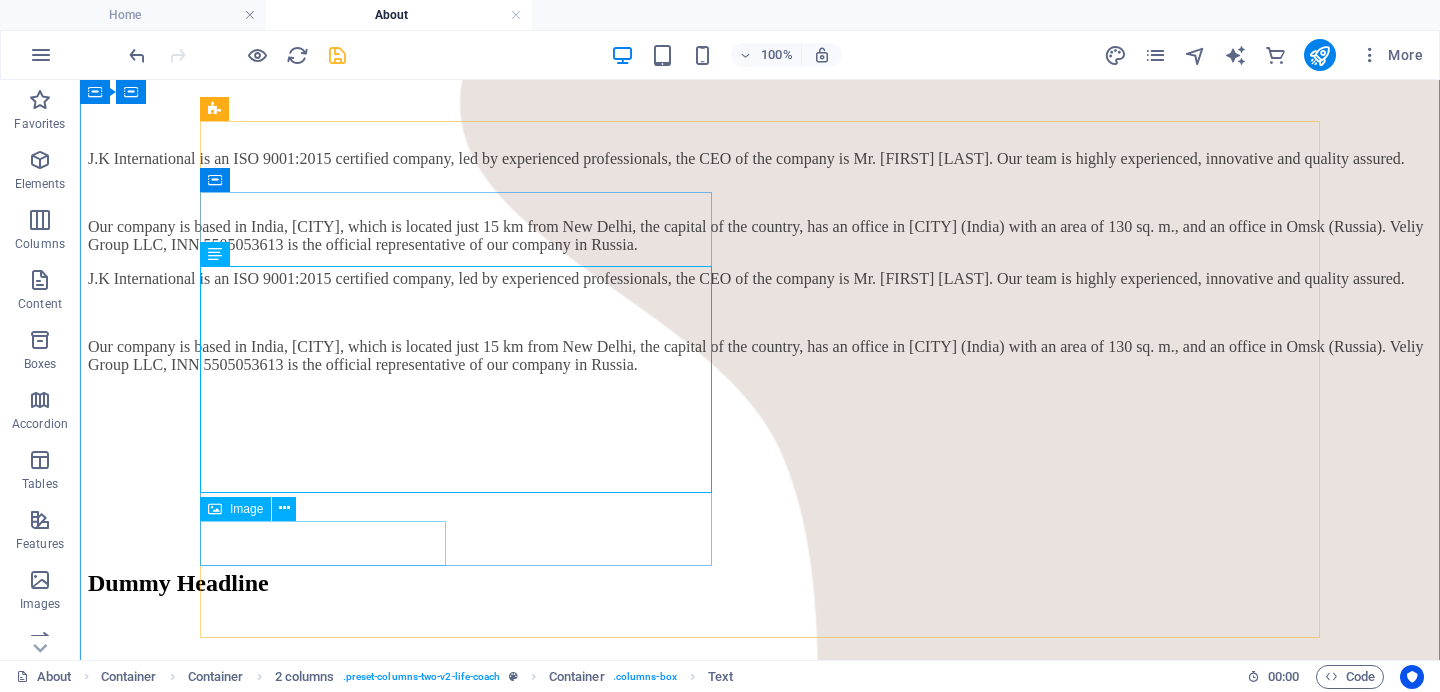 click at bounding box center (760, 815) 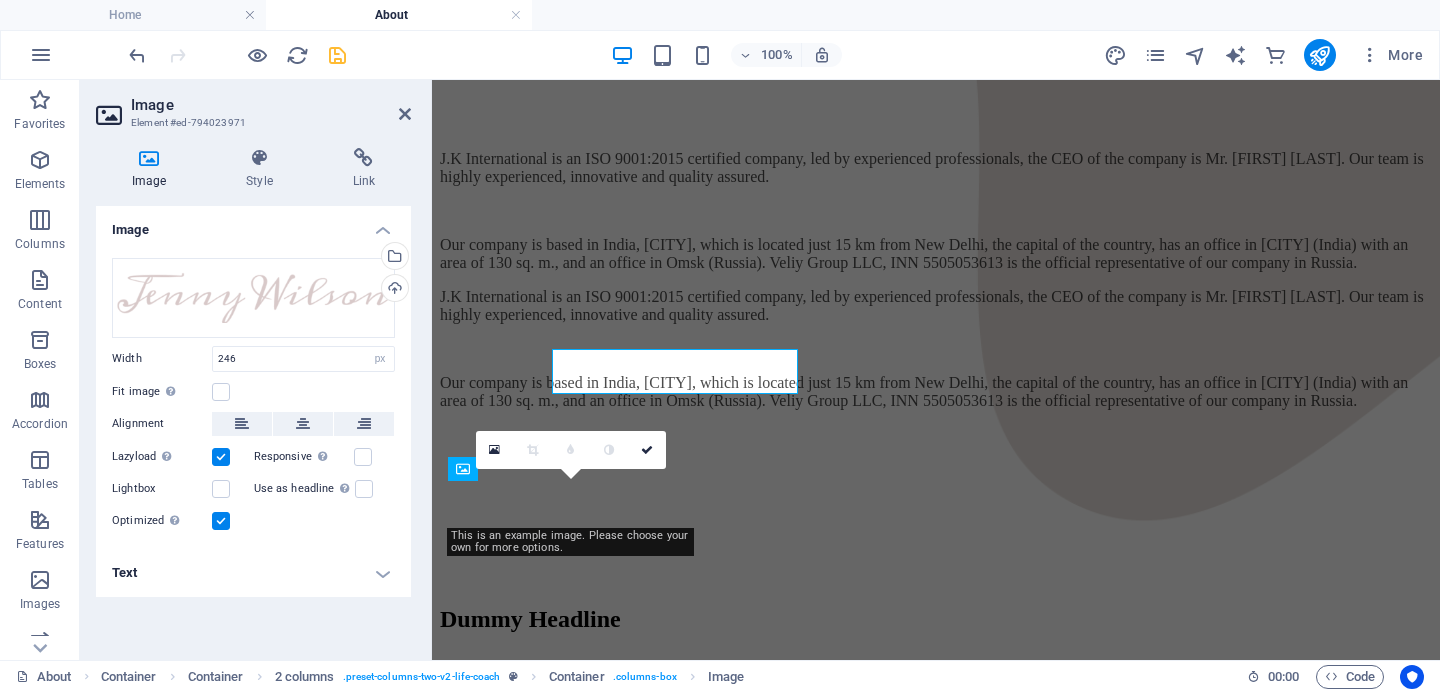 scroll, scrollTop: 1366, scrollLeft: 0, axis: vertical 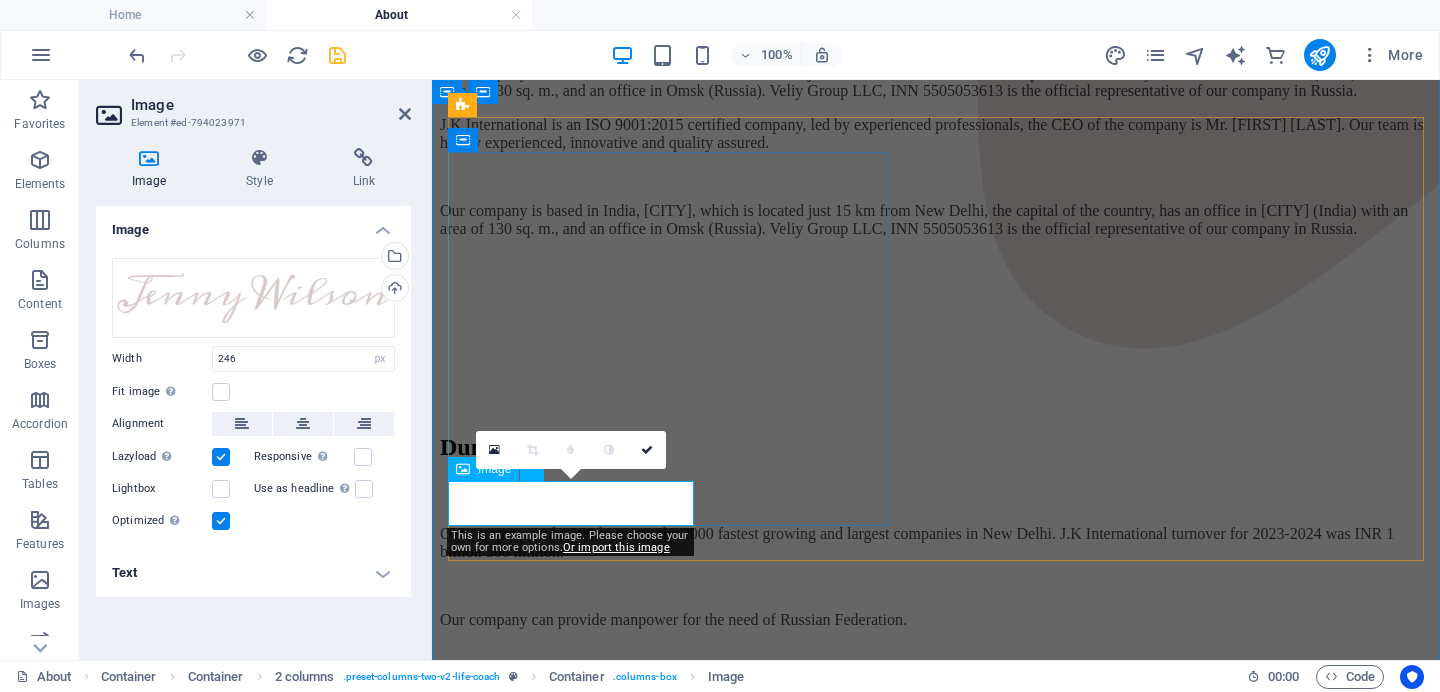 click at bounding box center [936, 697] 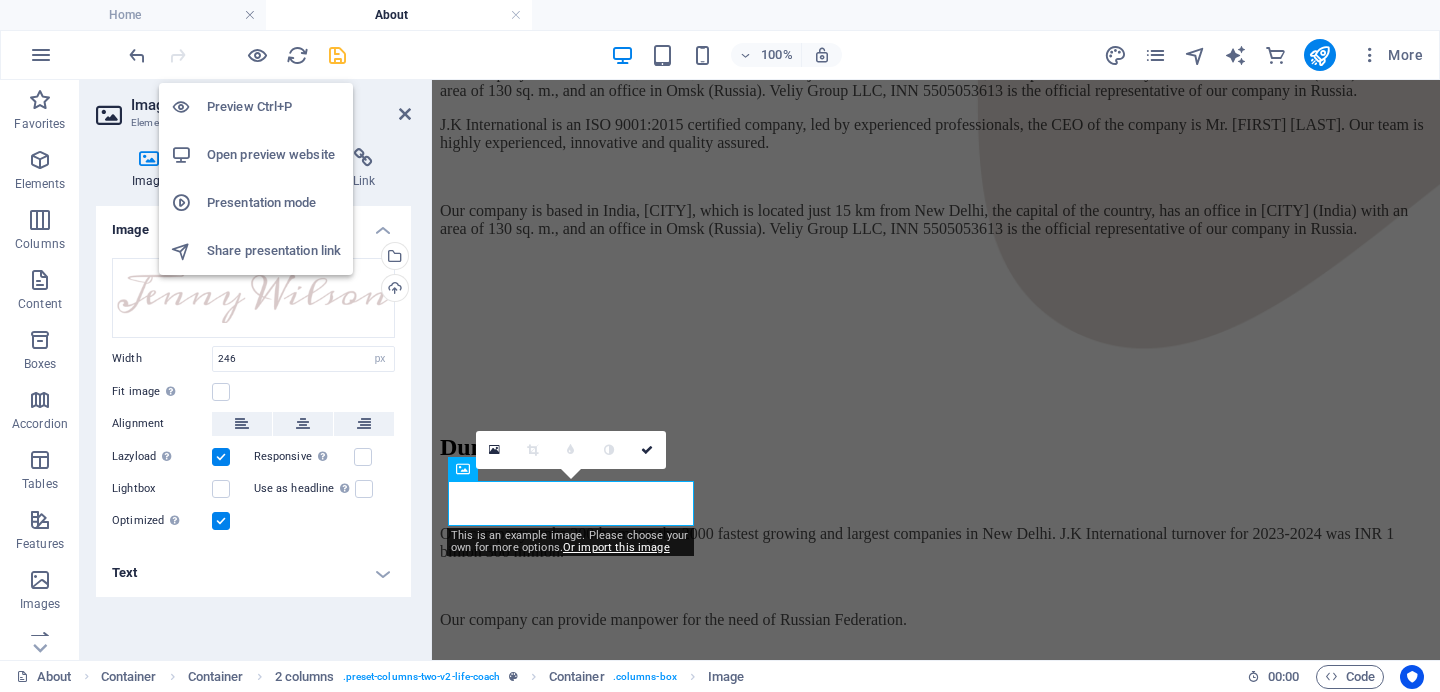 click on "Preview Ctrl+P" at bounding box center (274, 107) 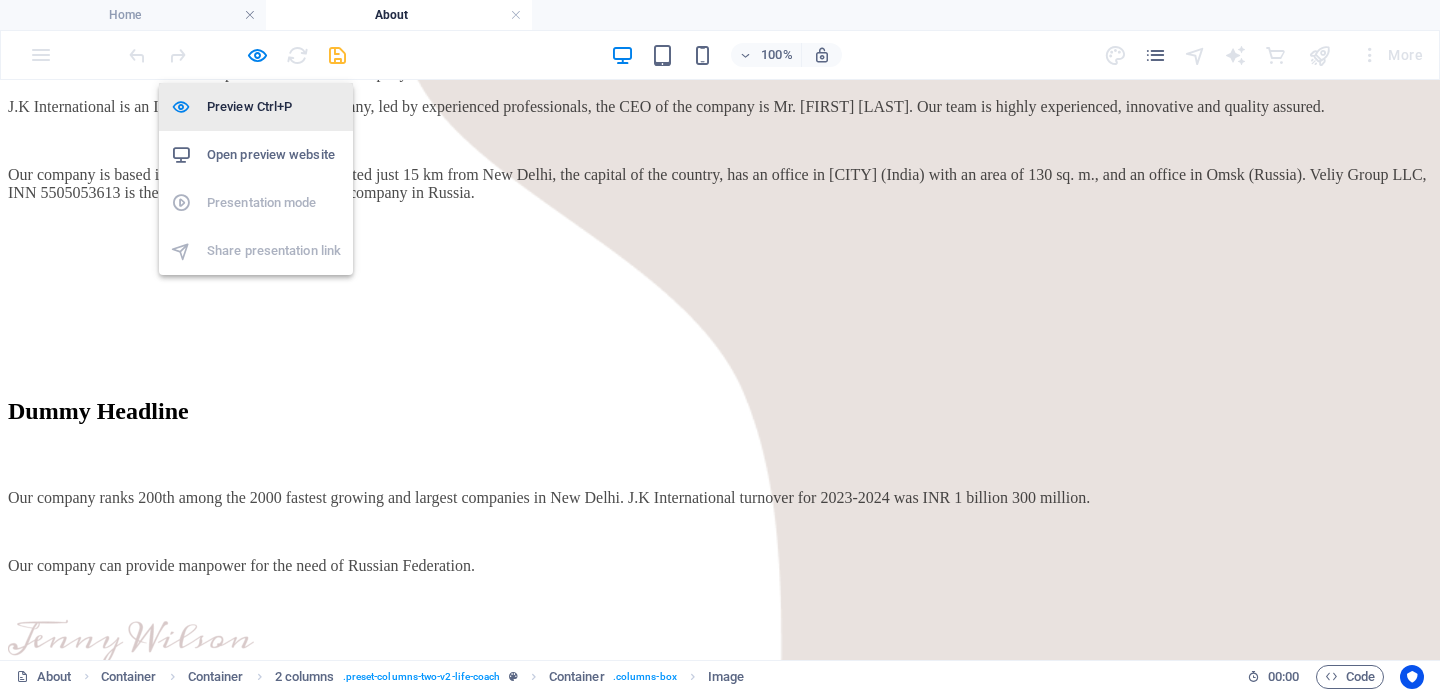 scroll, scrollTop: 941, scrollLeft: 0, axis: vertical 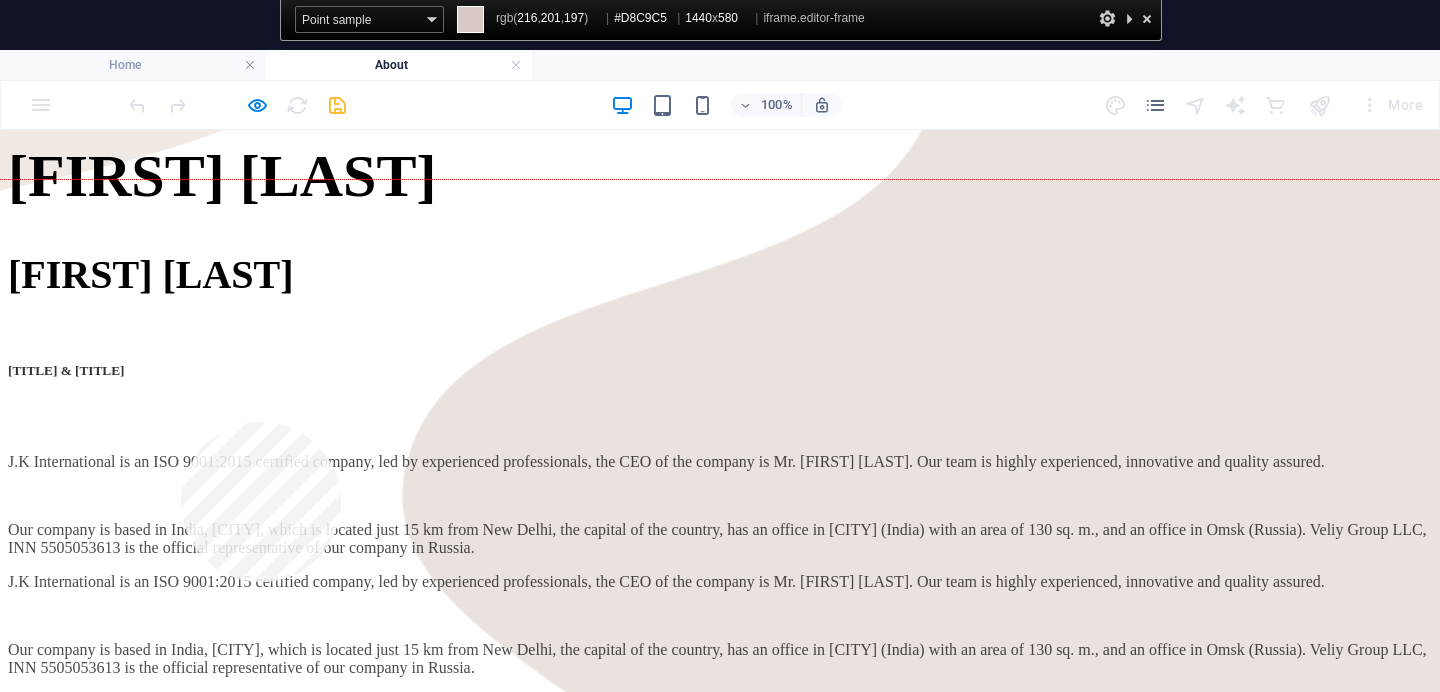 click at bounding box center [720, 470] 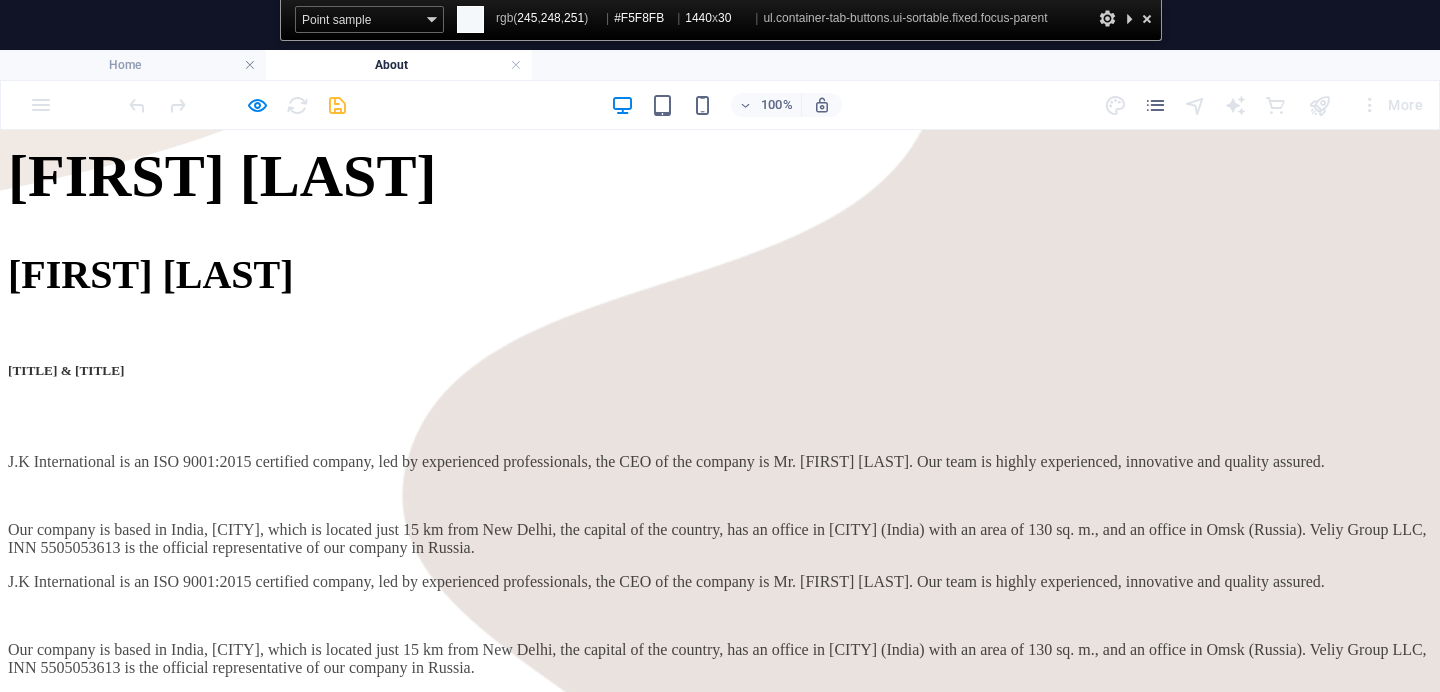 click at bounding box center (1147, 18) 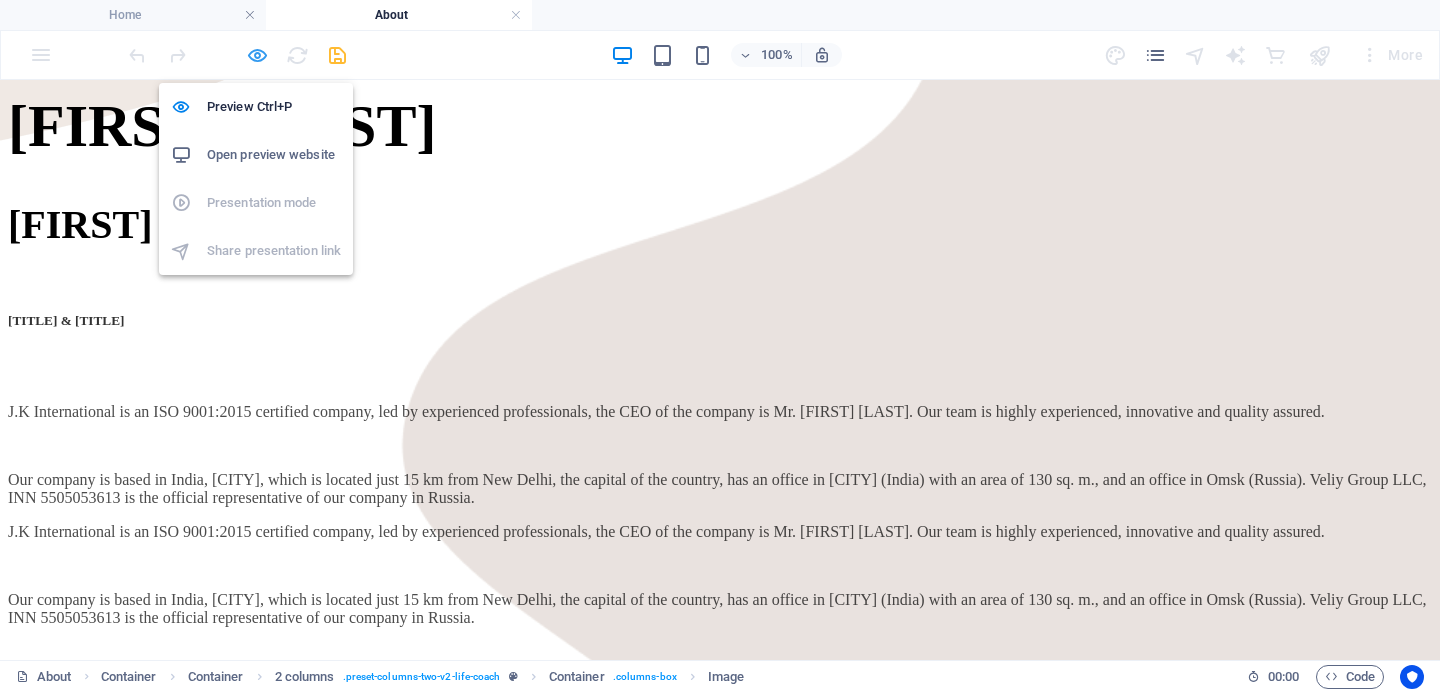 click at bounding box center [257, 55] 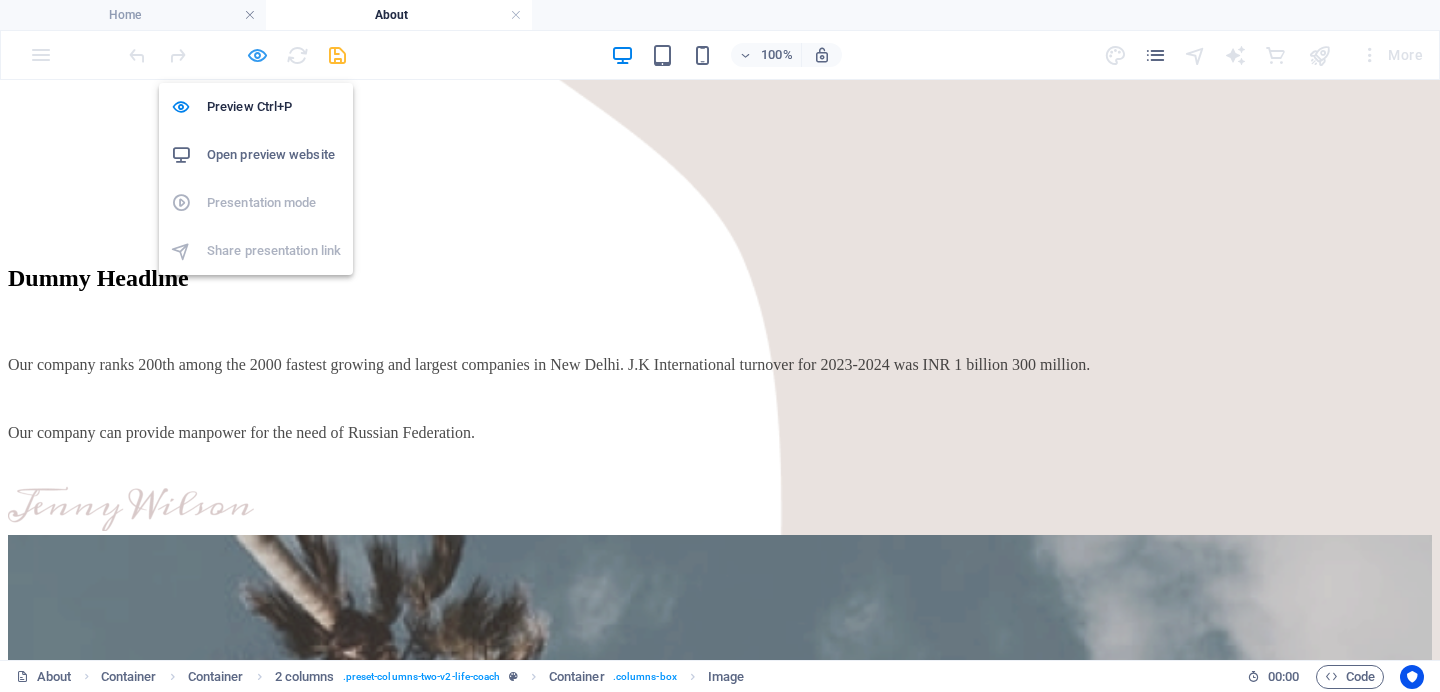 select on "px" 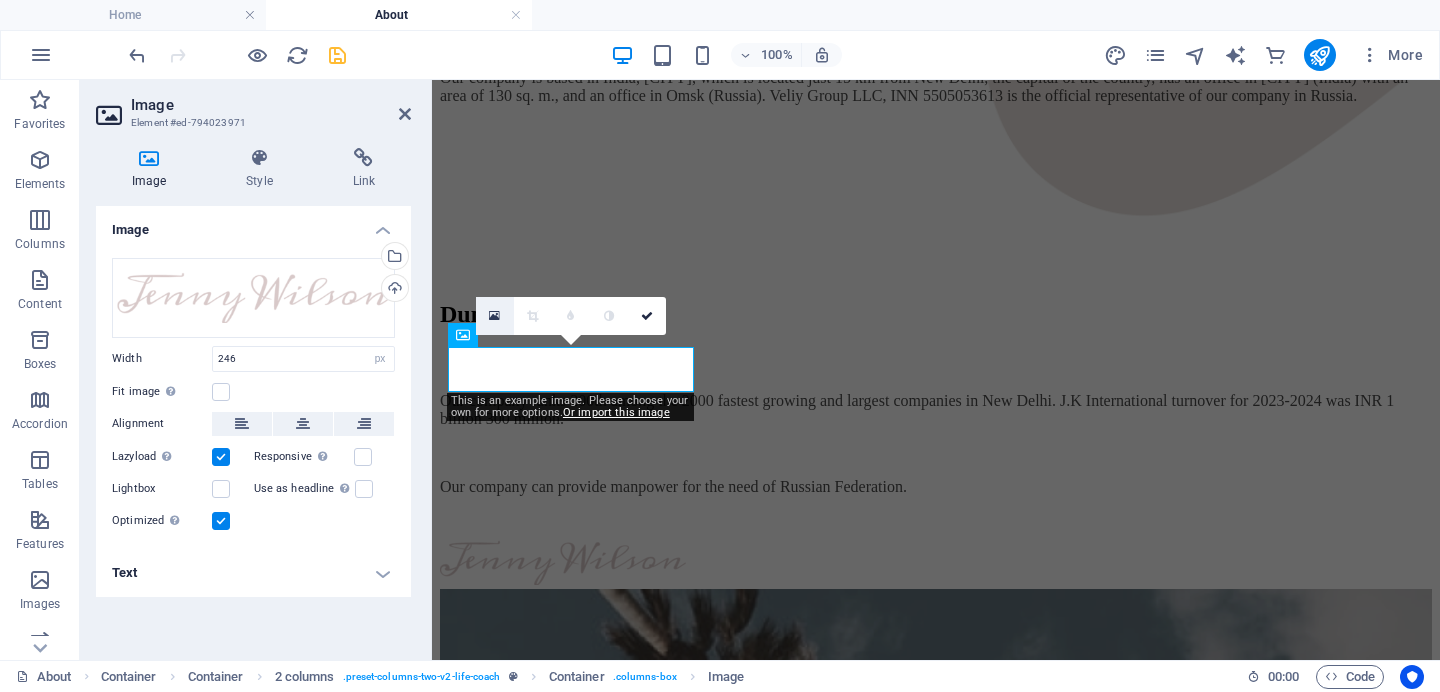 click at bounding box center (494, 316) 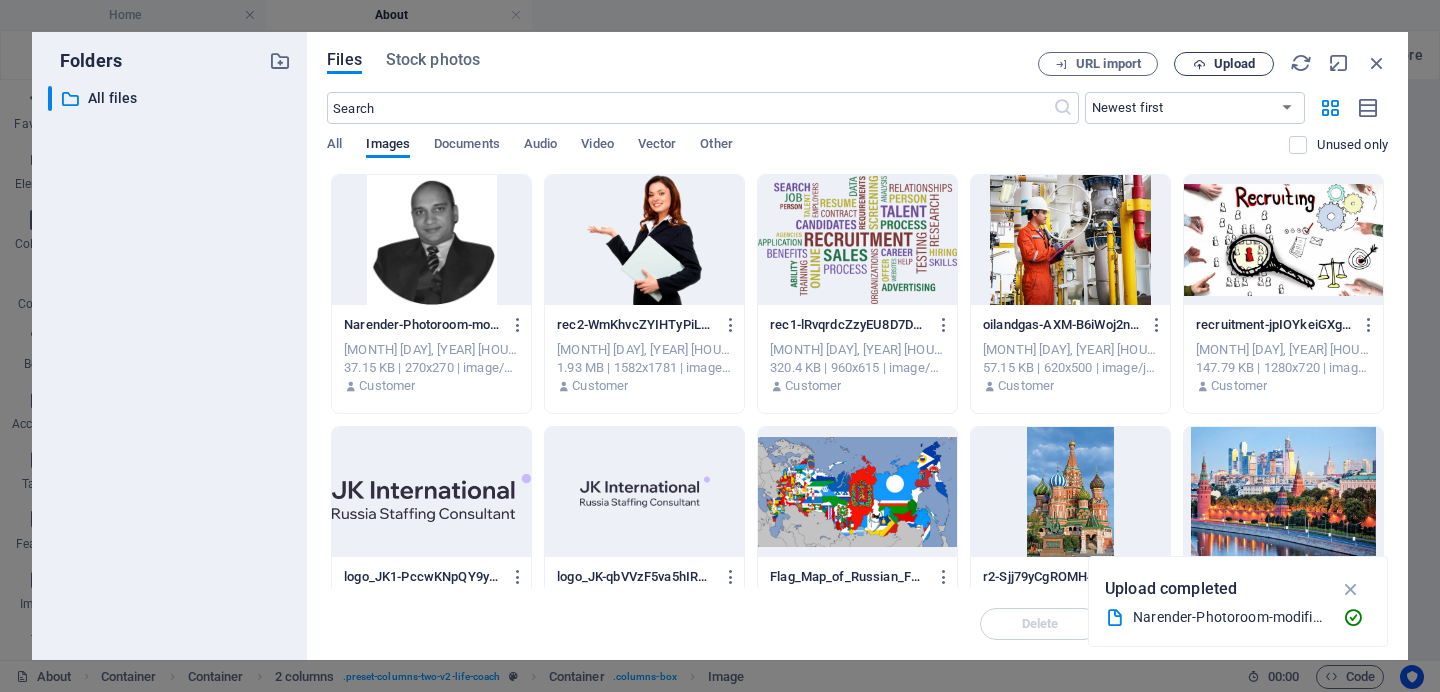 click at bounding box center [1199, 64] 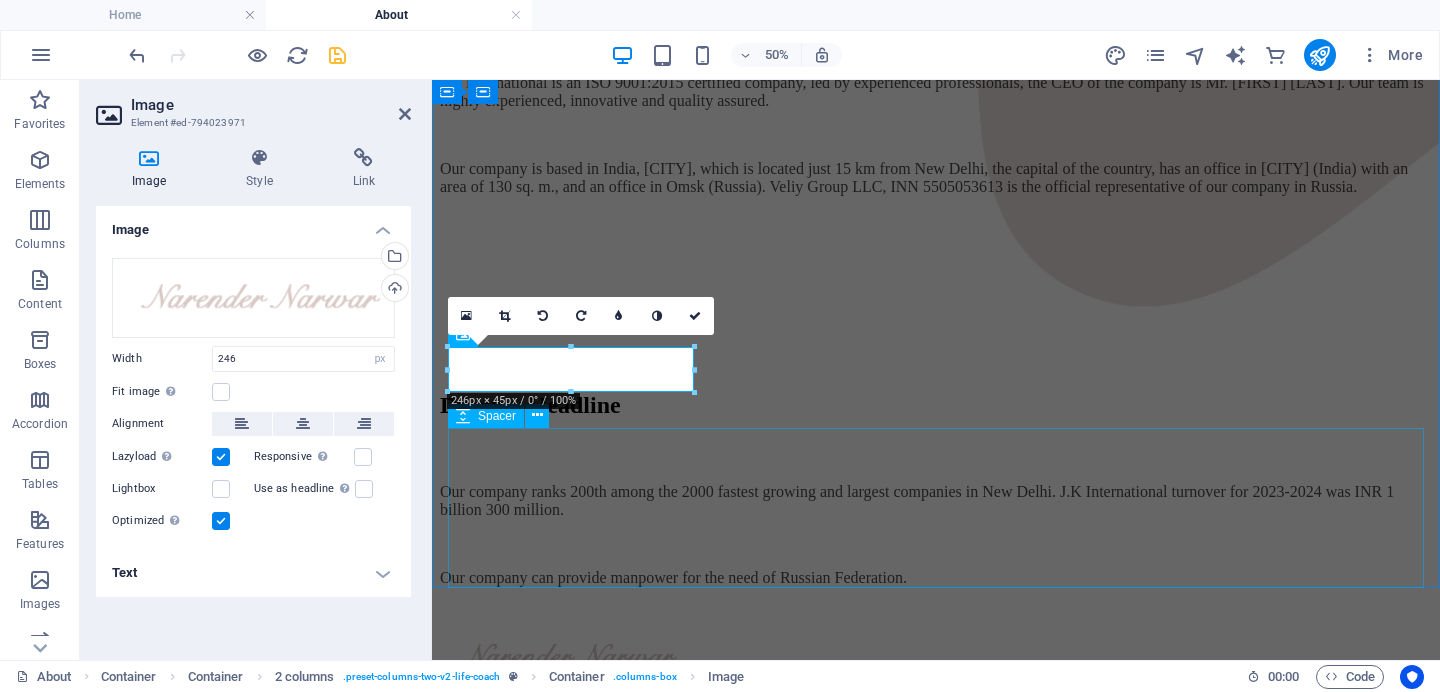 scroll, scrollTop: 1499, scrollLeft: 0, axis: vertical 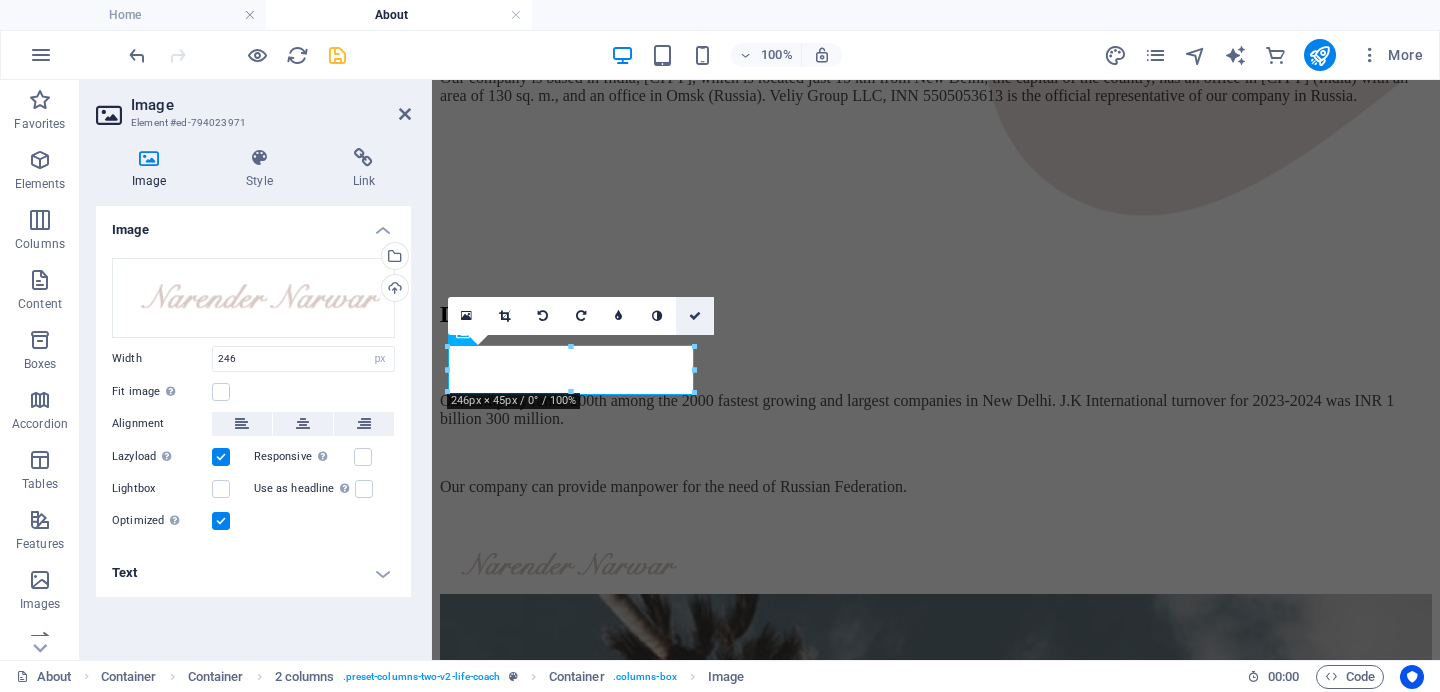 click at bounding box center (695, 316) 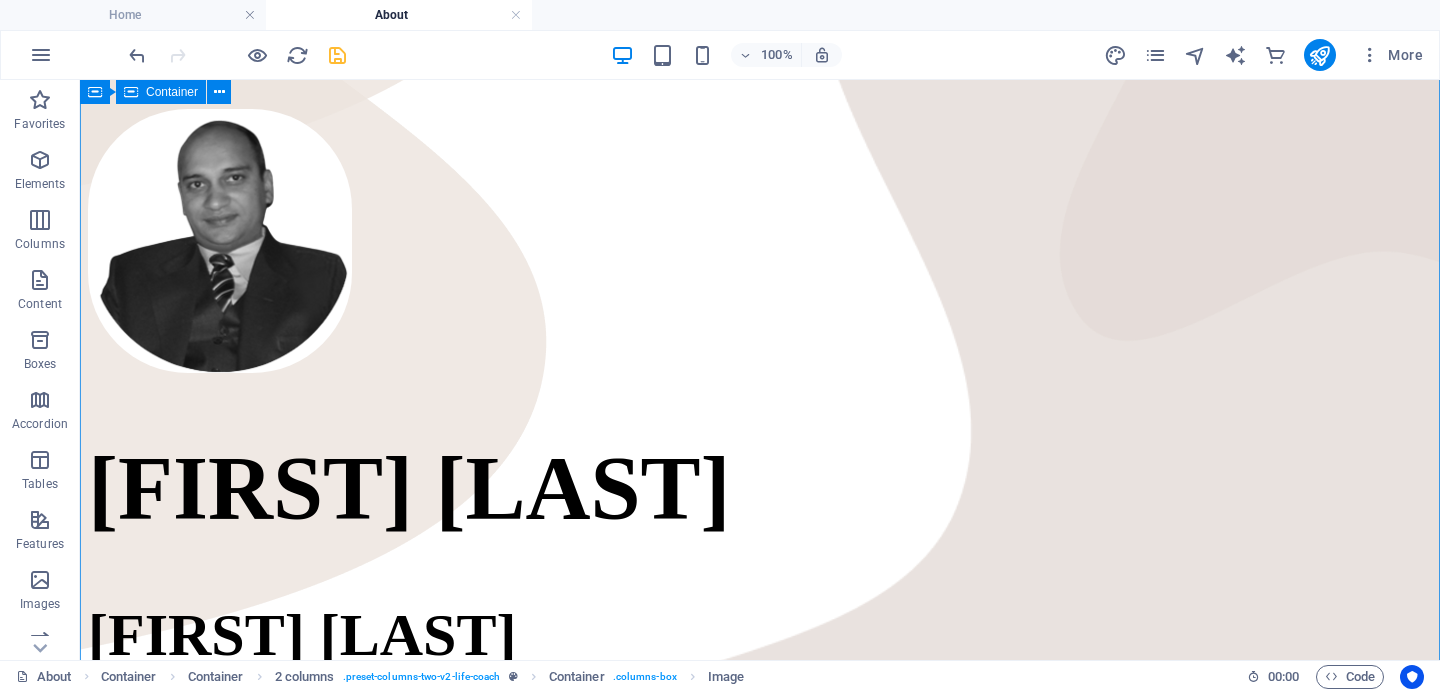 scroll, scrollTop: 425, scrollLeft: 0, axis: vertical 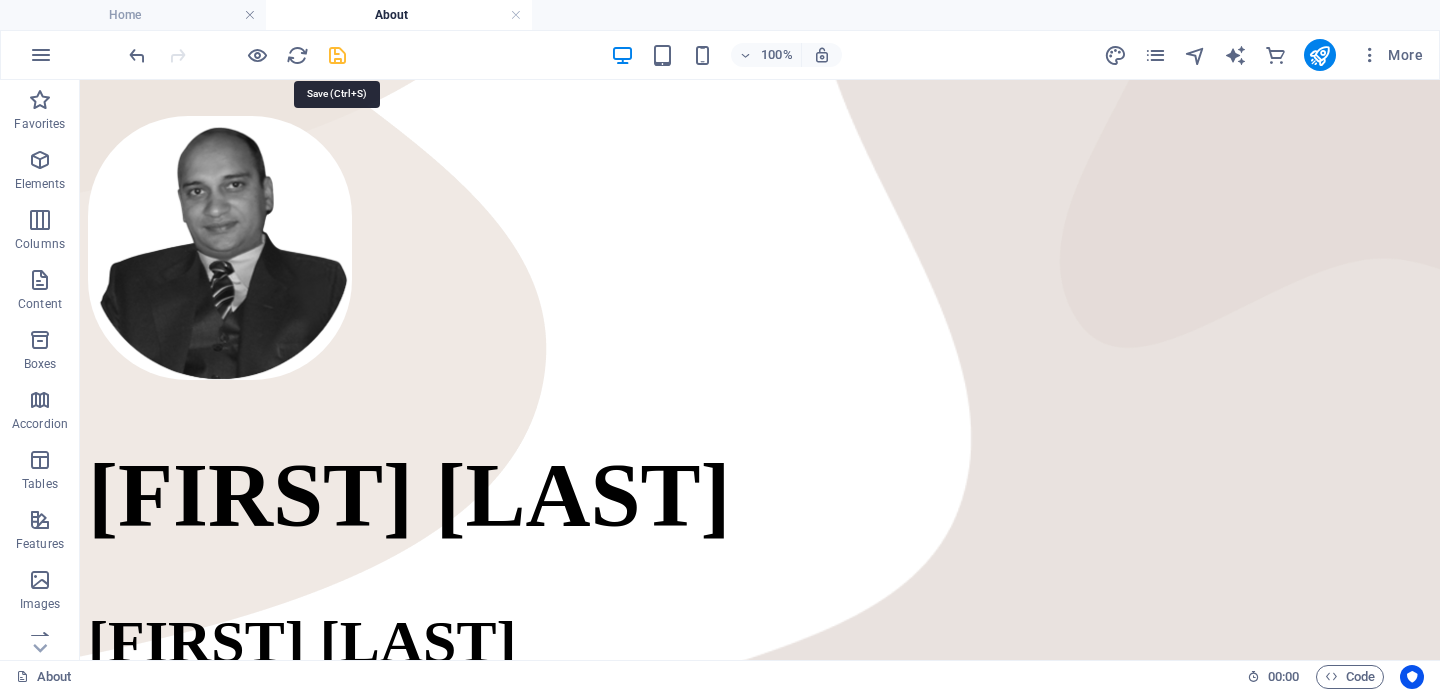 click at bounding box center (337, 55) 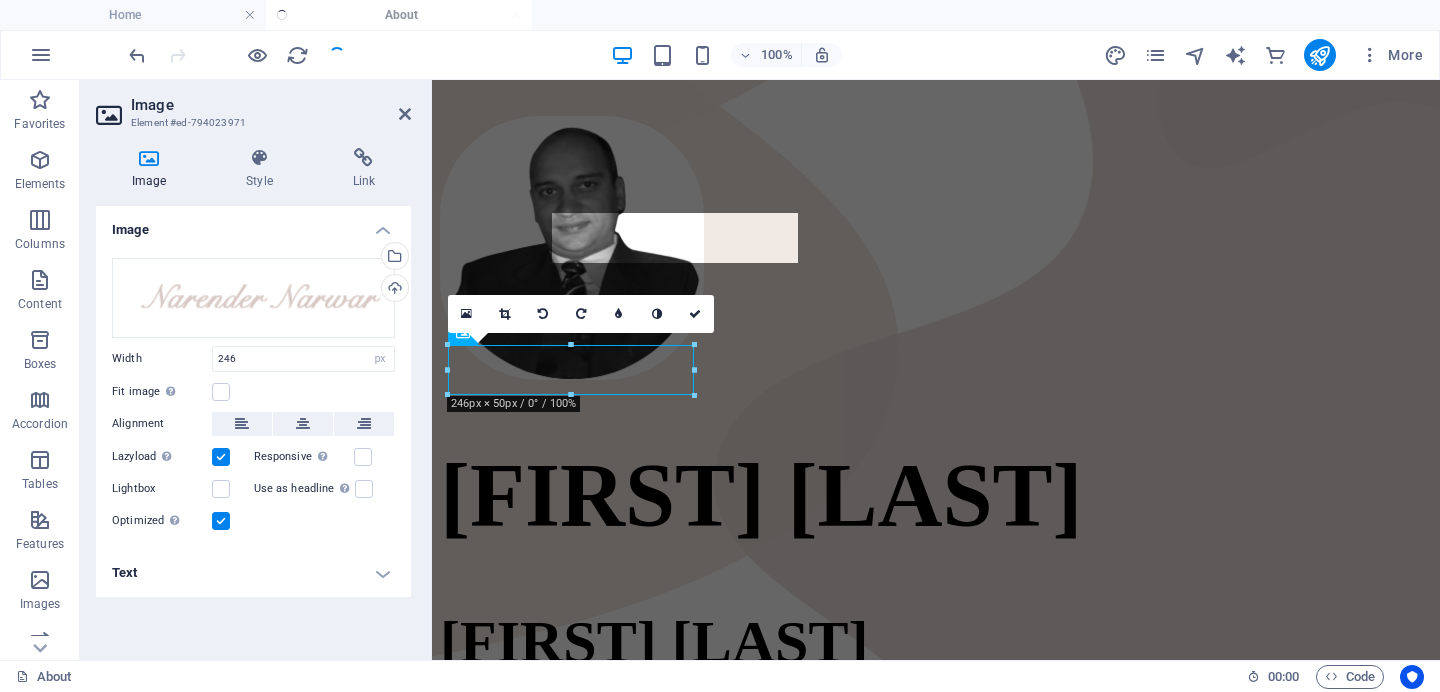 scroll, scrollTop: 1499, scrollLeft: 0, axis: vertical 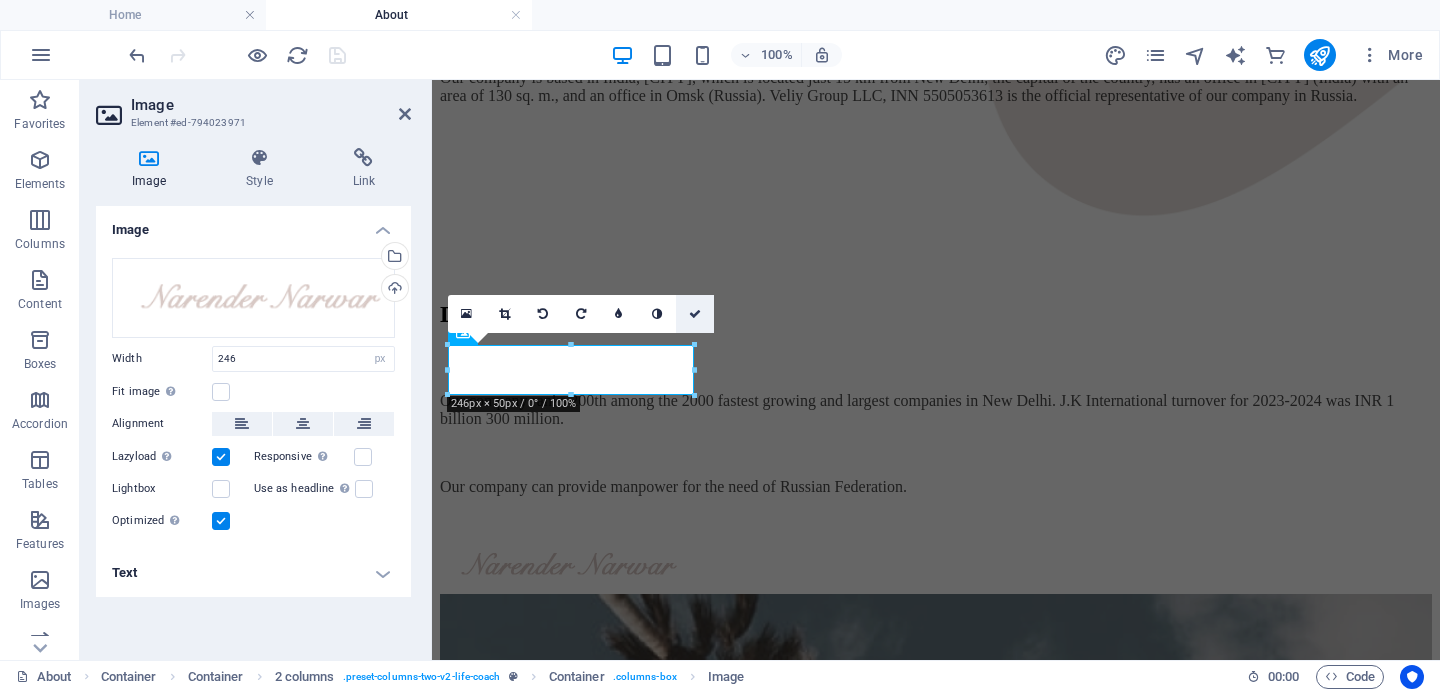 click at bounding box center (695, 314) 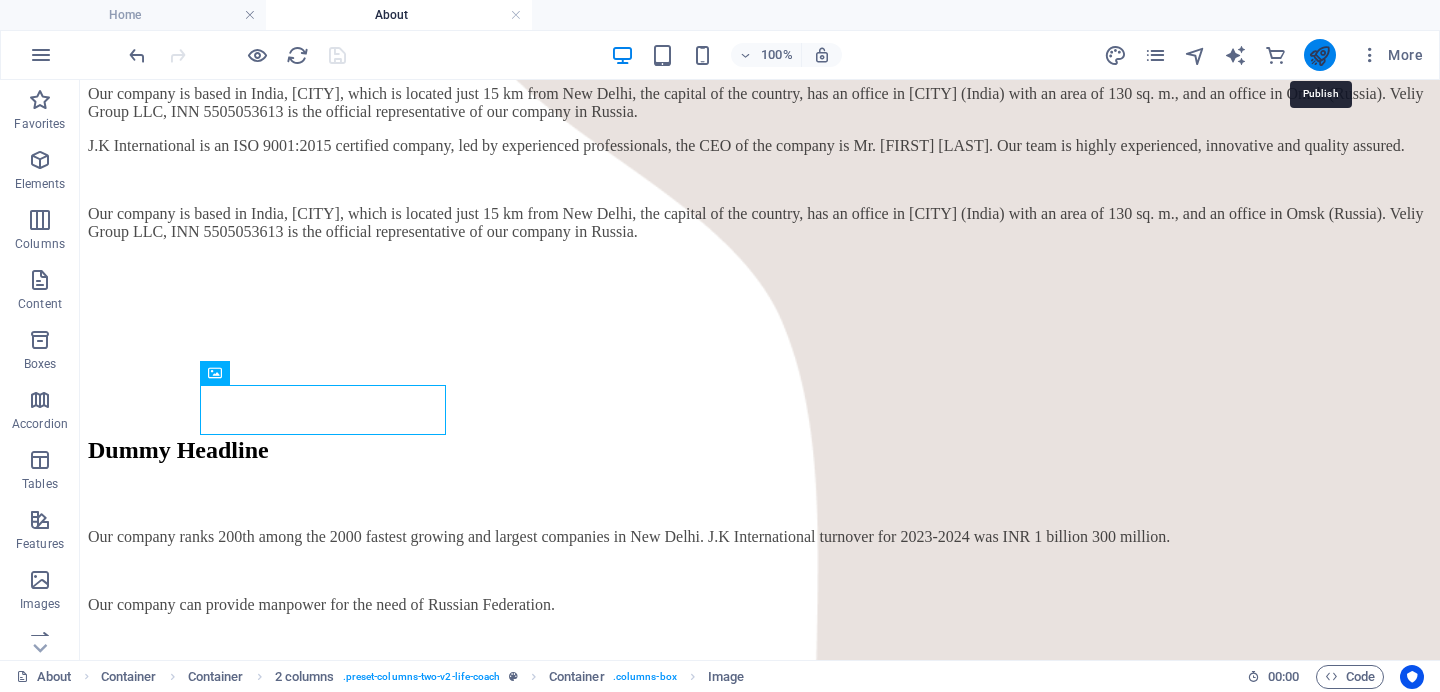 click at bounding box center (1319, 55) 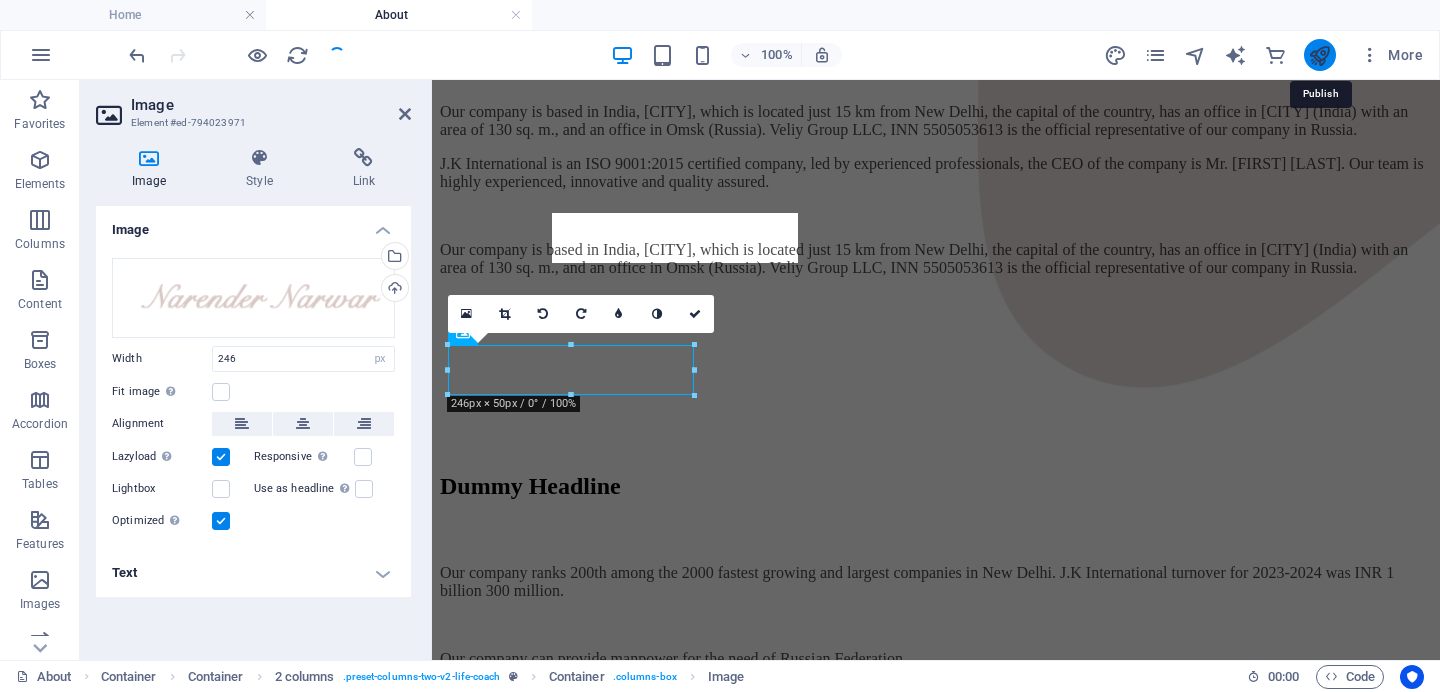 scroll, scrollTop: 1499, scrollLeft: 0, axis: vertical 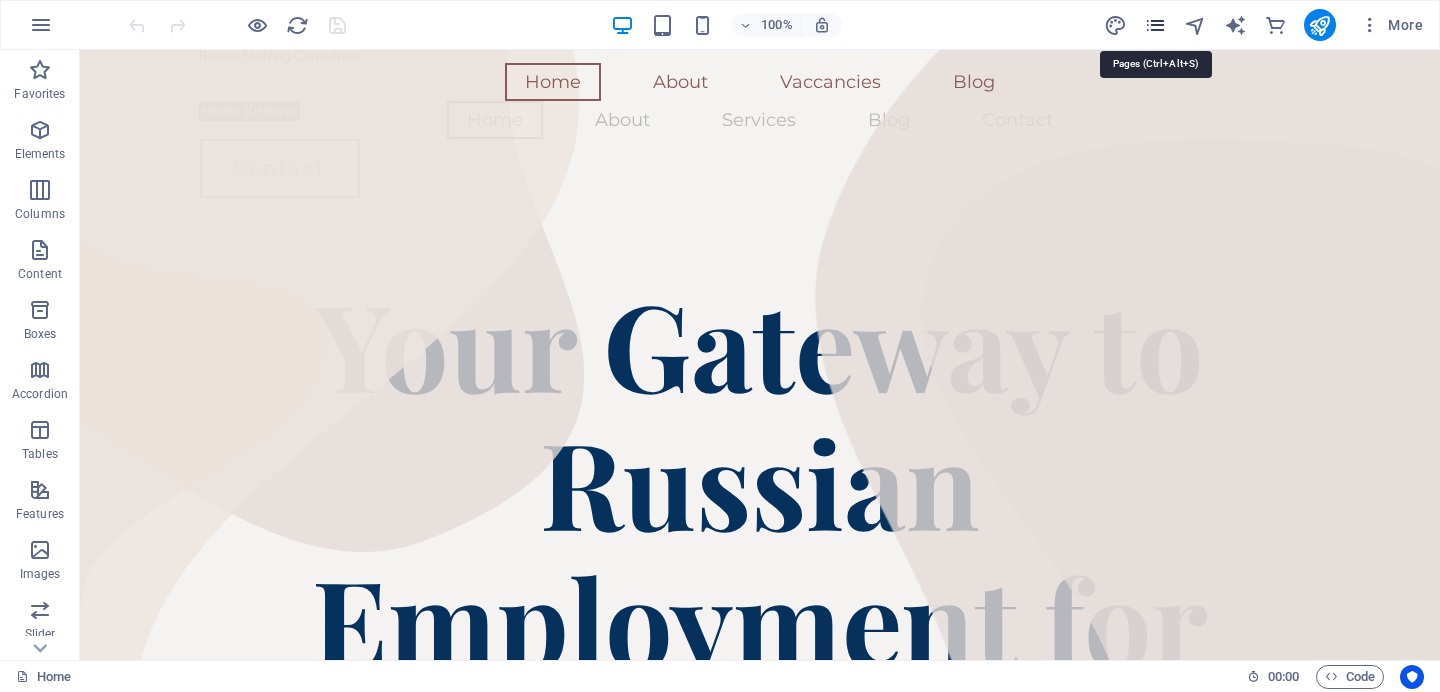 click at bounding box center [1155, 25] 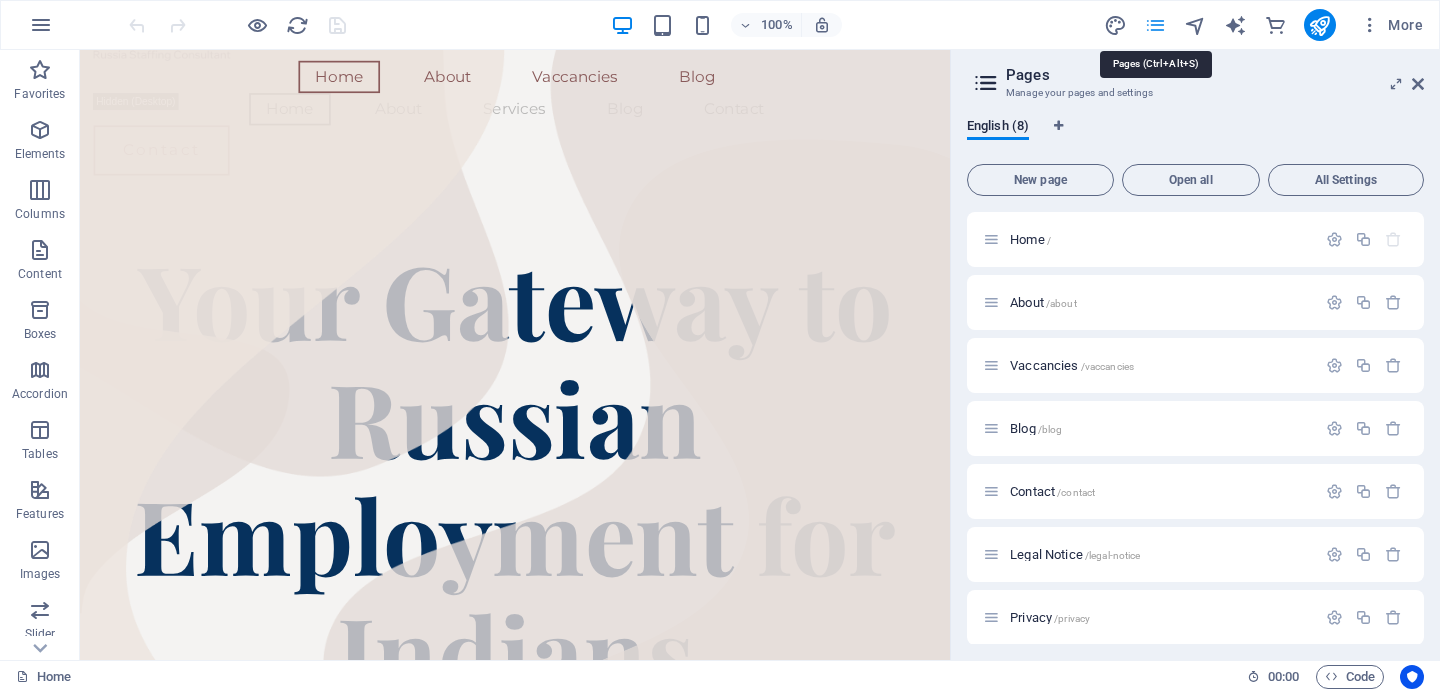 scroll, scrollTop: 45, scrollLeft: 0, axis: vertical 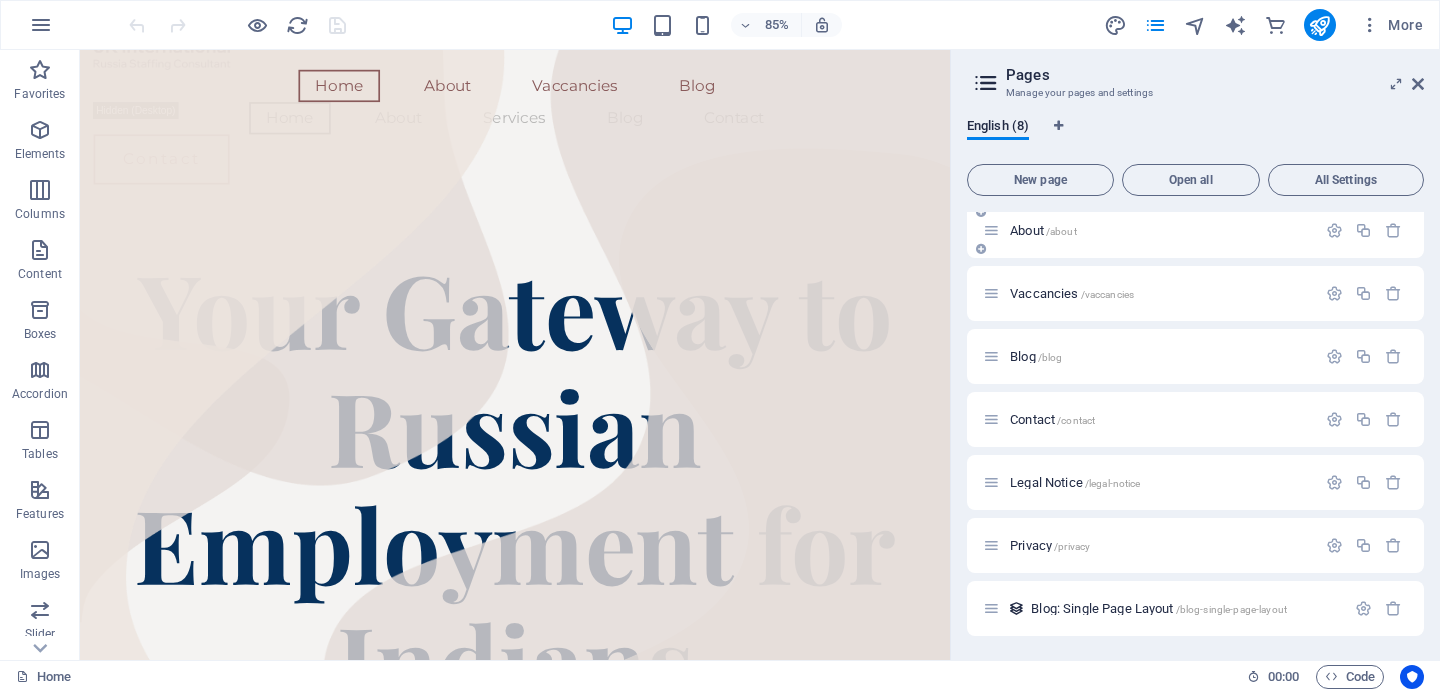 click on "/about" at bounding box center [1061, 231] 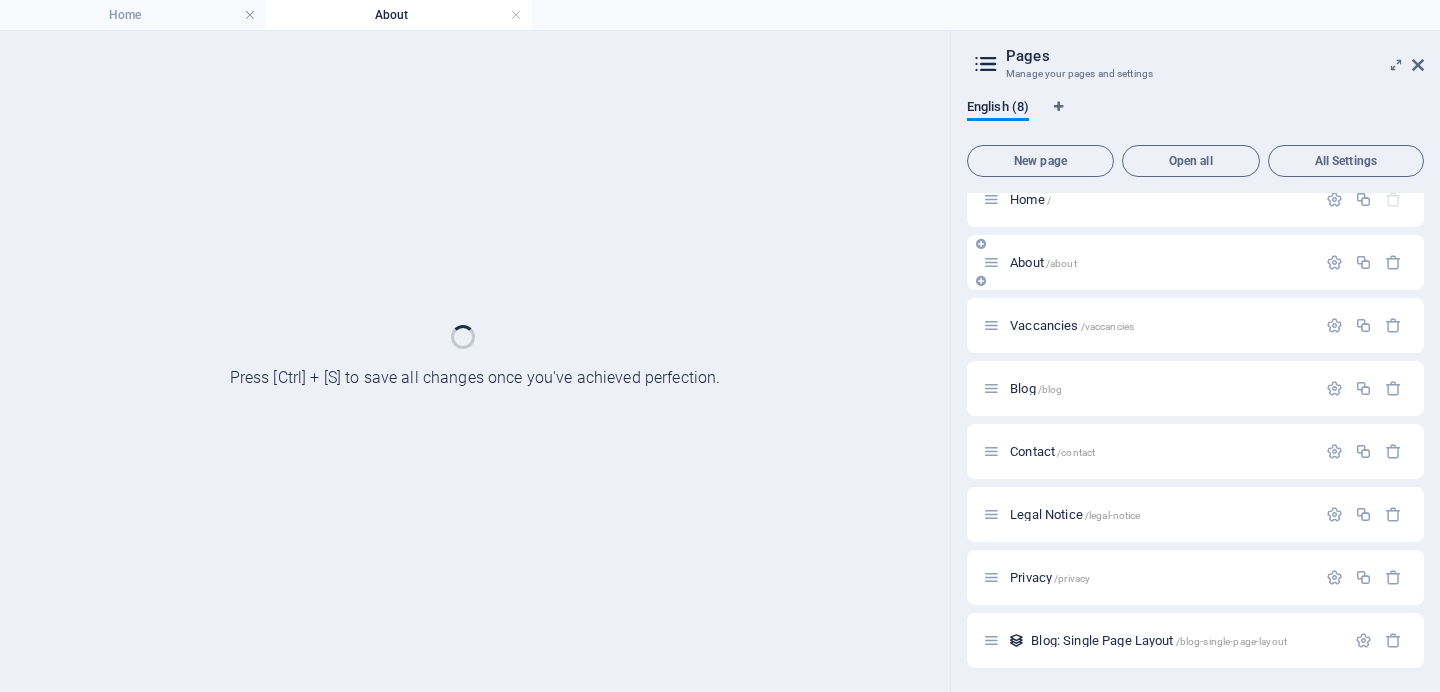 scroll, scrollTop: 21, scrollLeft: 0, axis: vertical 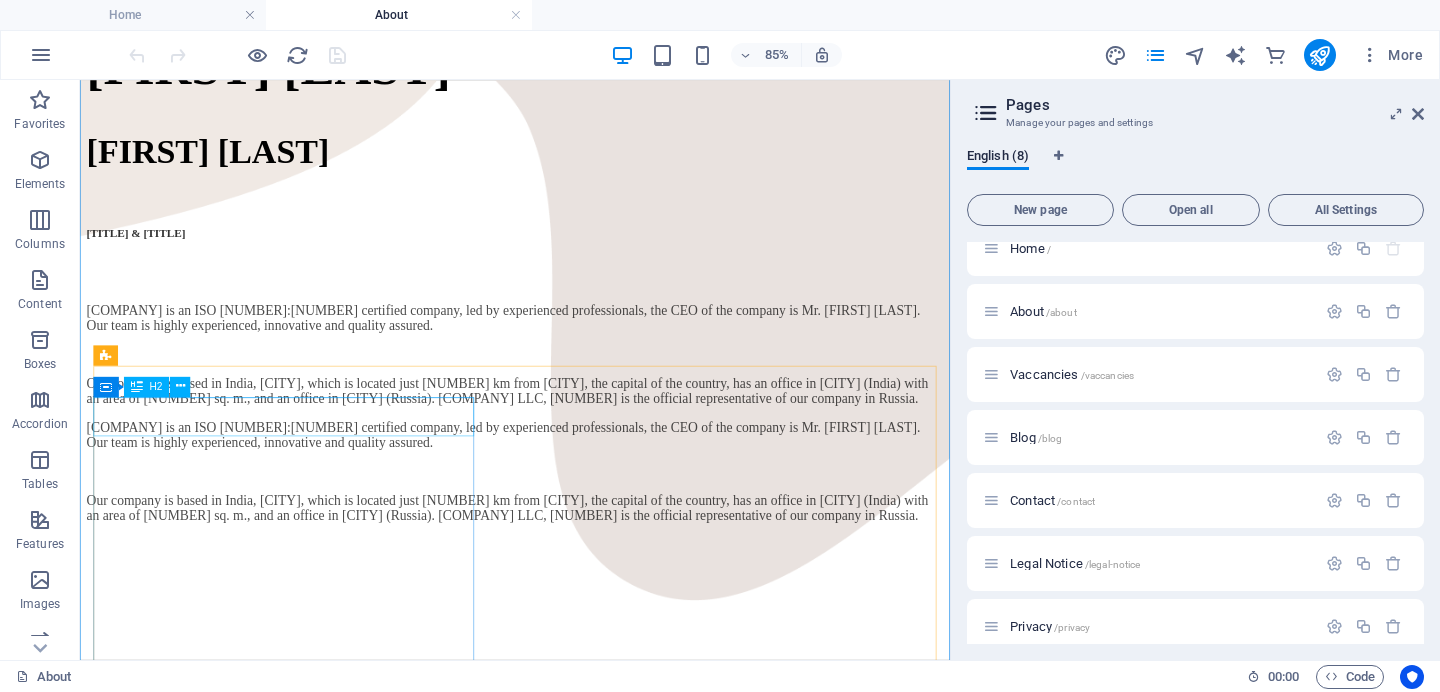 click on "Dummy Headline" at bounding box center (592, 811) 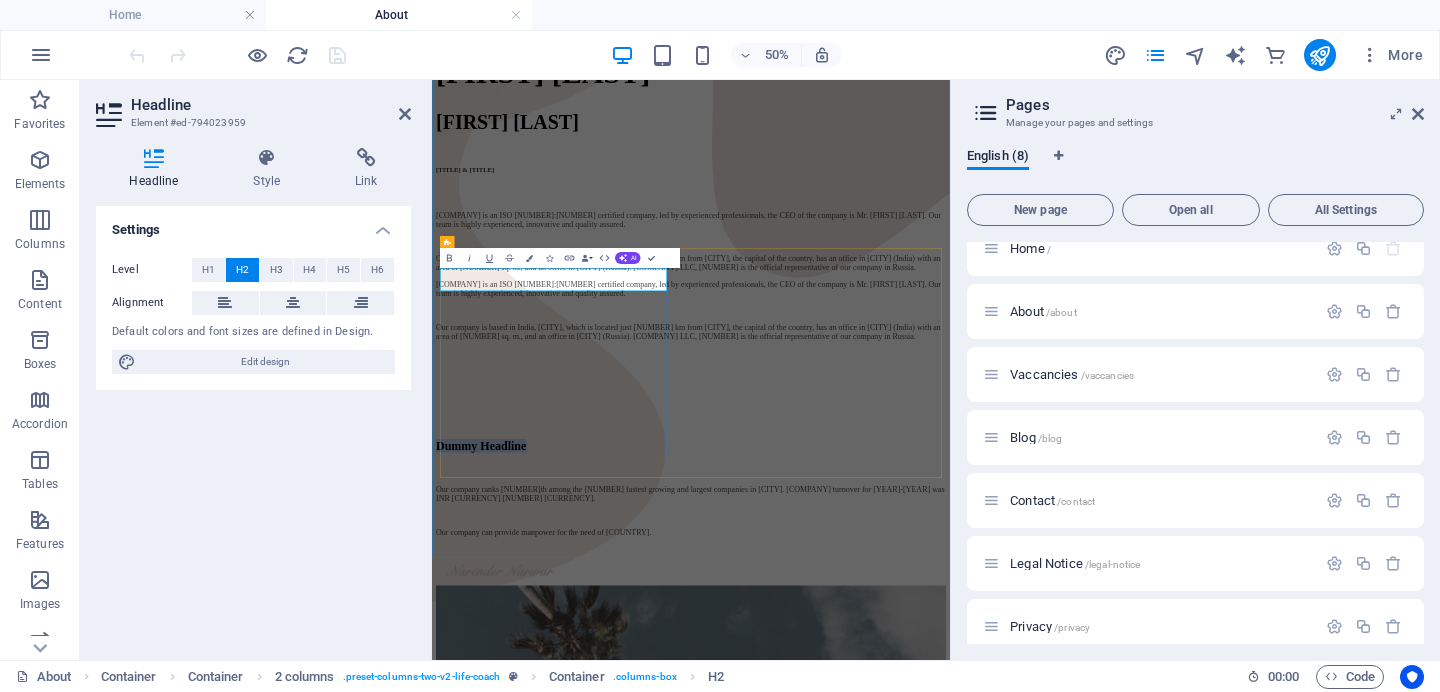 type 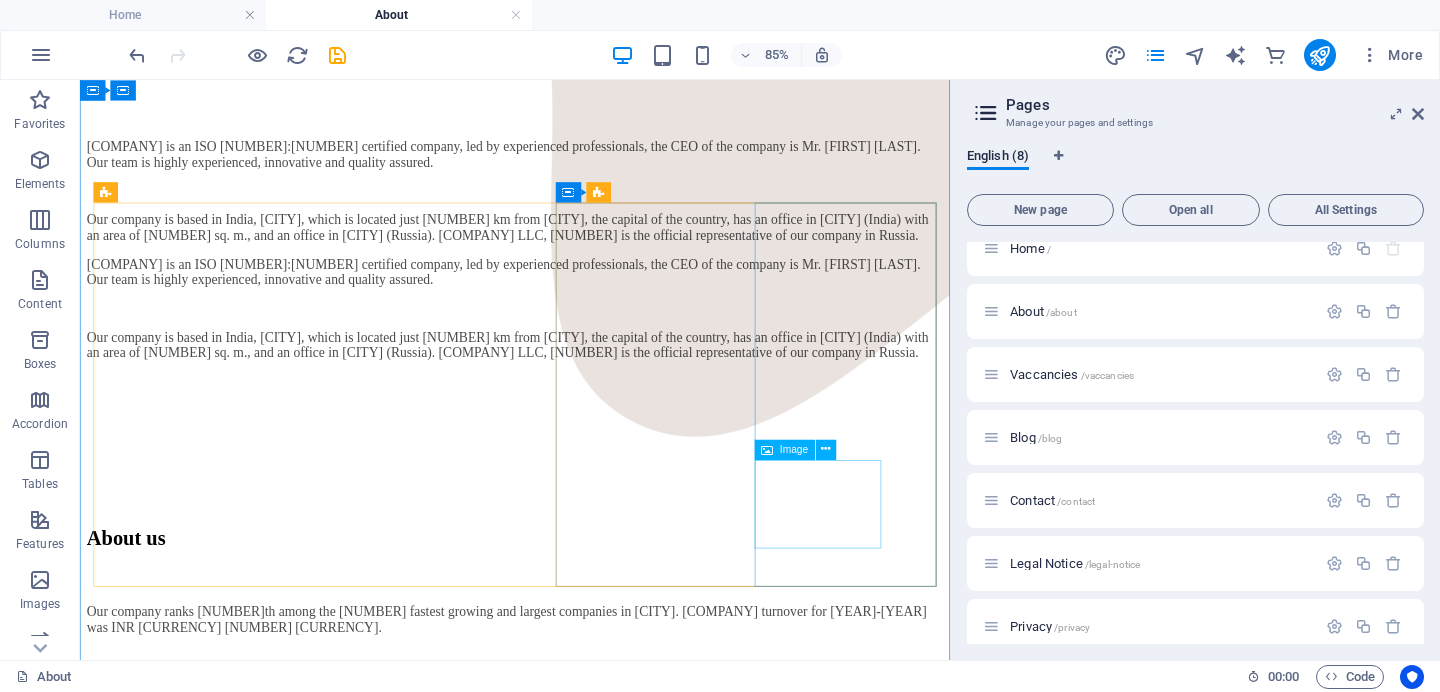 scroll, scrollTop: 1208, scrollLeft: 0, axis: vertical 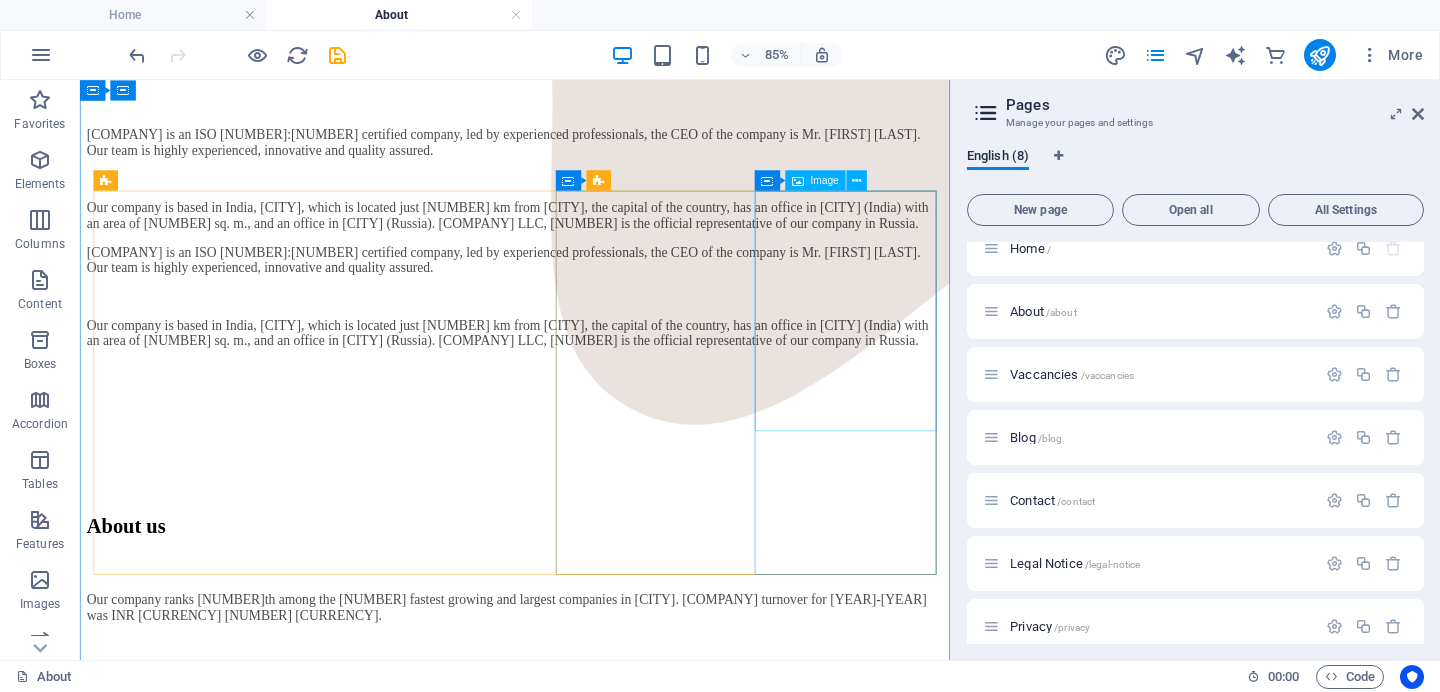 click at bounding box center [592, 3919] 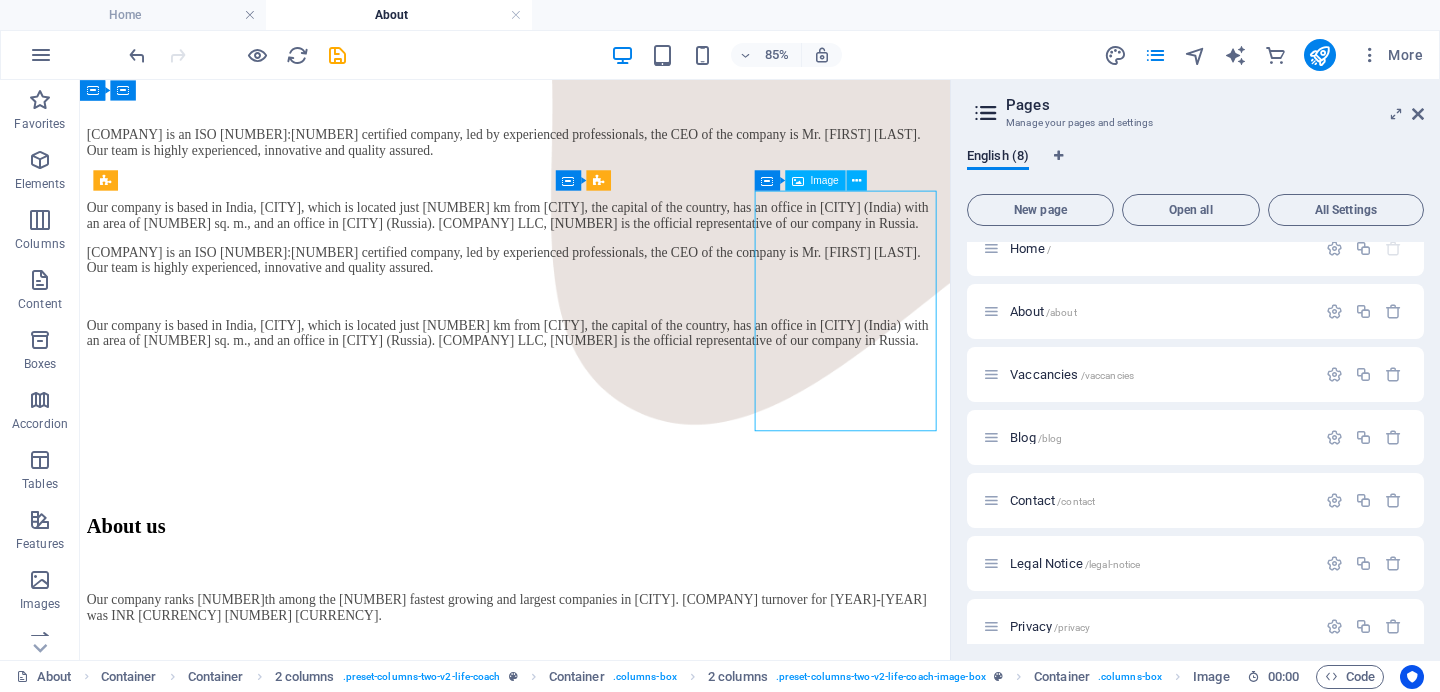click at bounding box center (592, 3919) 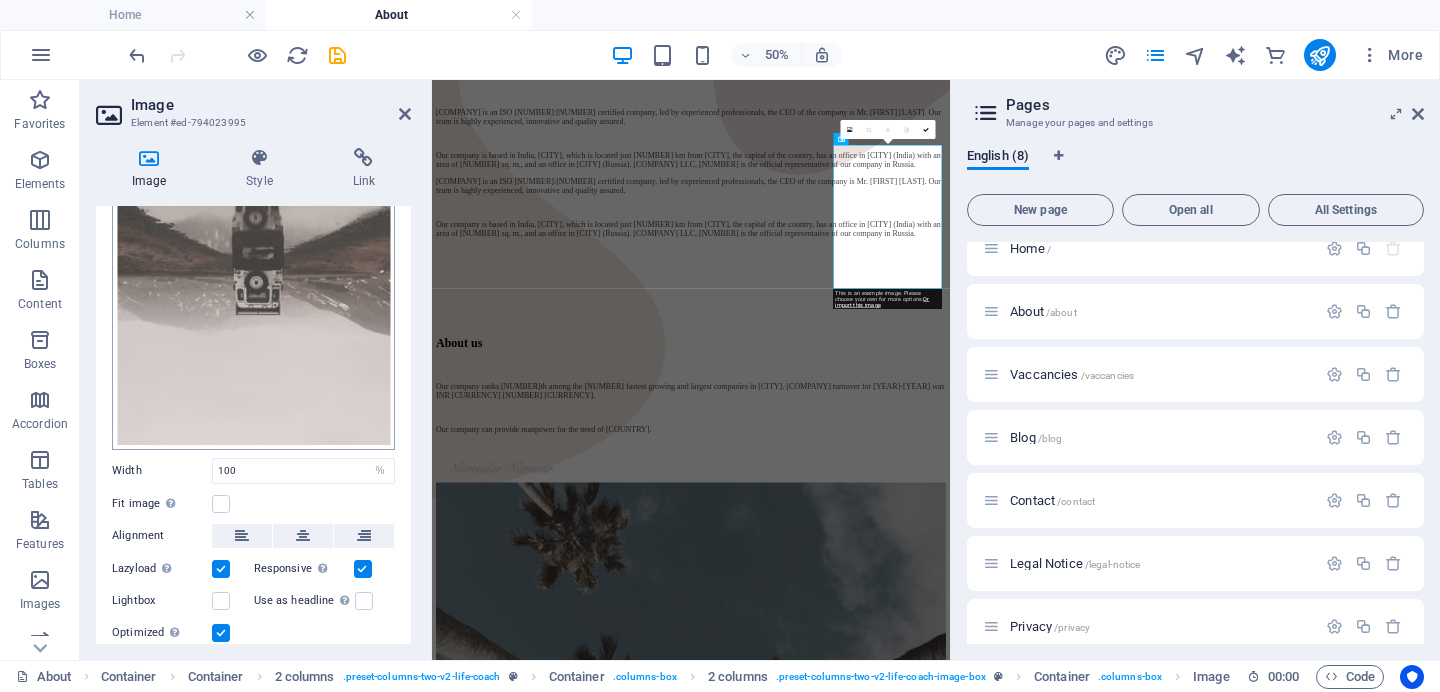 scroll, scrollTop: 179, scrollLeft: 0, axis: vertical 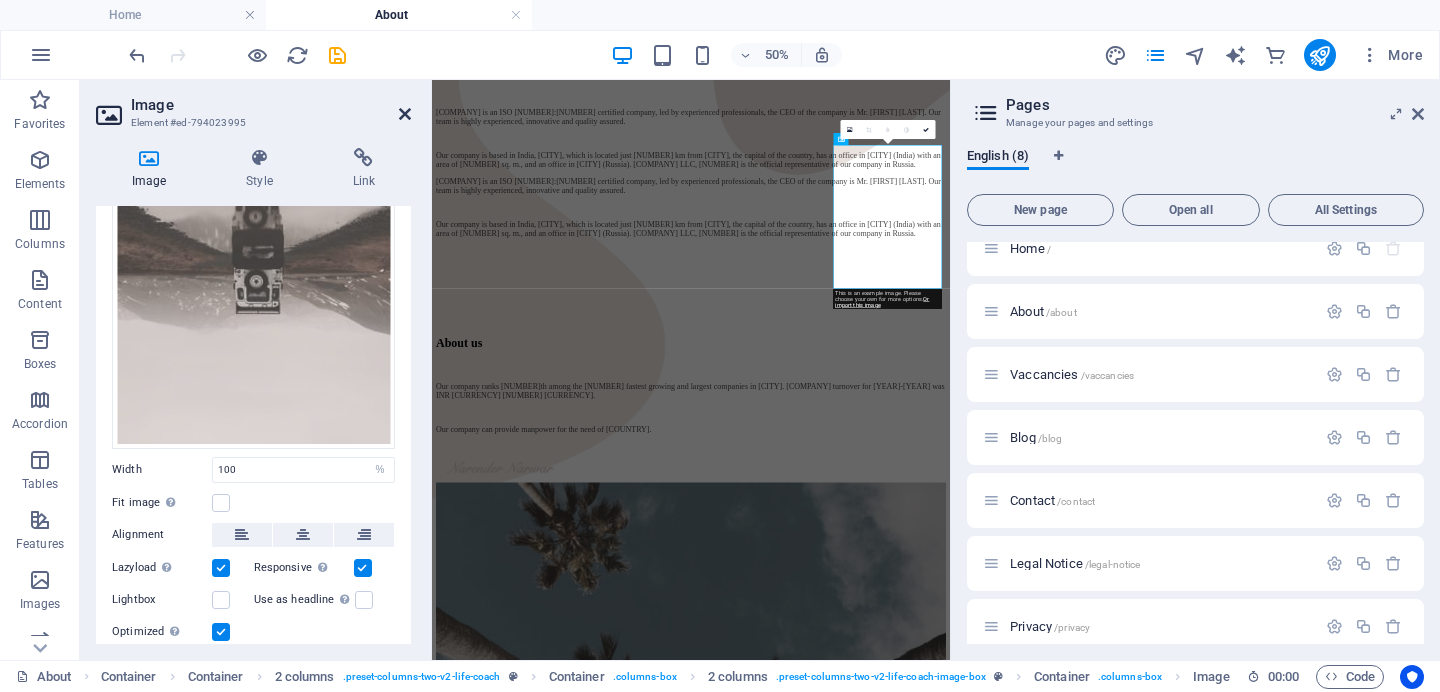 click at bounding box center (405, 114) 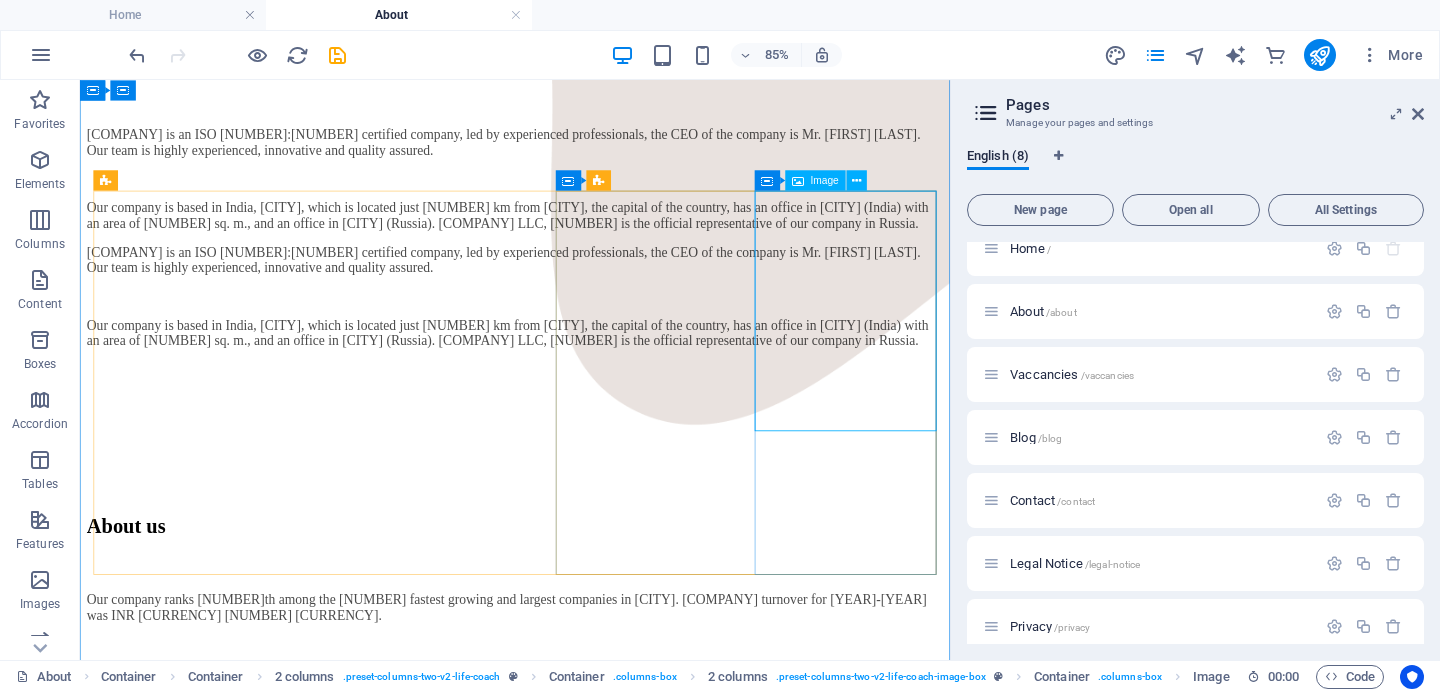 click at bounding box center [592, 3919] 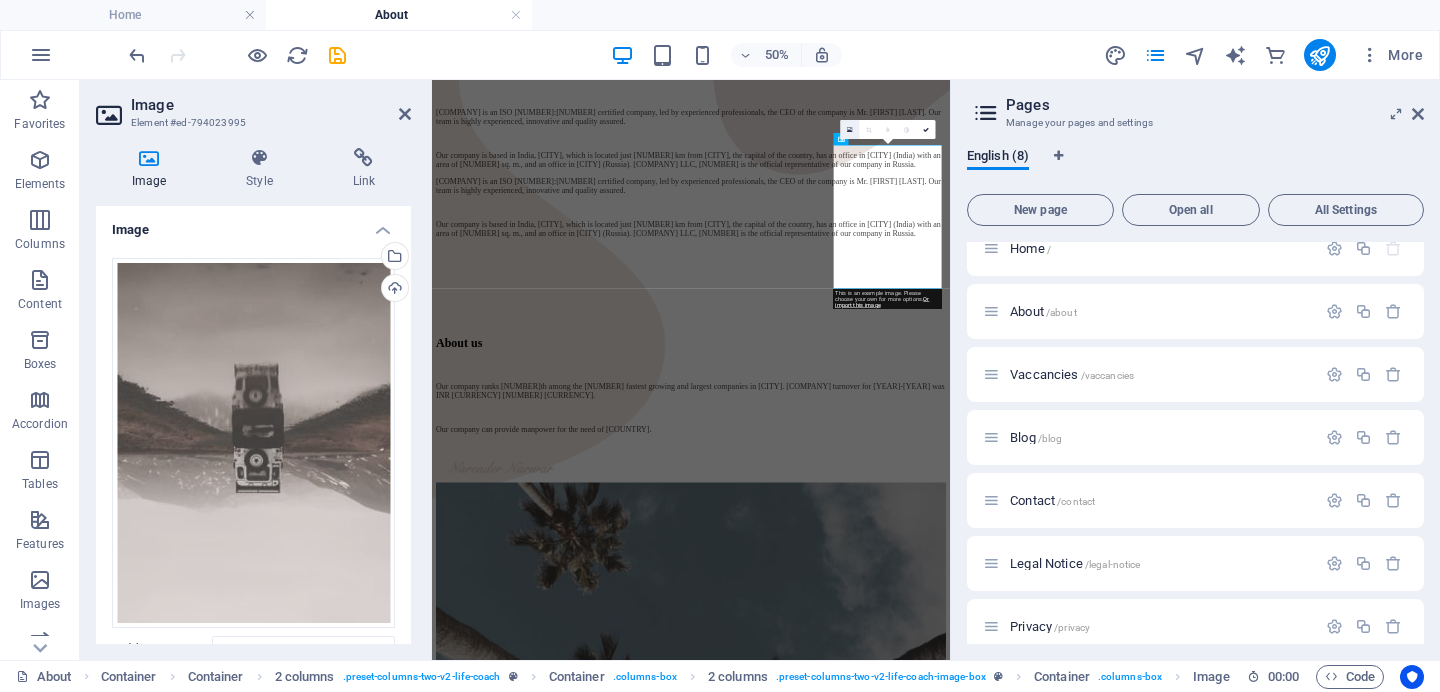 click at bounding box center (849, 129) 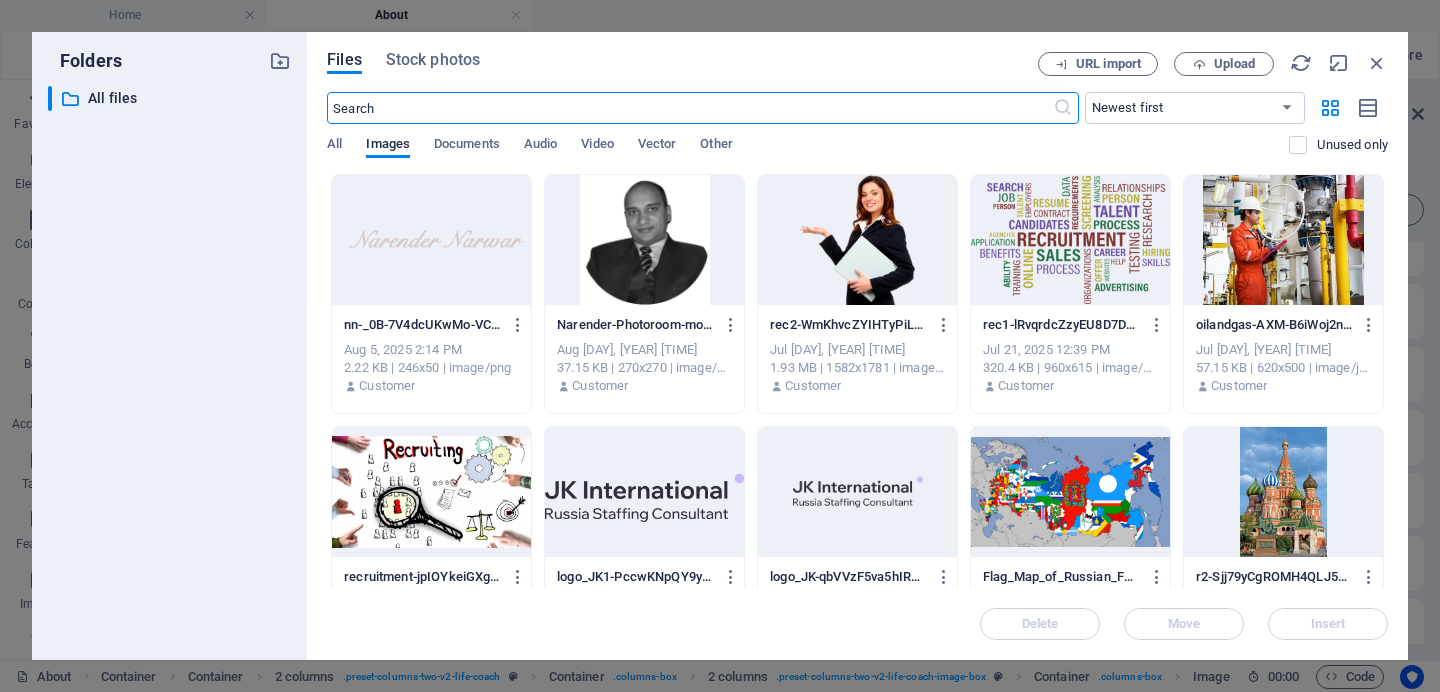 scroll, scrollTop: 0, scrollLeft: 0, axis: both 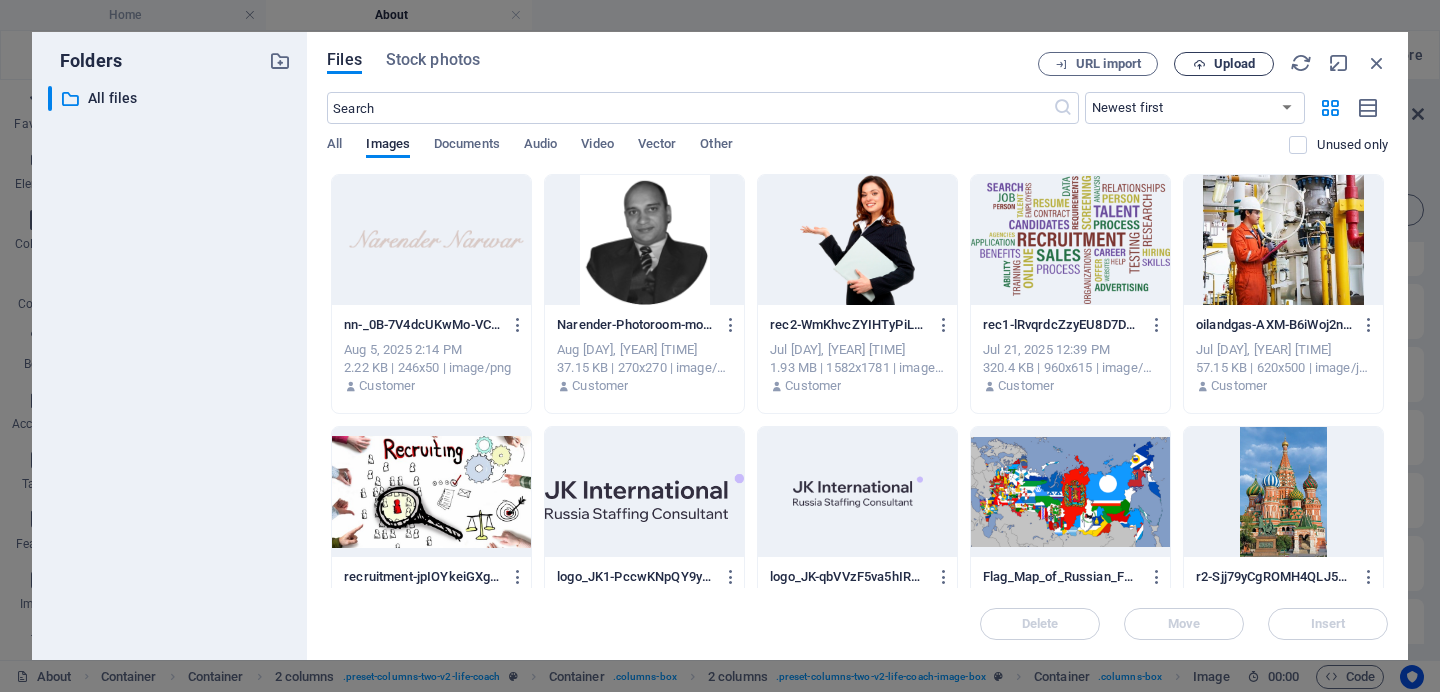 click on "Upload" at bounding box center (1224, 64) 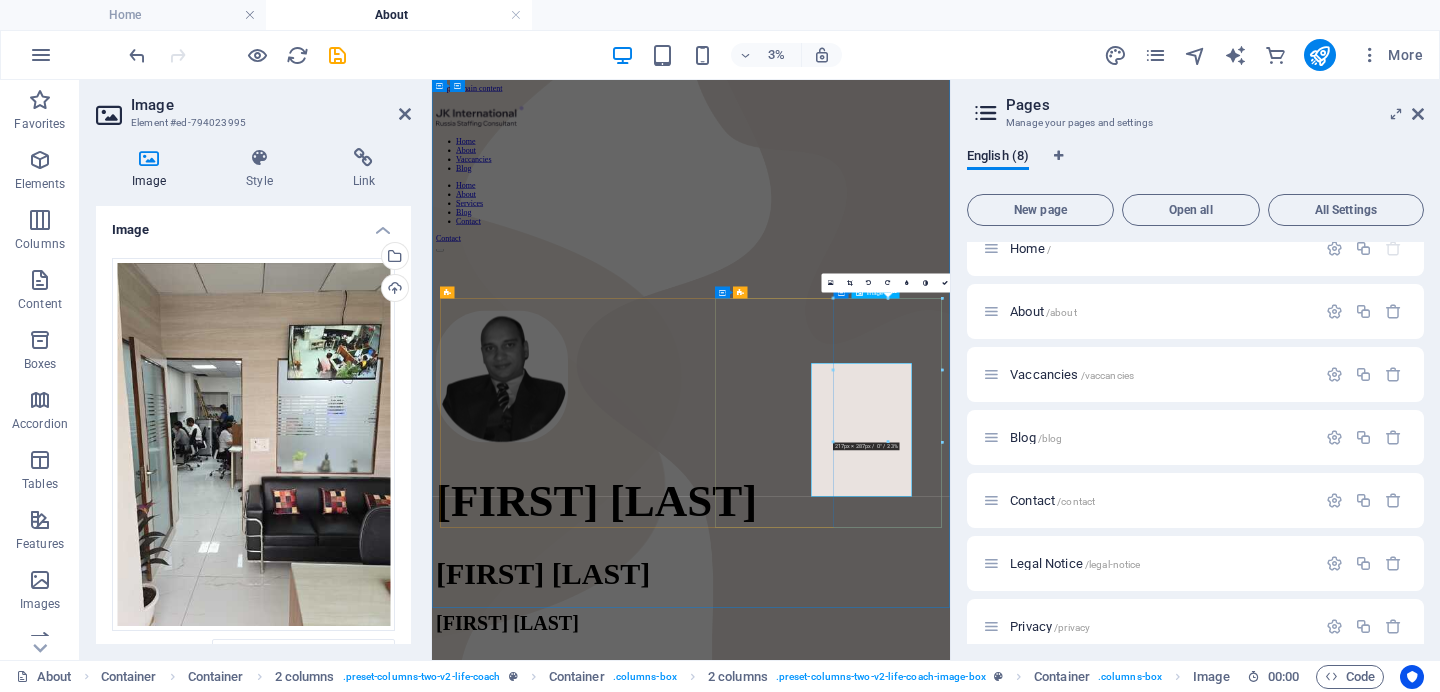 scroll, scrollTop: 901, scrollLeft: 0, axis: vertical 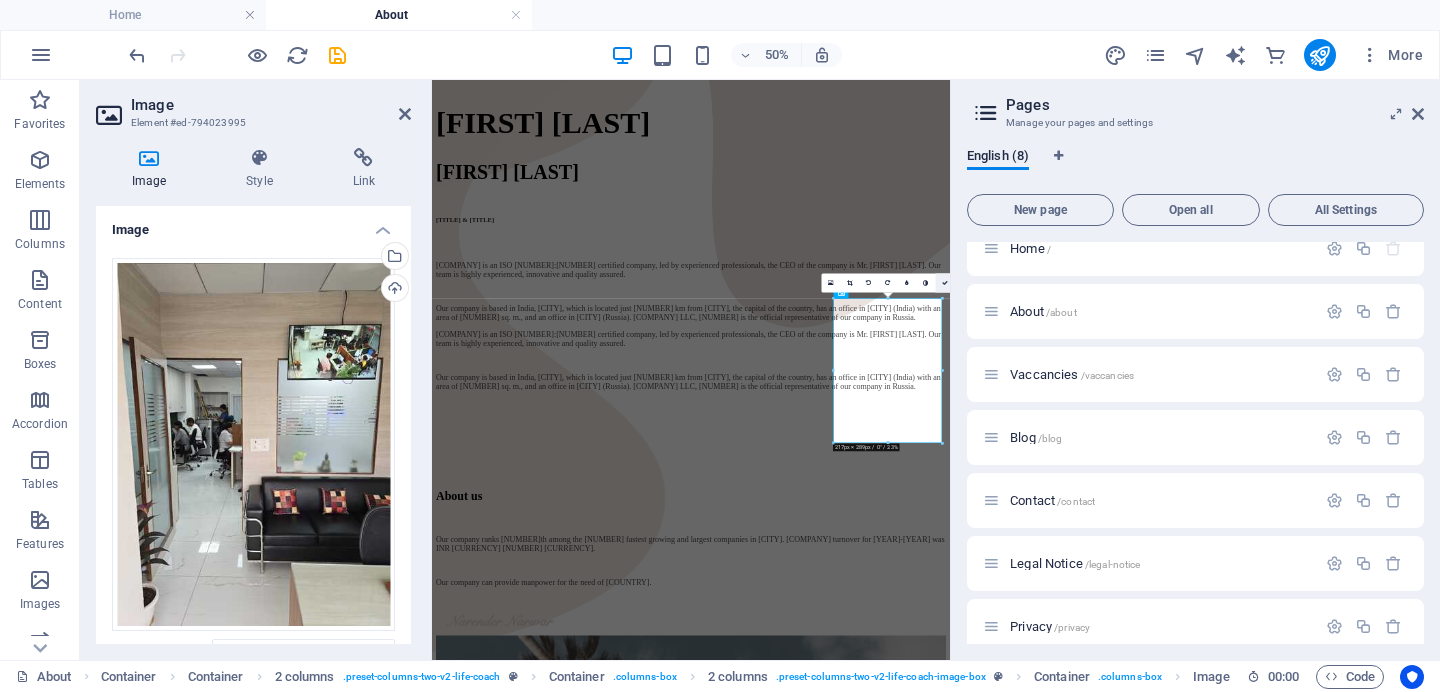 click at bounding box center (945, 283) 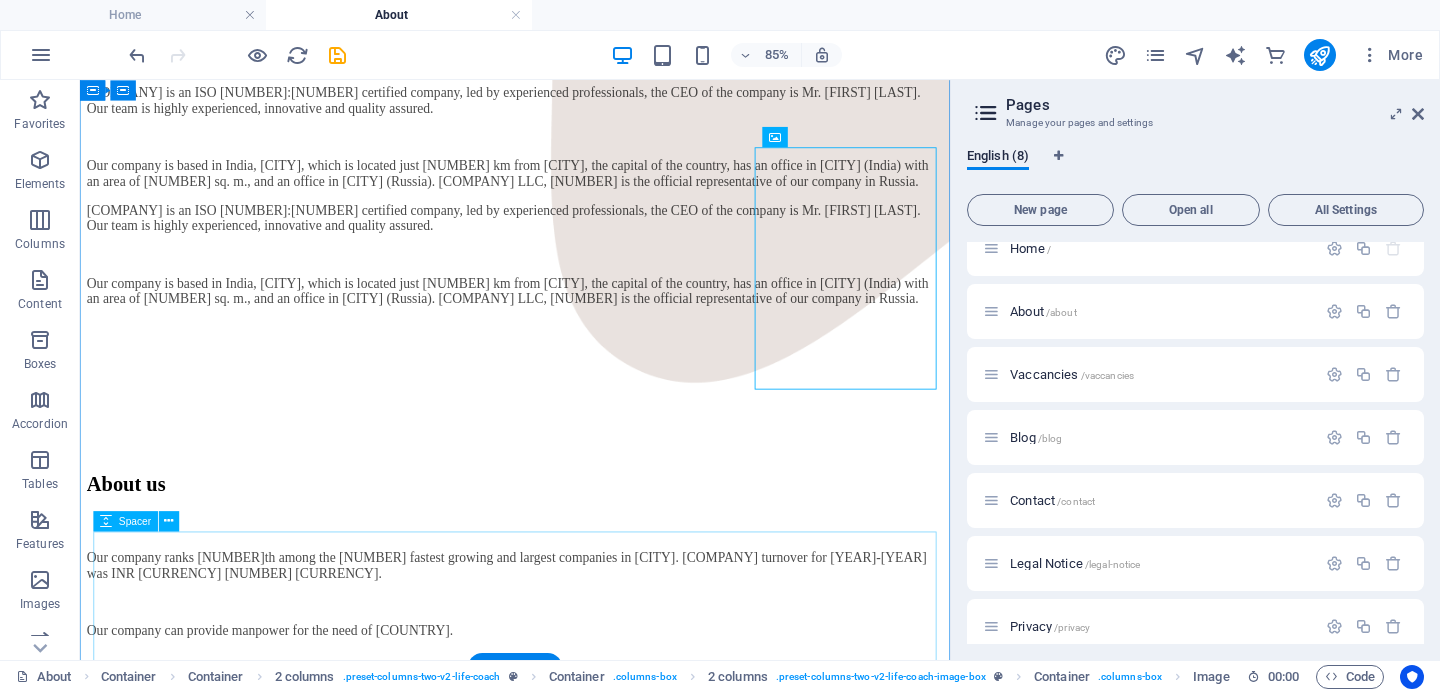 scroll, scrollTop: 1260, scrollLeft: 0, axis: vertical 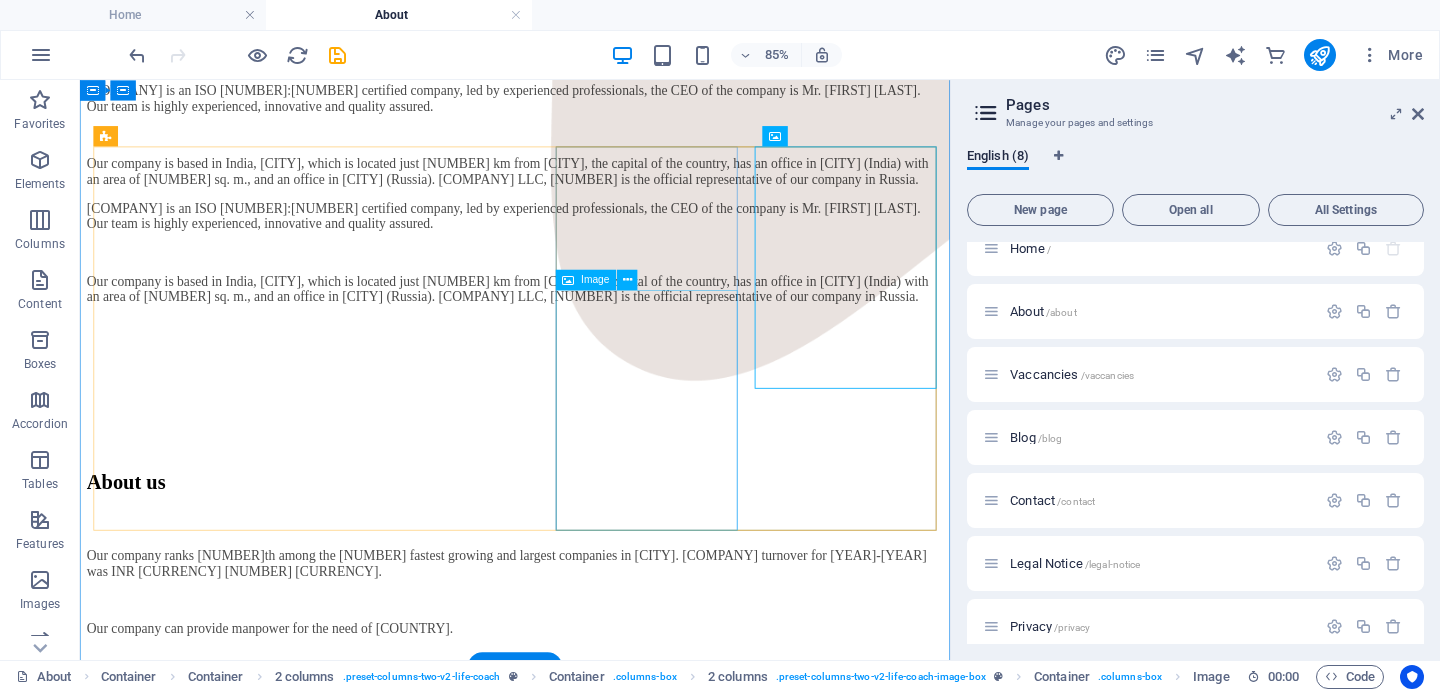 click at bounding box center [592, 2532] 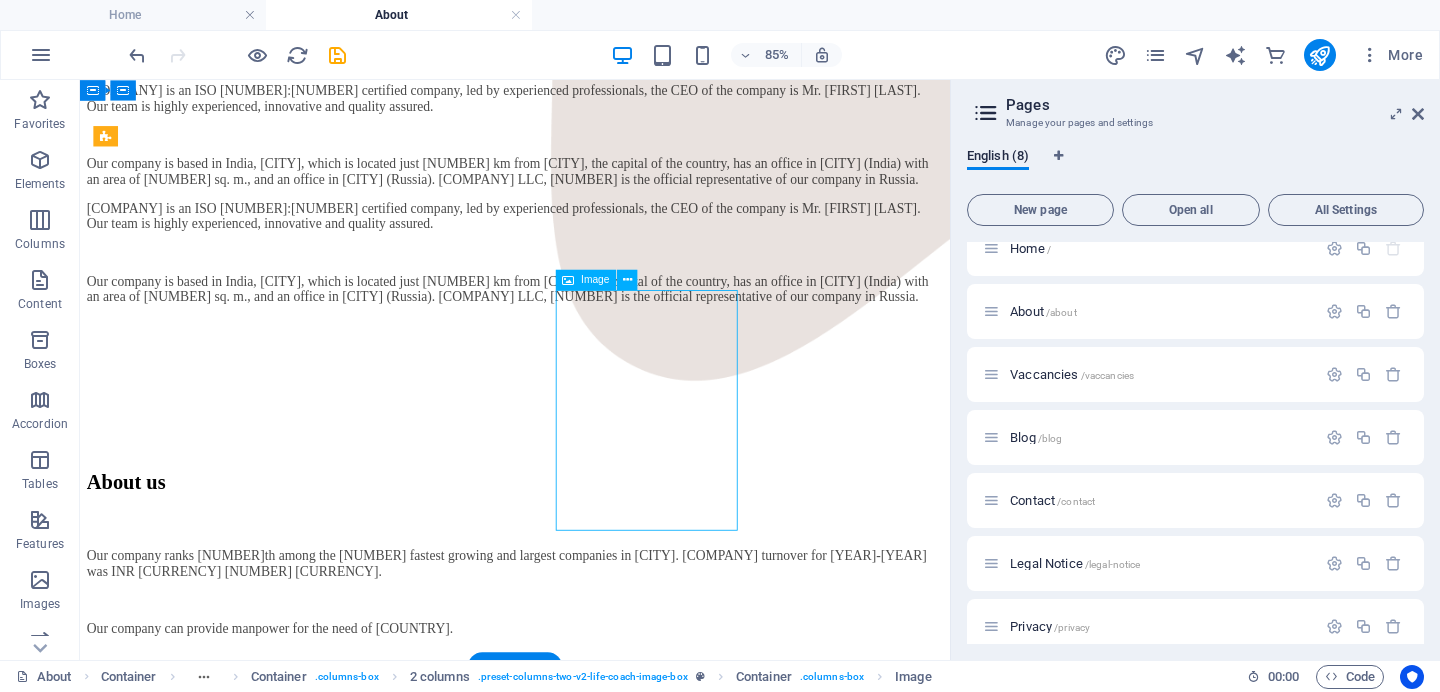 click at bounding box center [592, 2532] 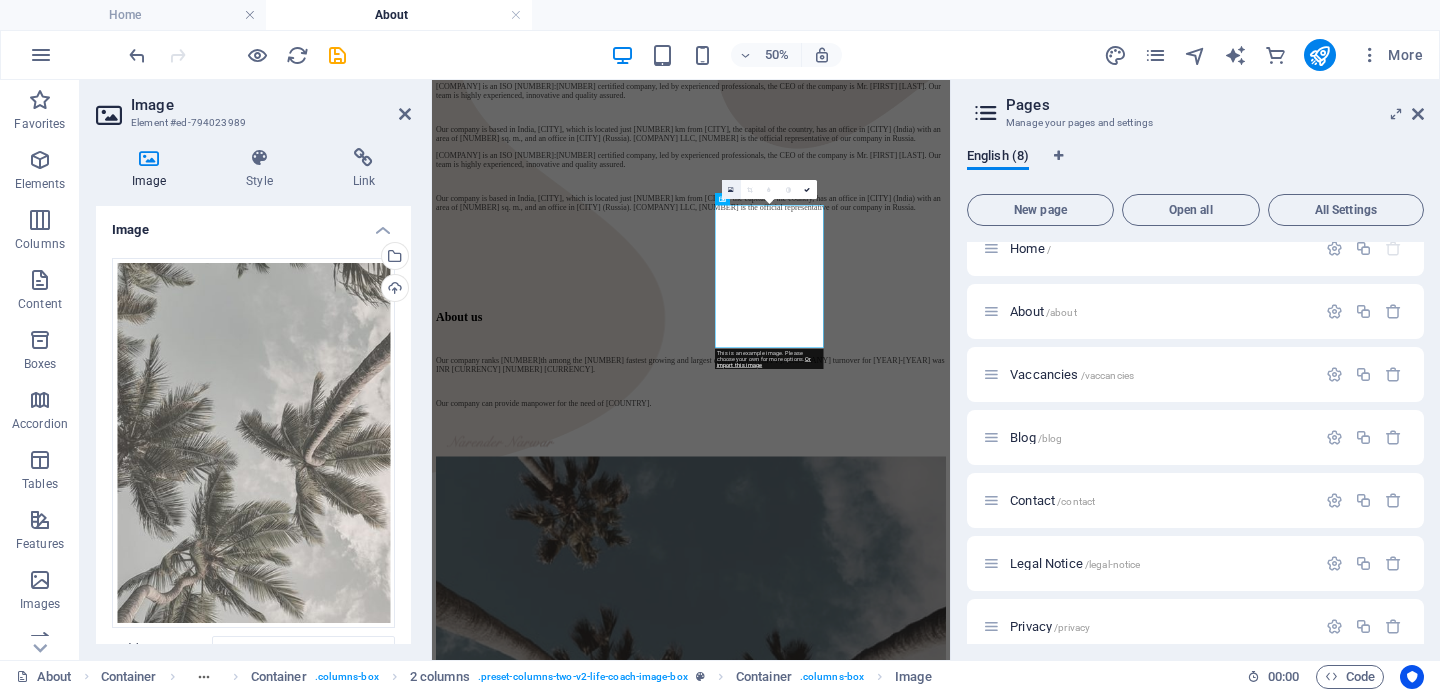 click at bounding box center [731, 189] 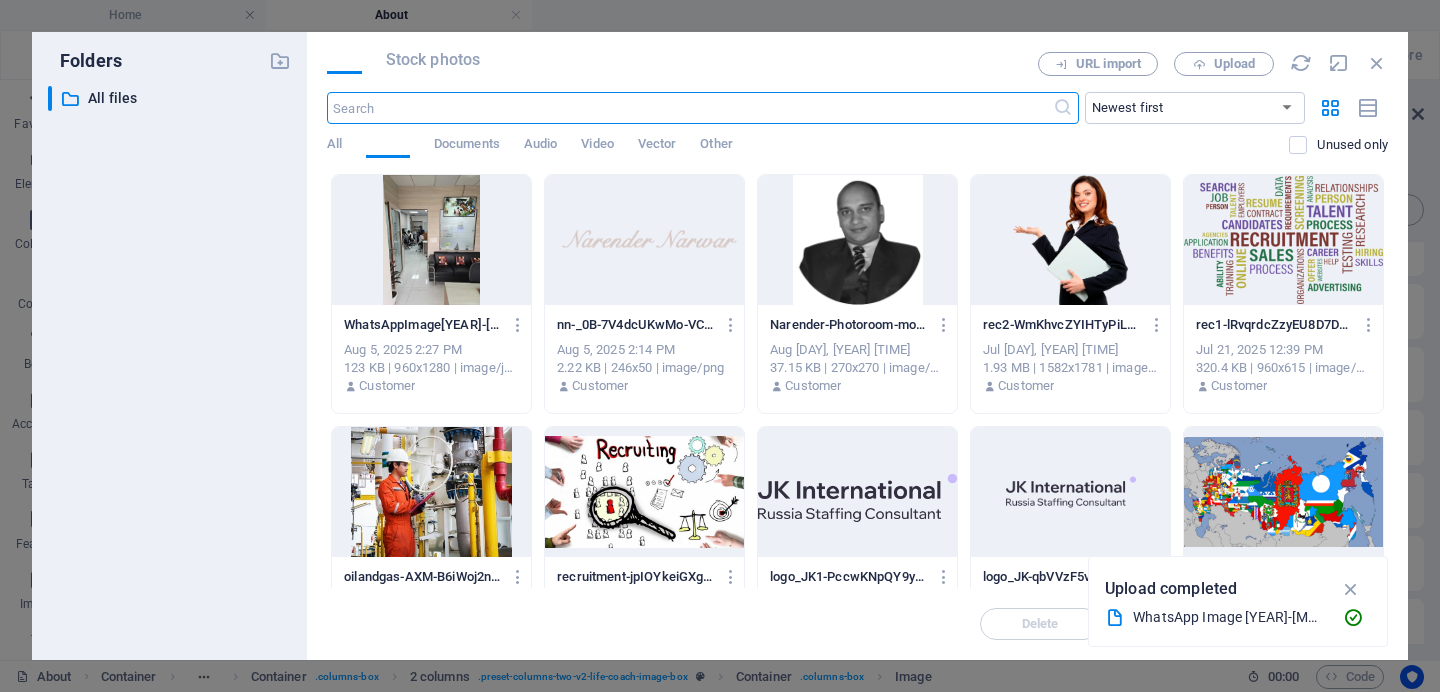 scroll, scrollTop: 0, scrollLeft: 0, axis: both 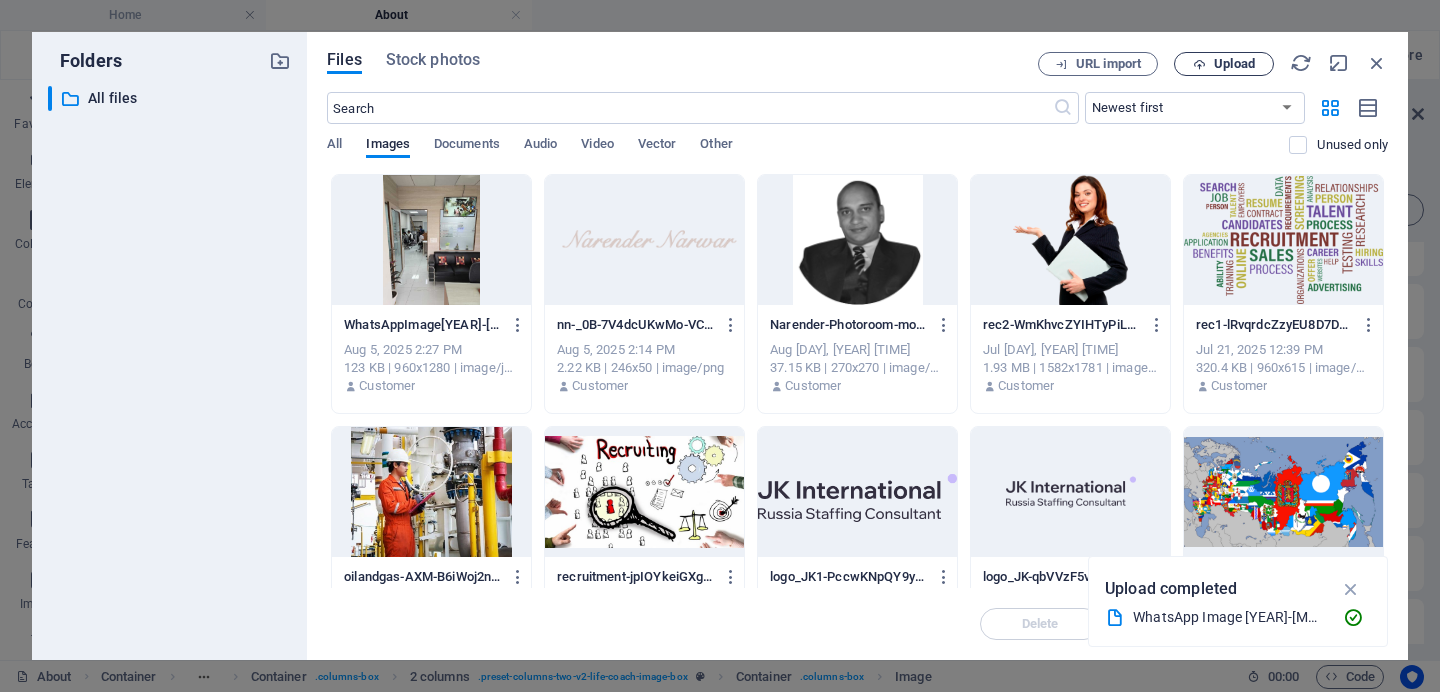 click on "Upload" at bounding box center [1224, 64] 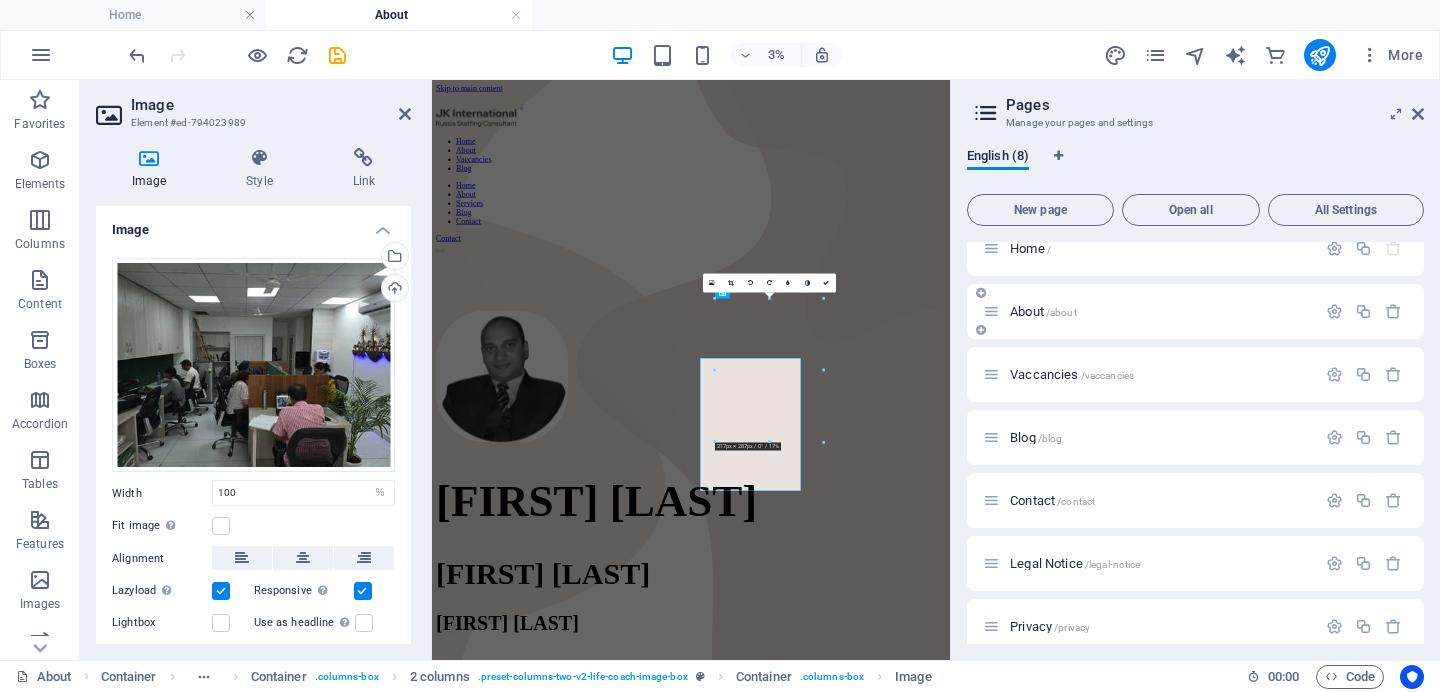 scroll, scrollTop: 1073, scrollLeft: 0, axis: vertical 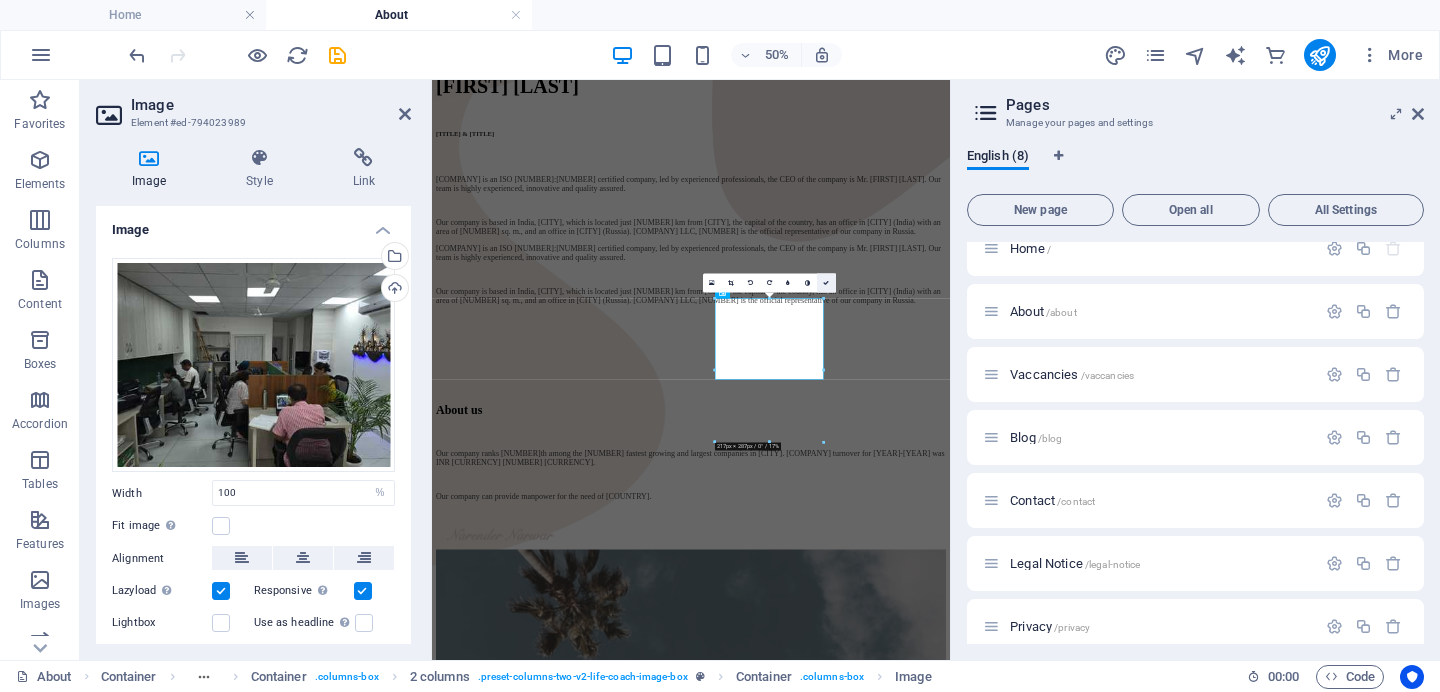 click at bounding box center (826, 283) 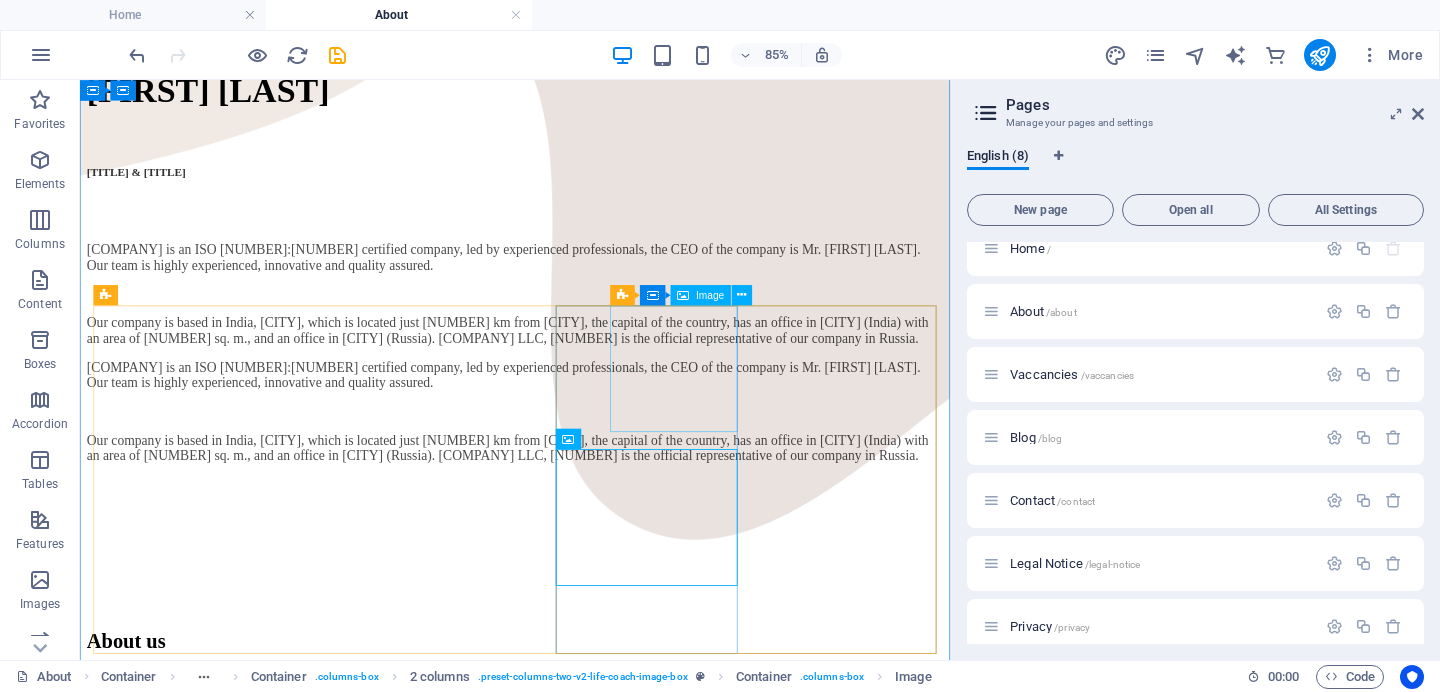 click at bounding box center [592, 1526] 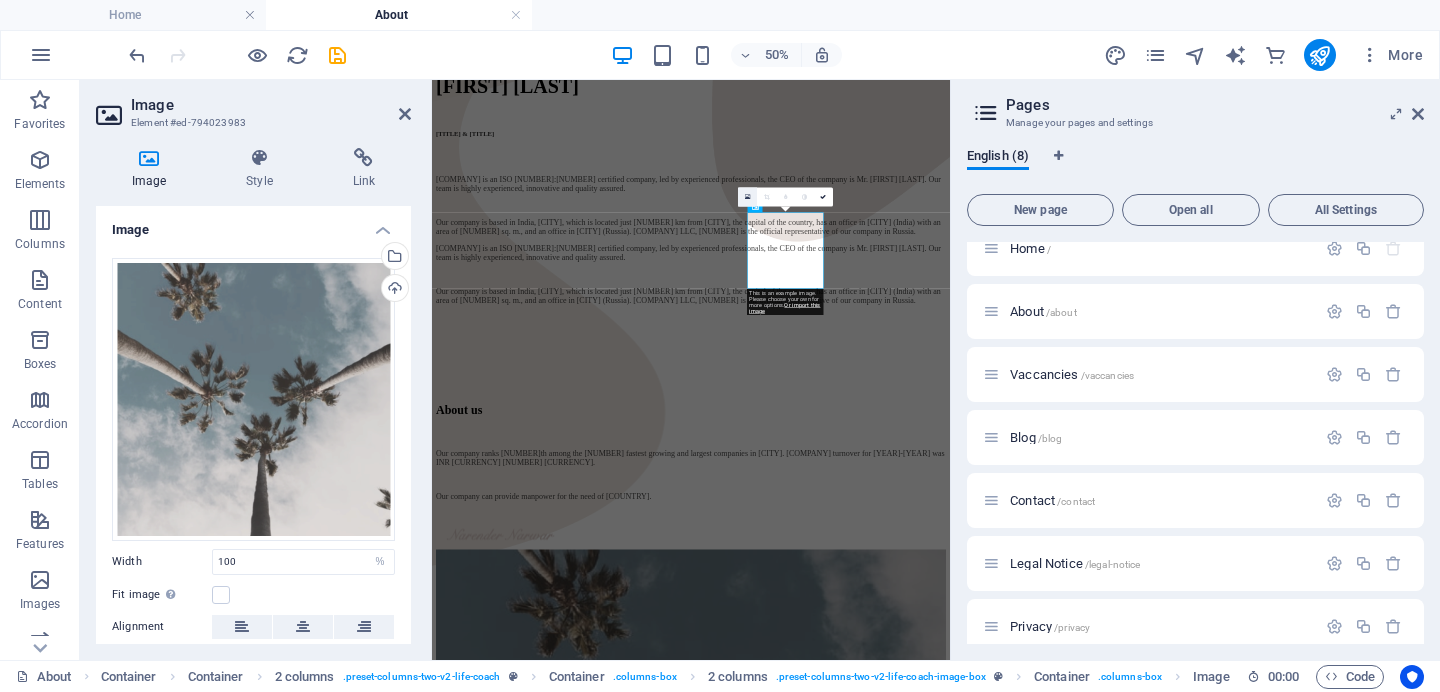 click at bounding box center (748, 196) 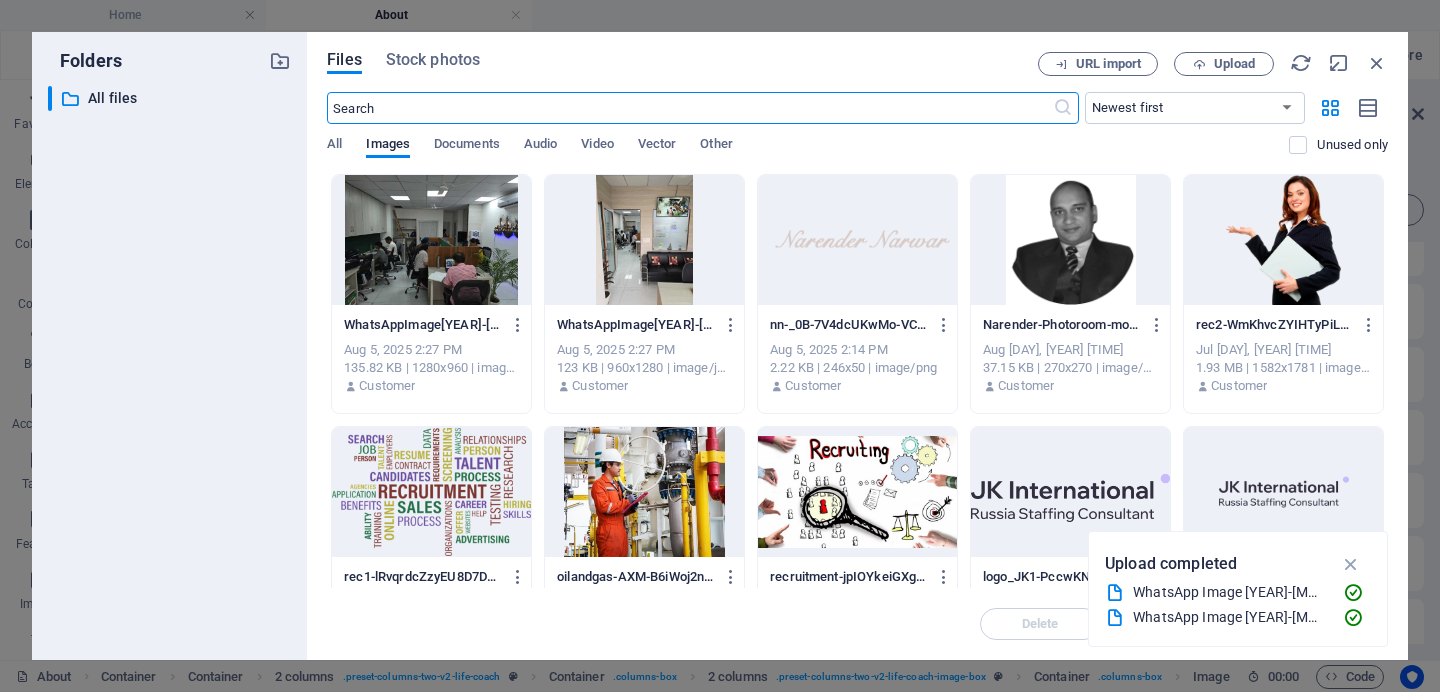 scroll, scrollTop: 0, scrollLeft: 0, axis: both 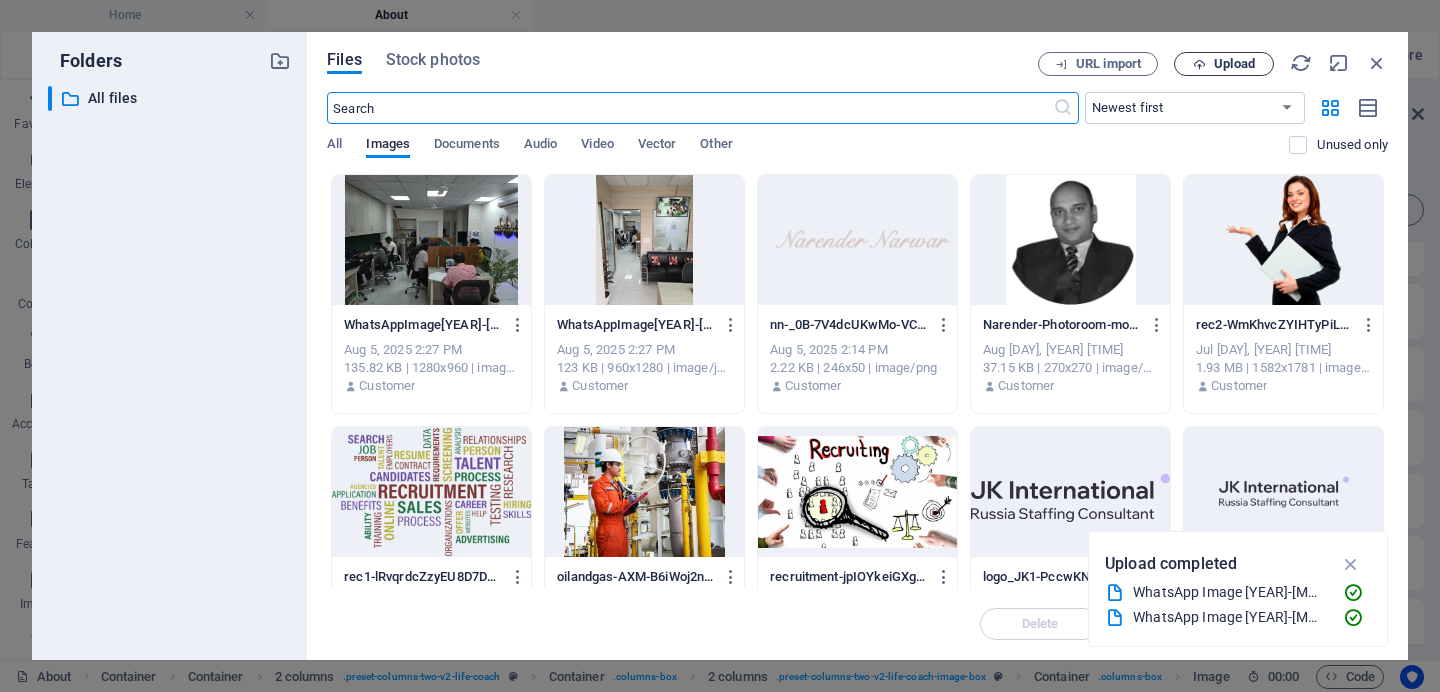 click on "Upload" at bounding box center [1224, 64] 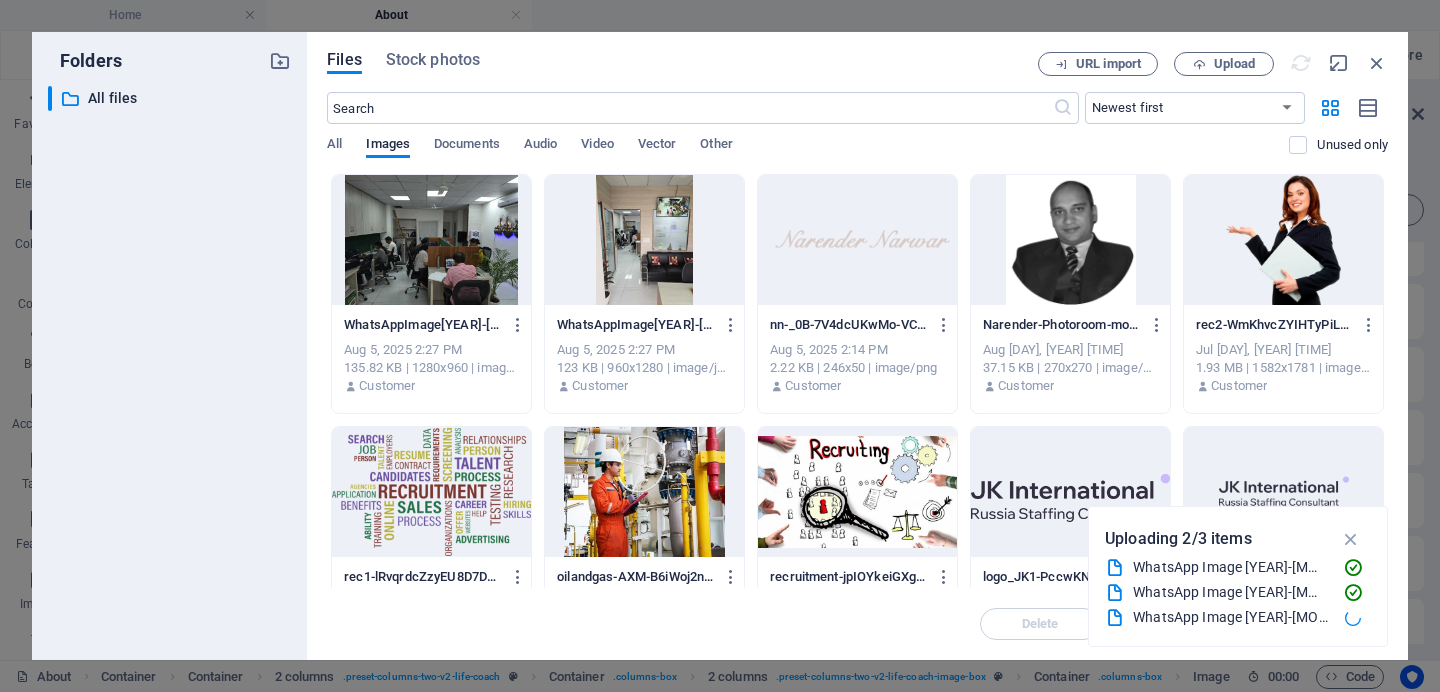 scroll, scrollTop: 834, scrollLeft: 0, axis: vertical 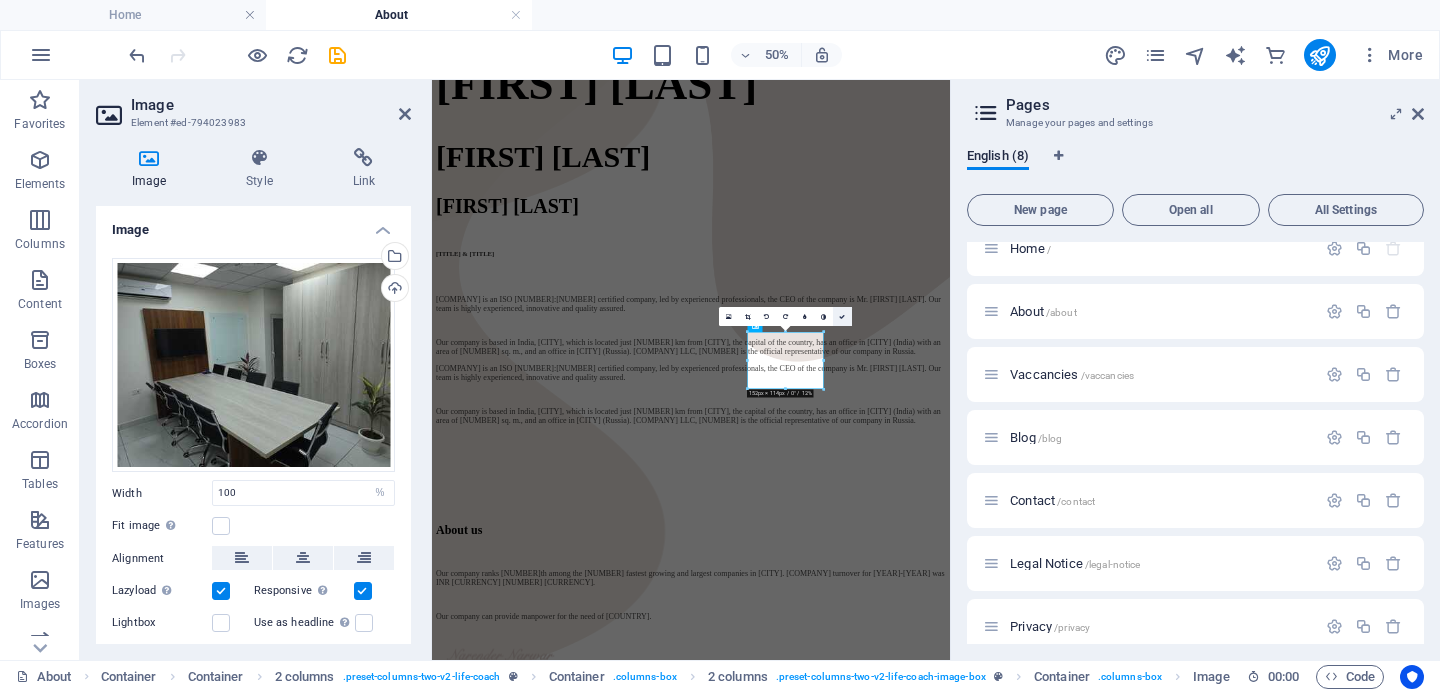 click at bounding box center (842, 316) 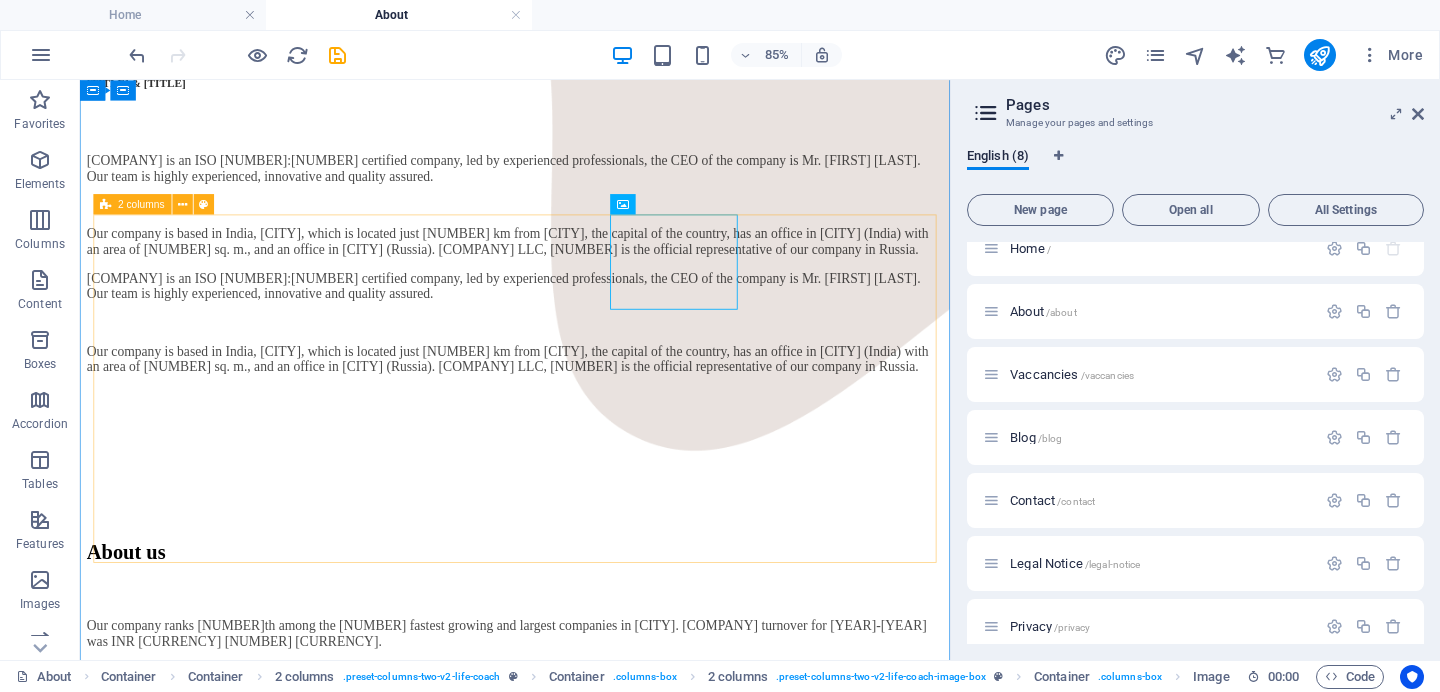 scroll, scrollTop: 1183, scrollLeft: 0, axis: vertical 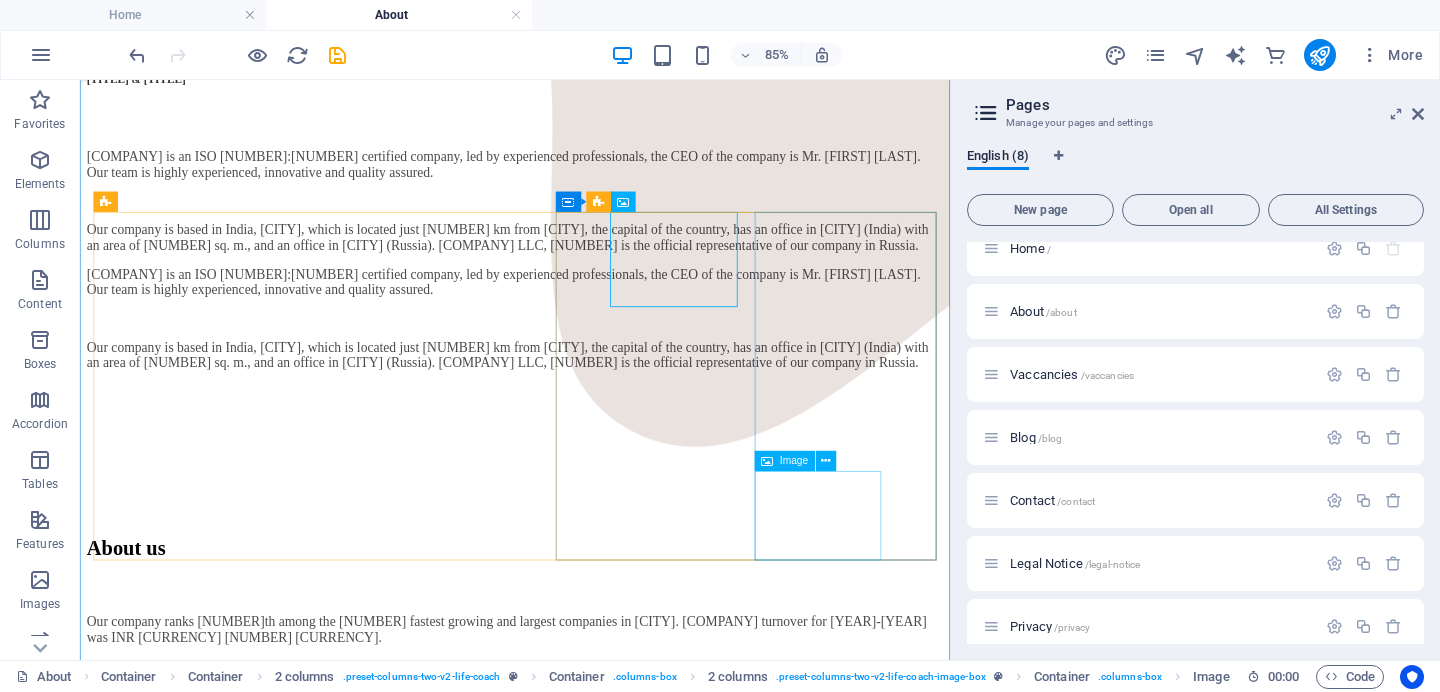 click at bounding box center (592, 4173) 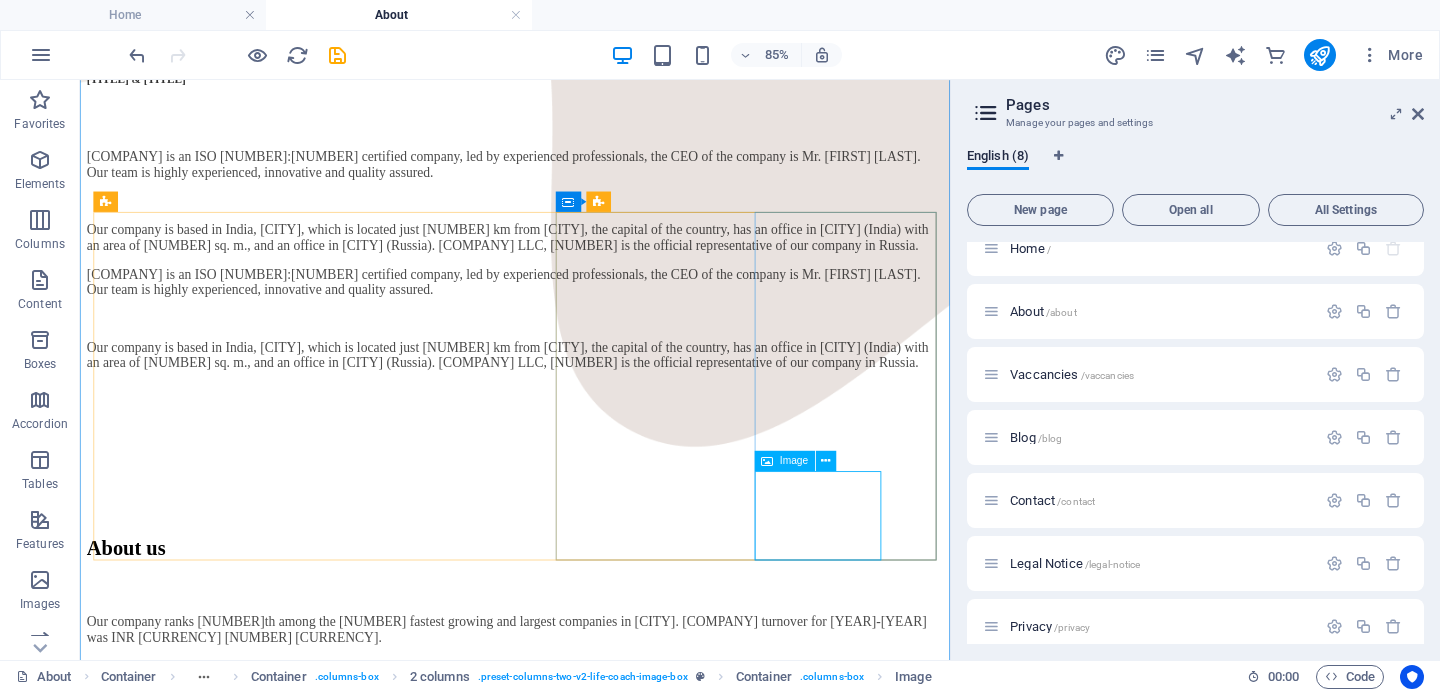 click at bounding box center (592, 4173) 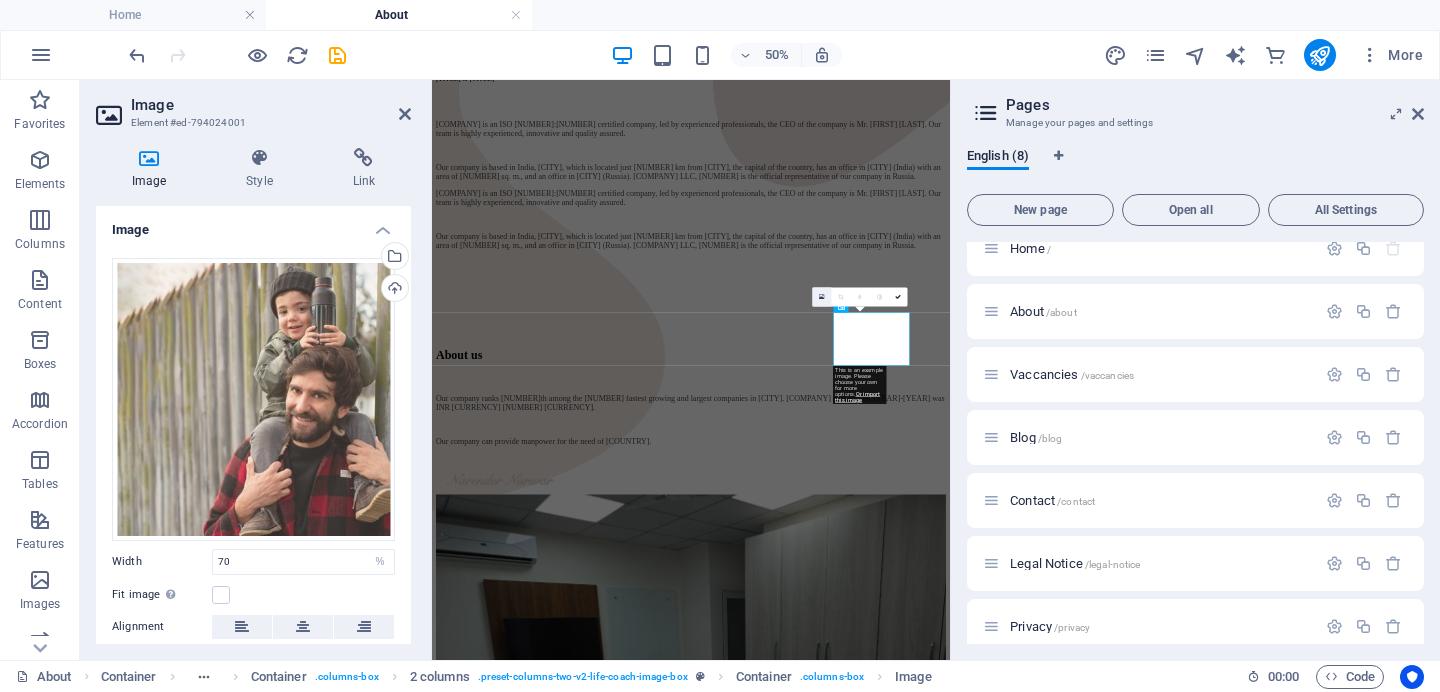 click at bounding box center (822, 296) 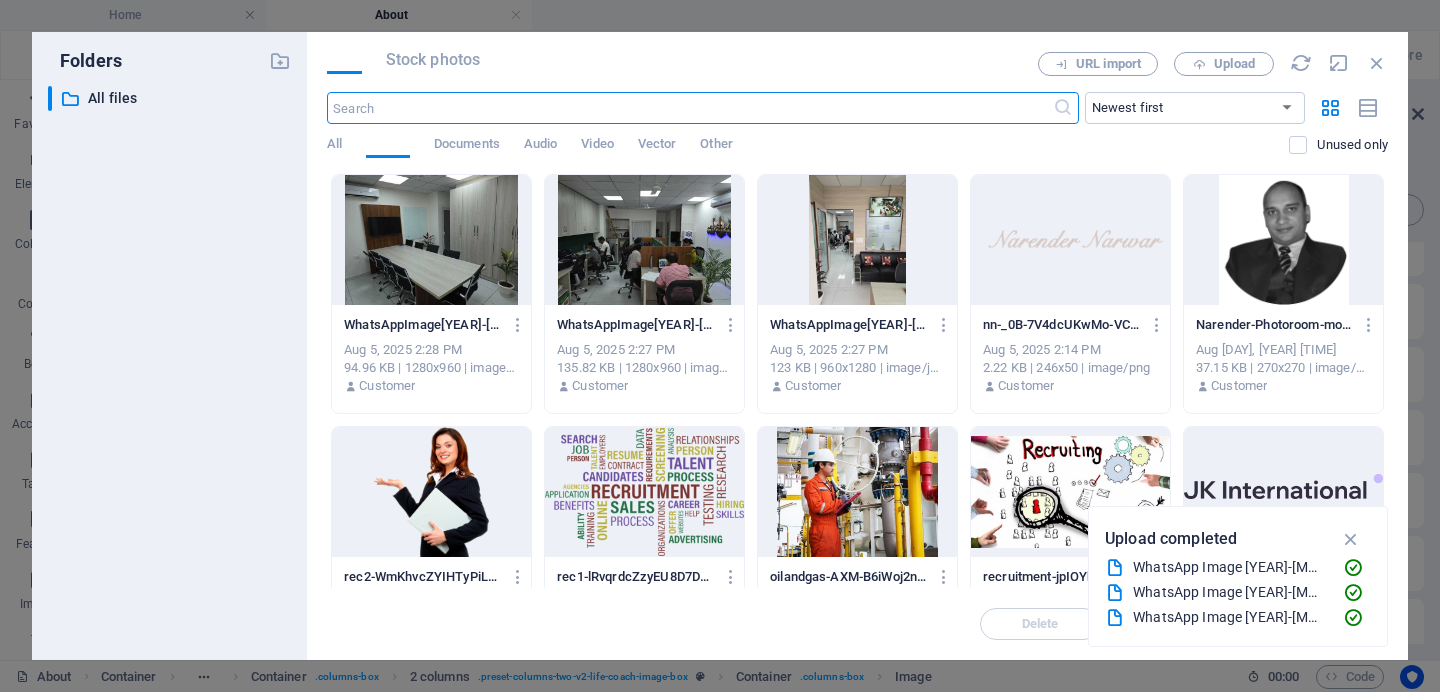scroll, scrollTop: 0, scrollLeft: 0, axis: both 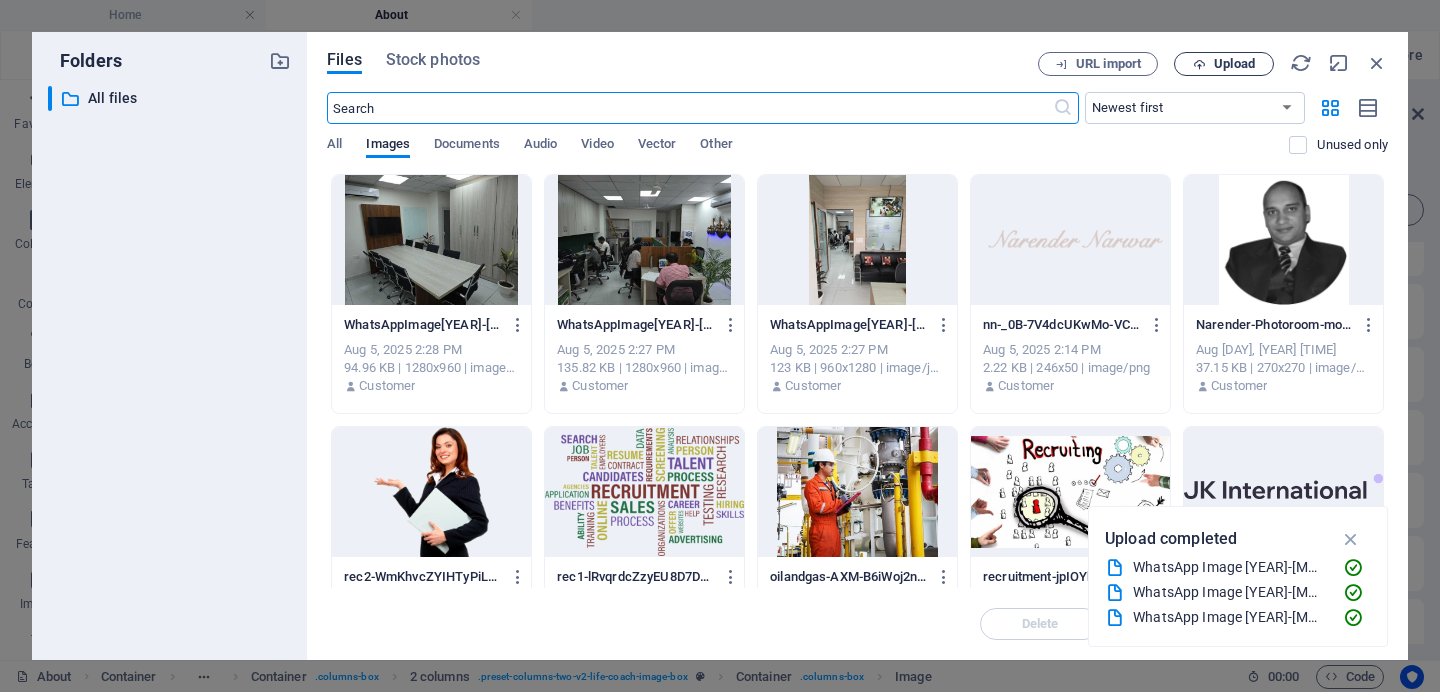 click on "Upload" at bounding box center (1234, 64) 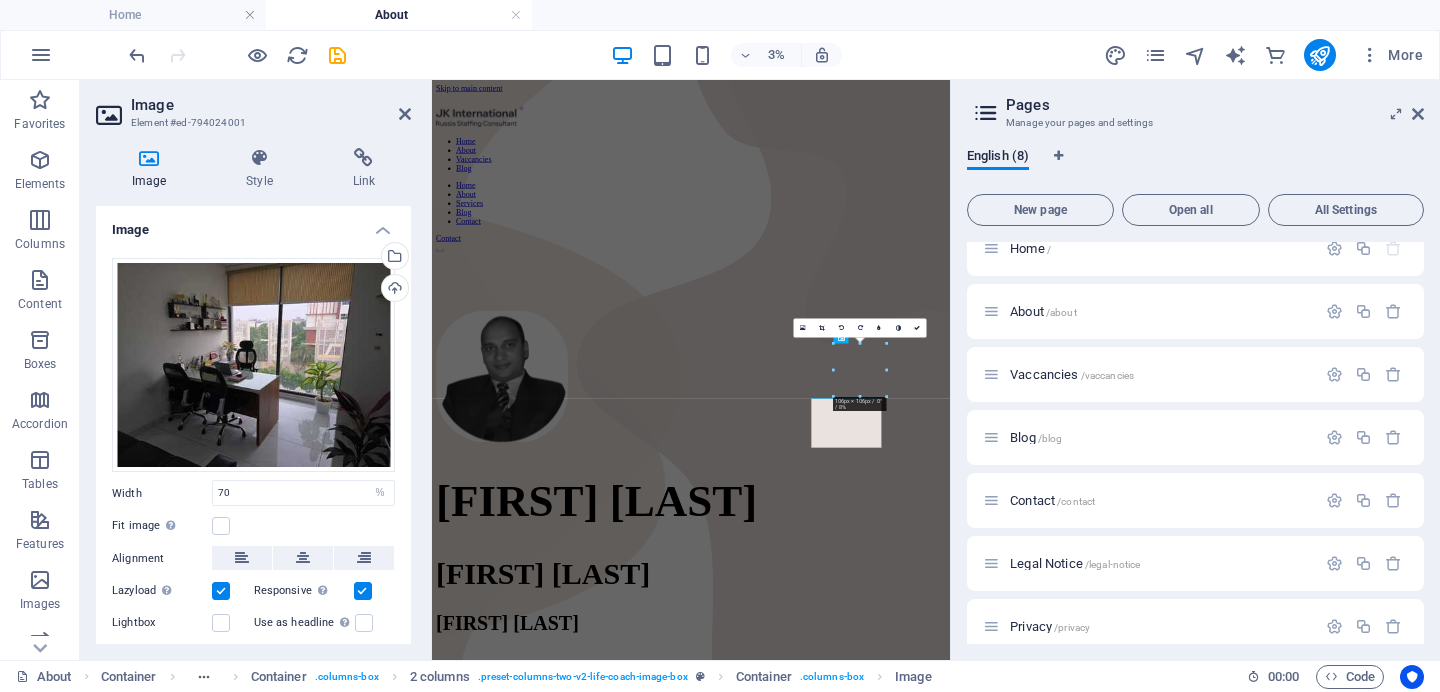scroll, scrollTop: 1120, scrollLeft: 0, axis: vertical 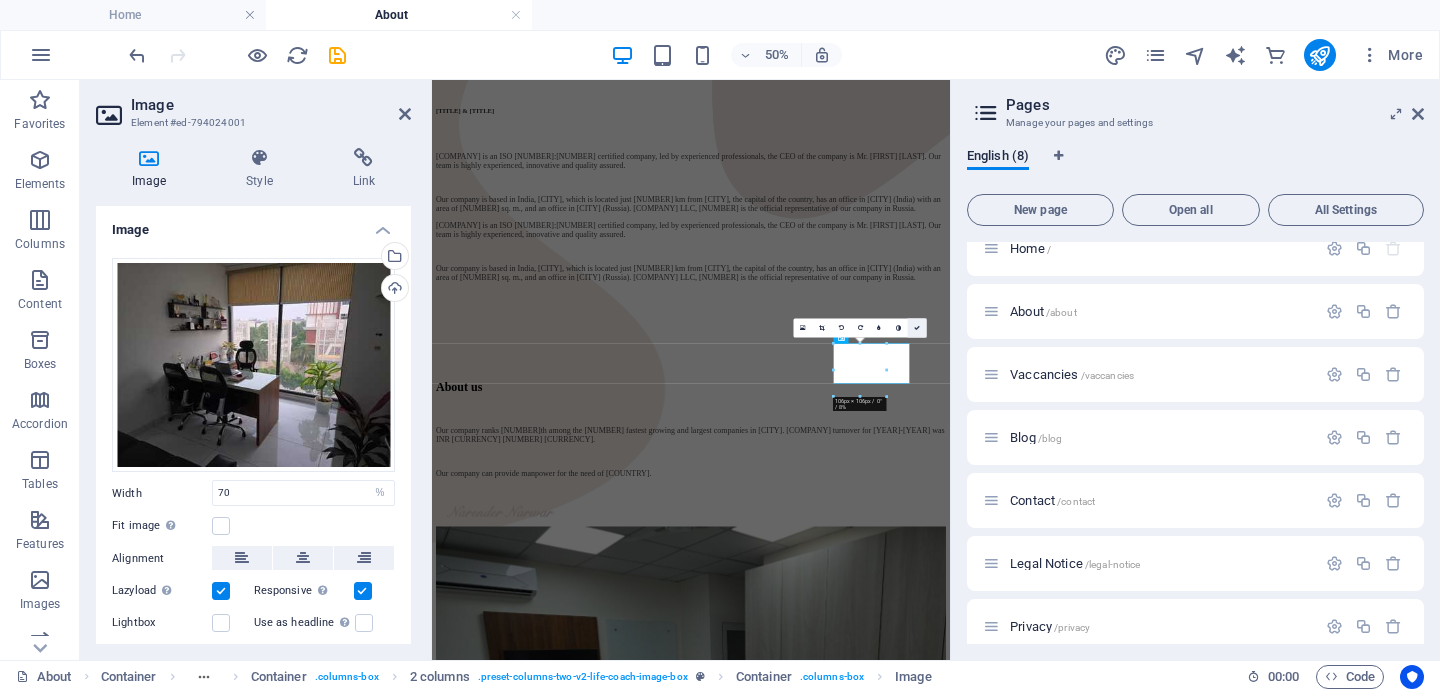 click at bounding box center [917, 328] 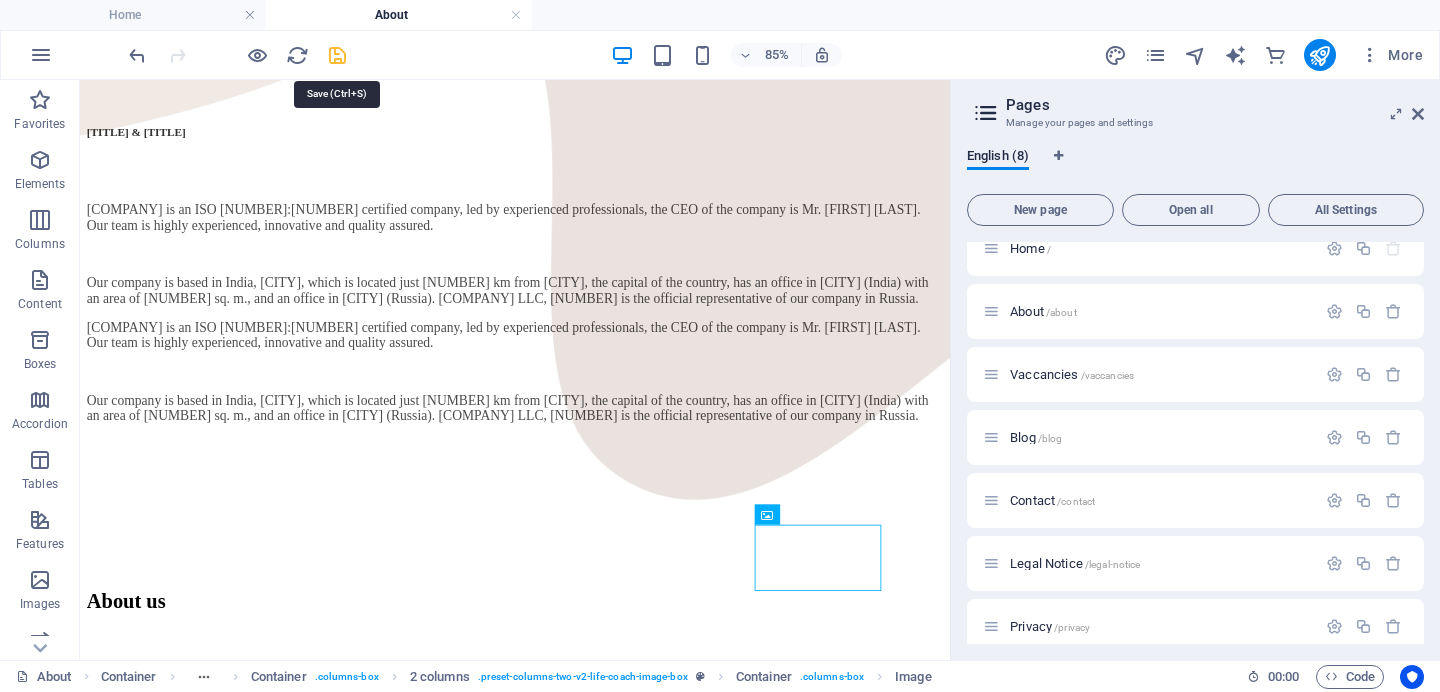 click at bounding box center (337, 55) 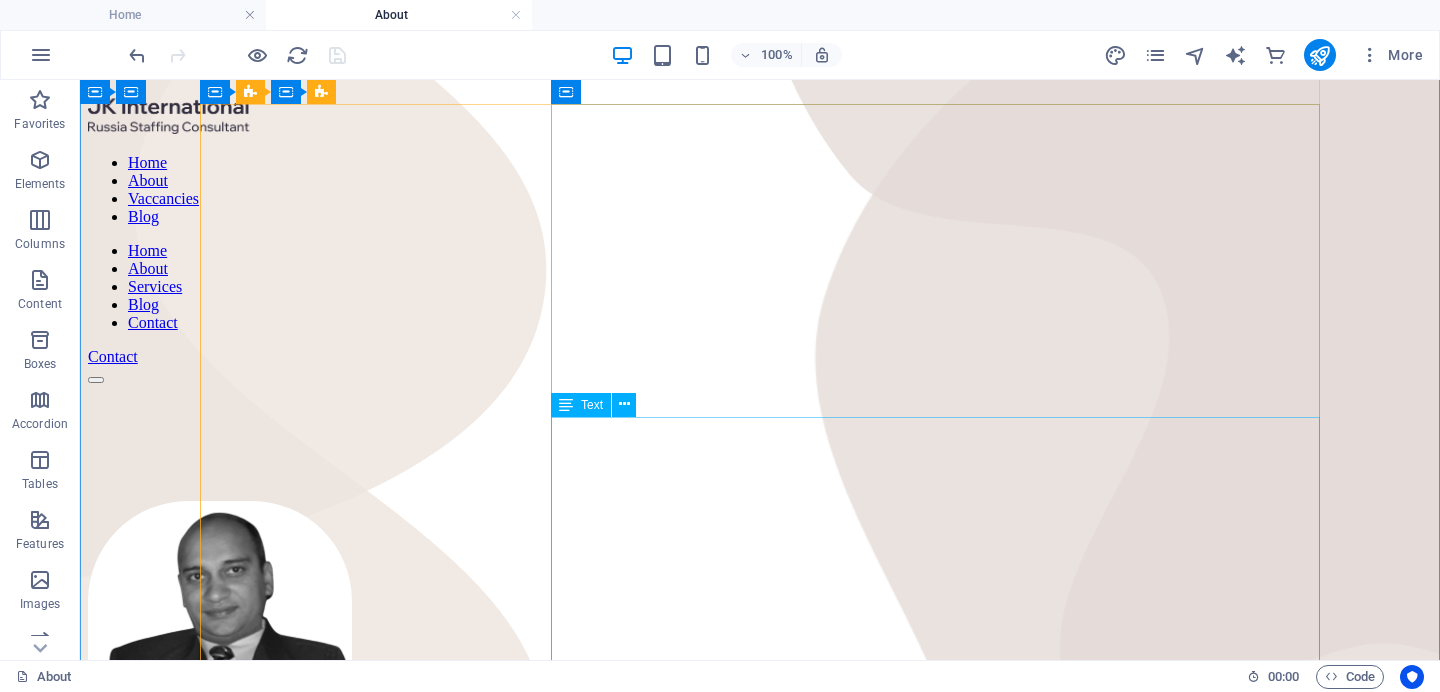 scroll, scrollTop: 0, scrollLeft: 0, axis: both 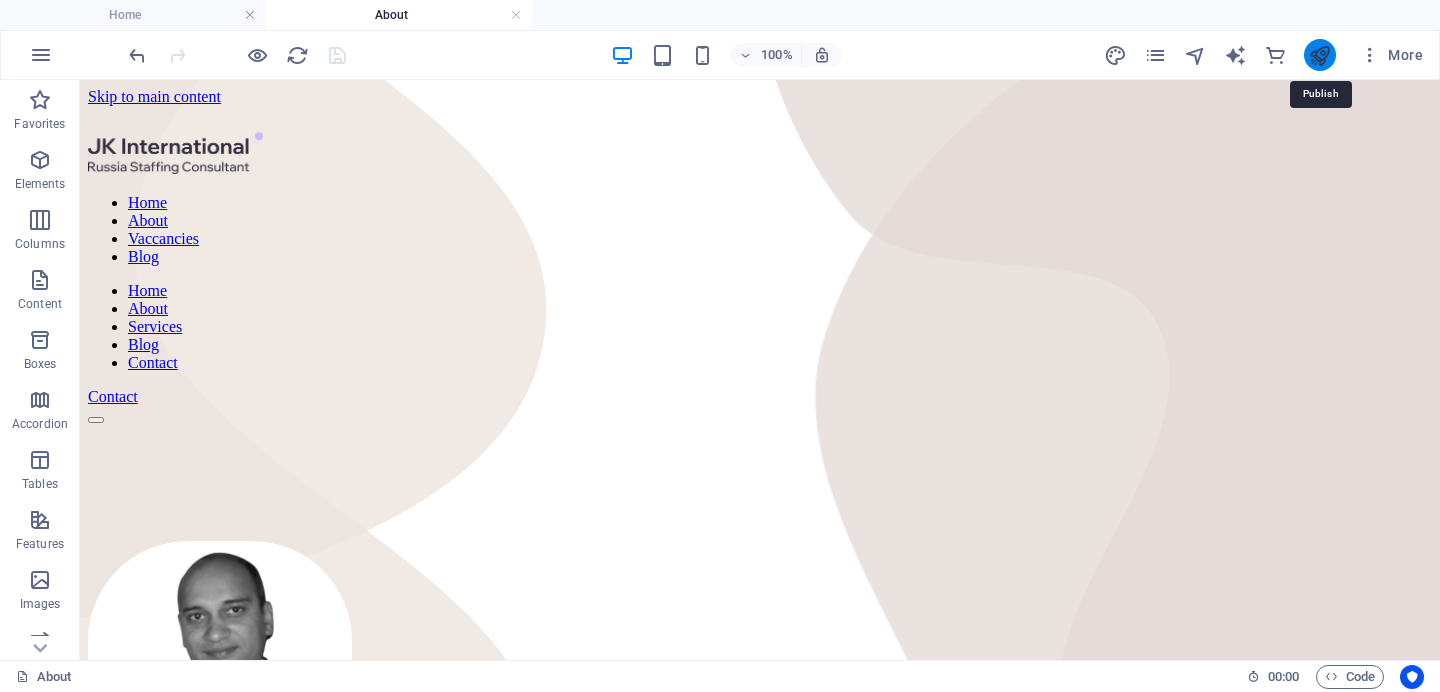 click at bounding box center [1319, 55] 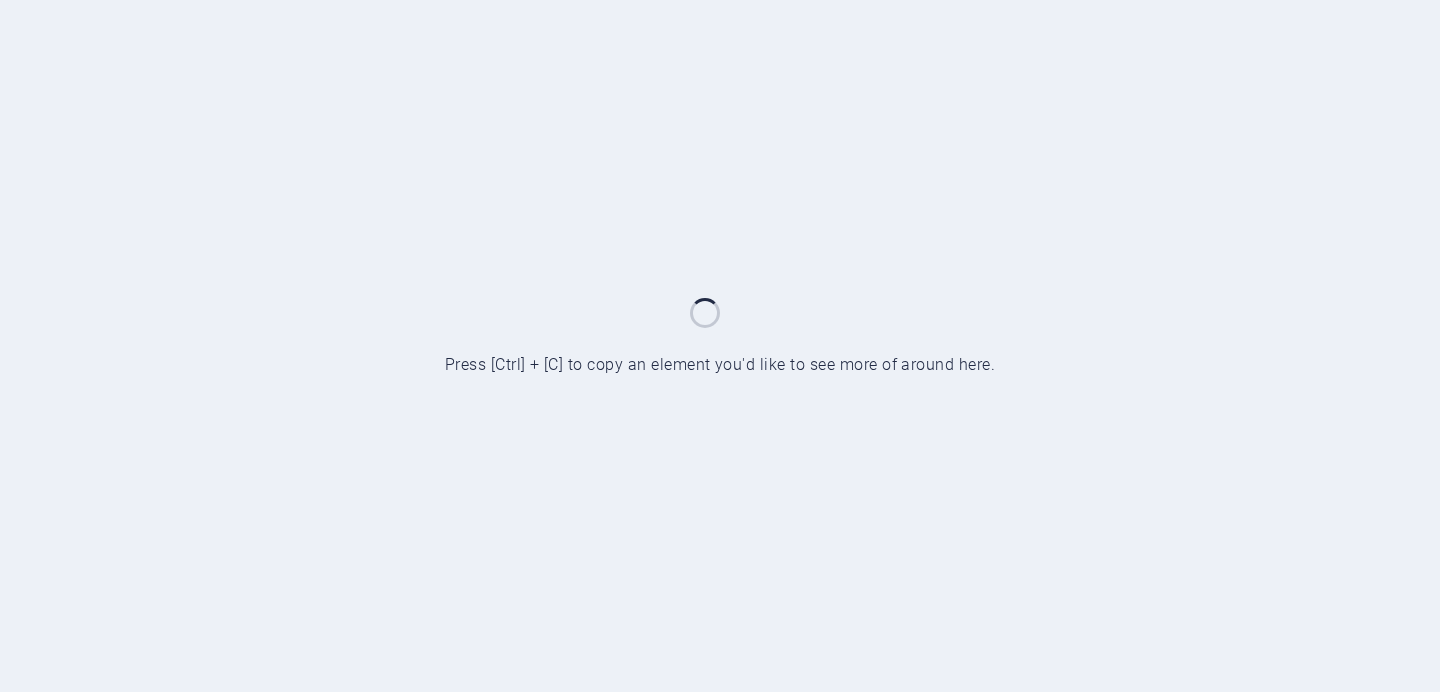 scroll, scrollTop: 0, scrollLeft: 0, axis: both 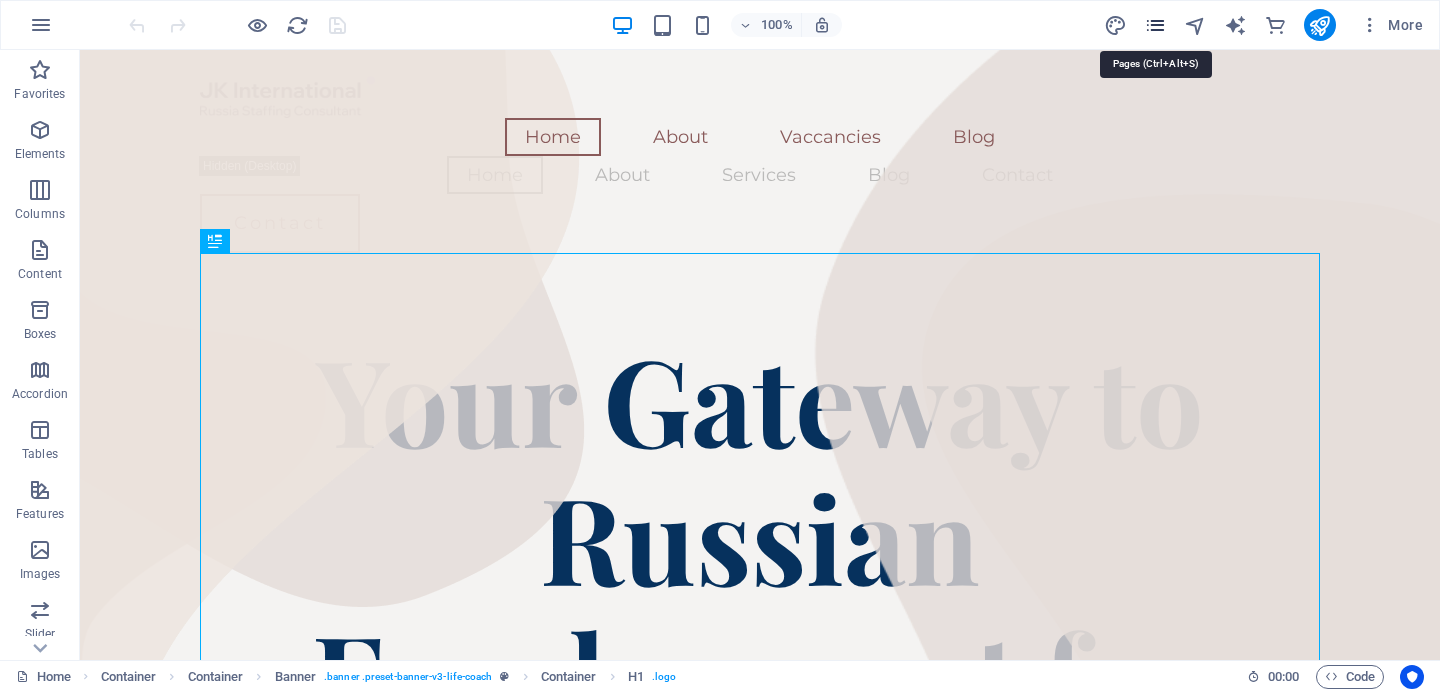 click at bounding box center (1155, 25) 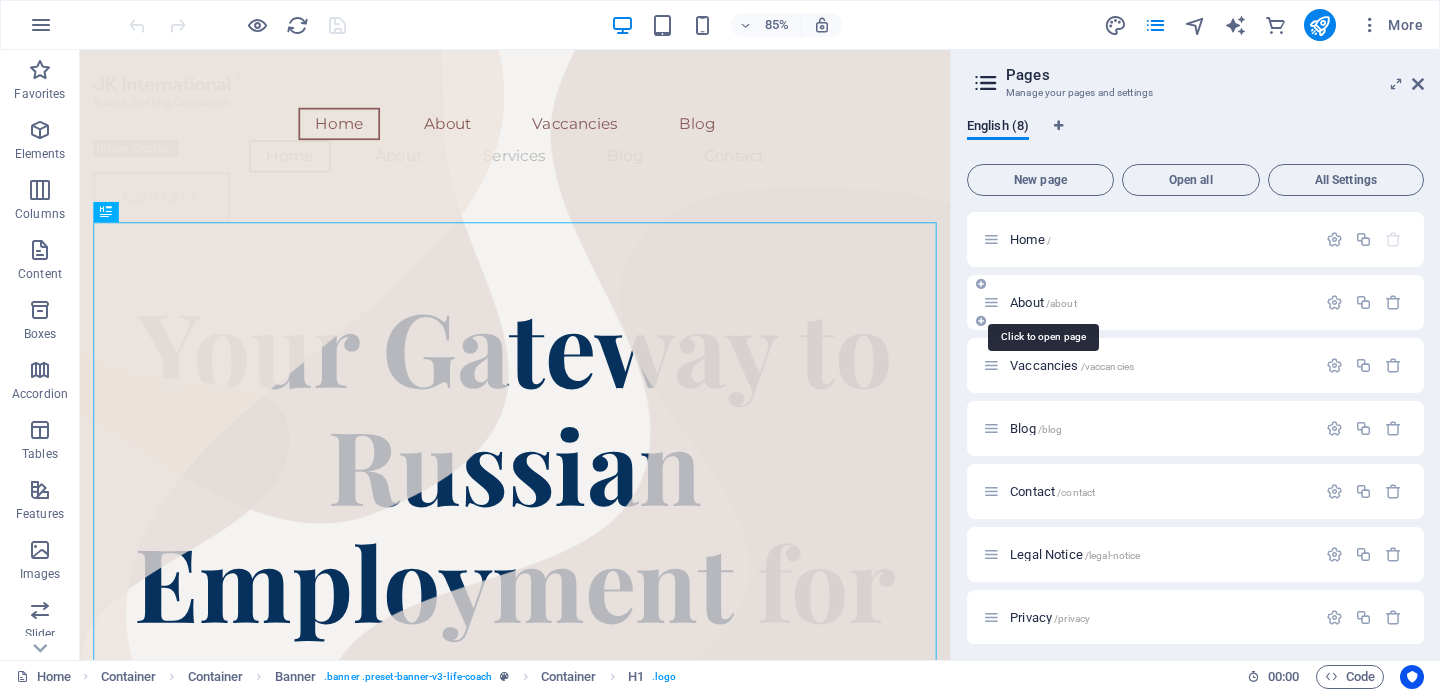 click on "About /about" at bounding box center (1043, 302) 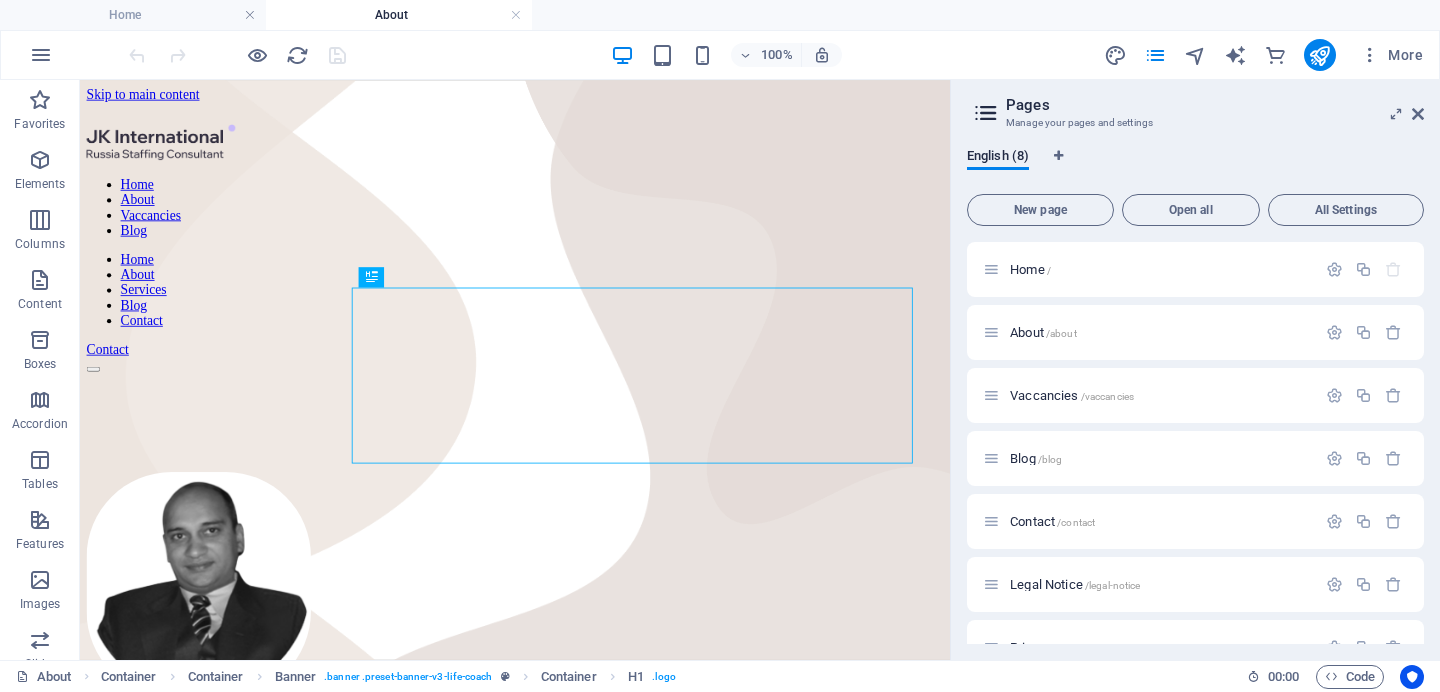 scroll, scrollTop: 0, scrollLeft: 0, axis: both 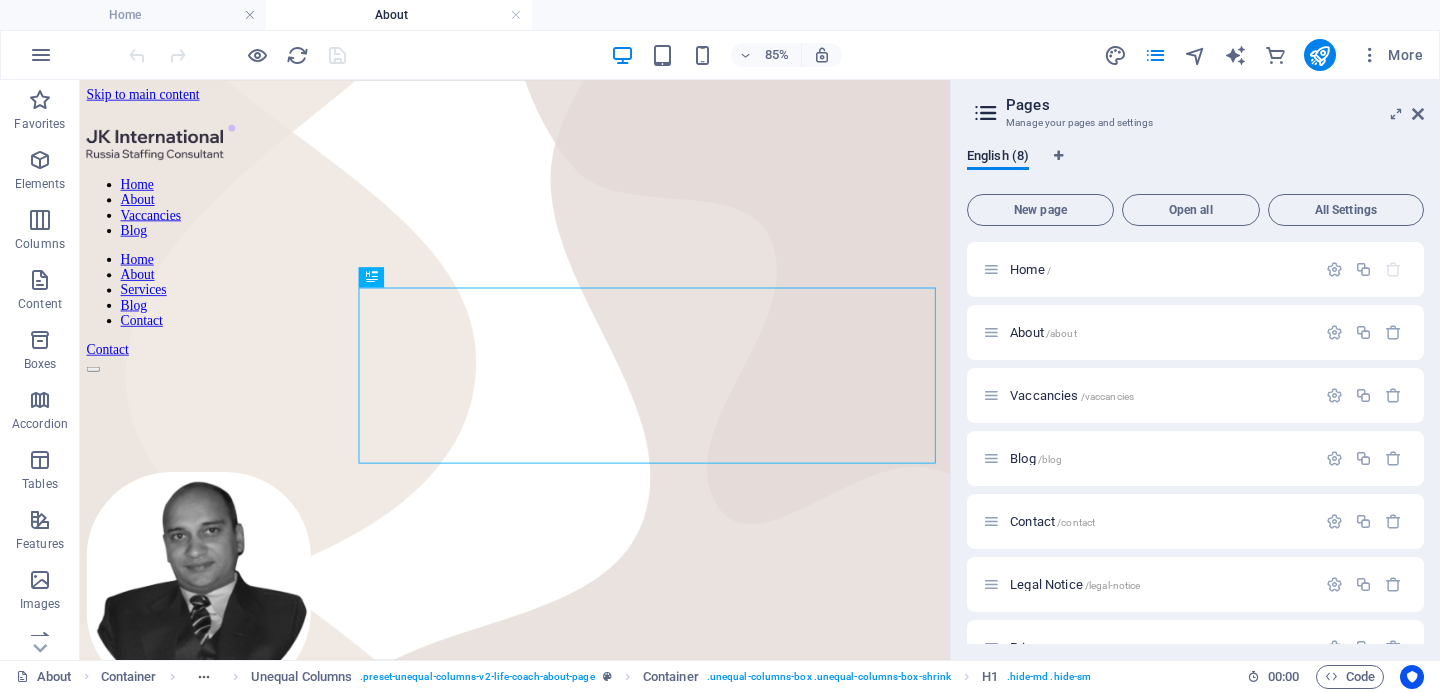 click on "Pages Manage your pages and settings English (8) New page Open all All Settings Home / About /about Vaccancies /vaccancies Blog /blog Contact /contact Legal Notice /legal-notice Privacy /privacy Blog: Single Page Layout /blog-single-page-layout" at bounding box center [1195, 370] 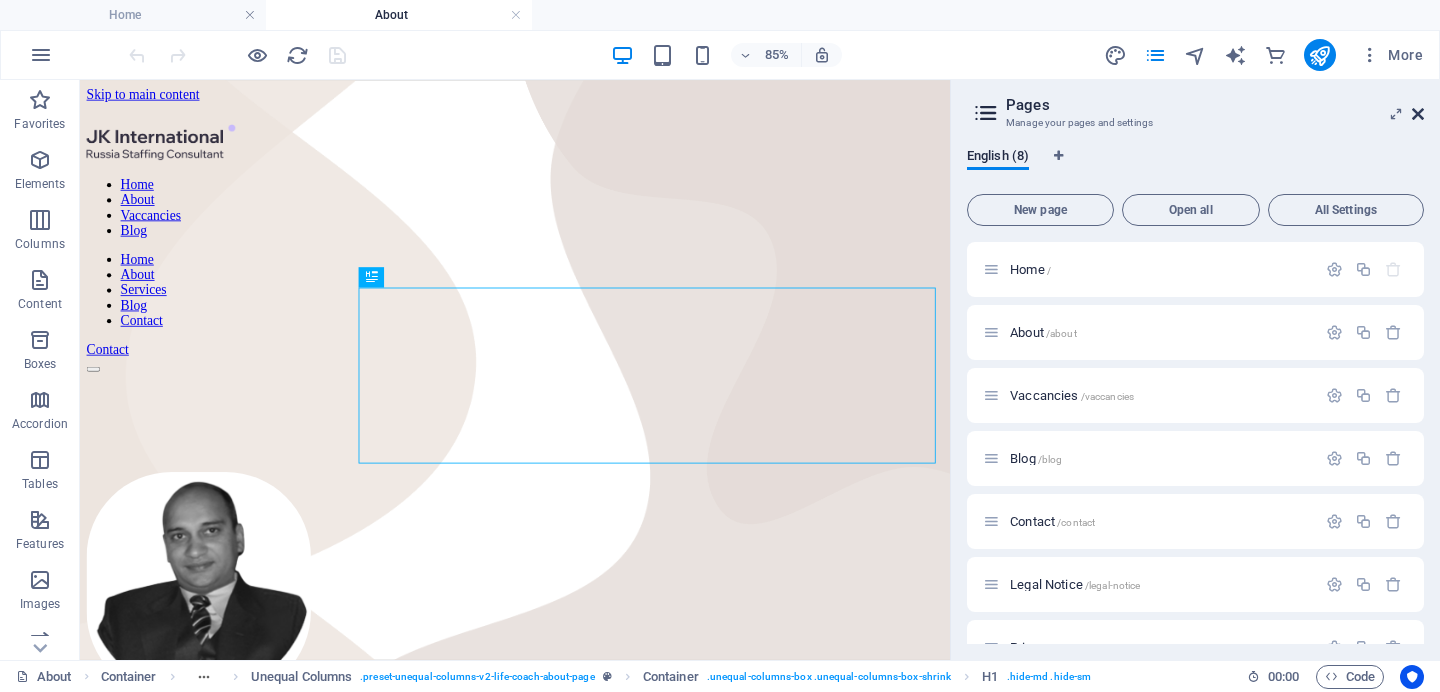 click at bounding box center [1418, 114] 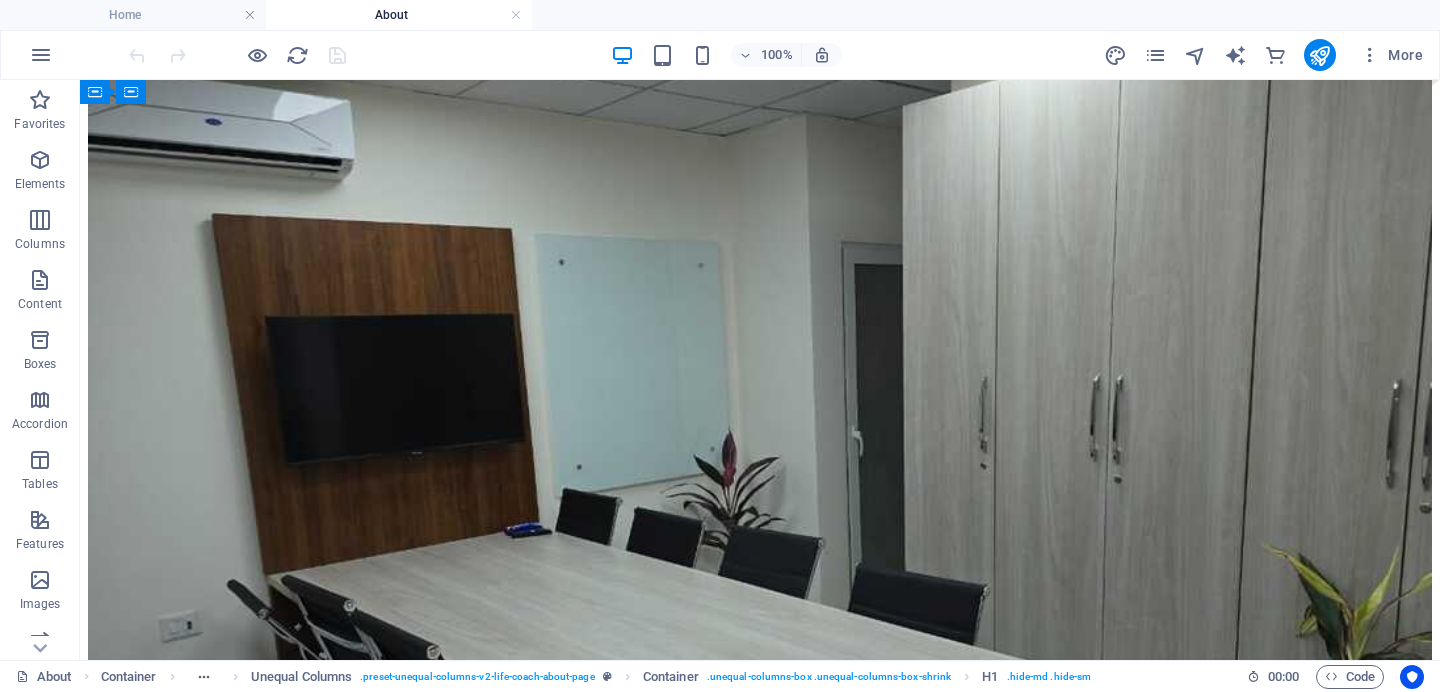scroll, scrollTop: 2087, scrollLeft: 0, axis: vertical 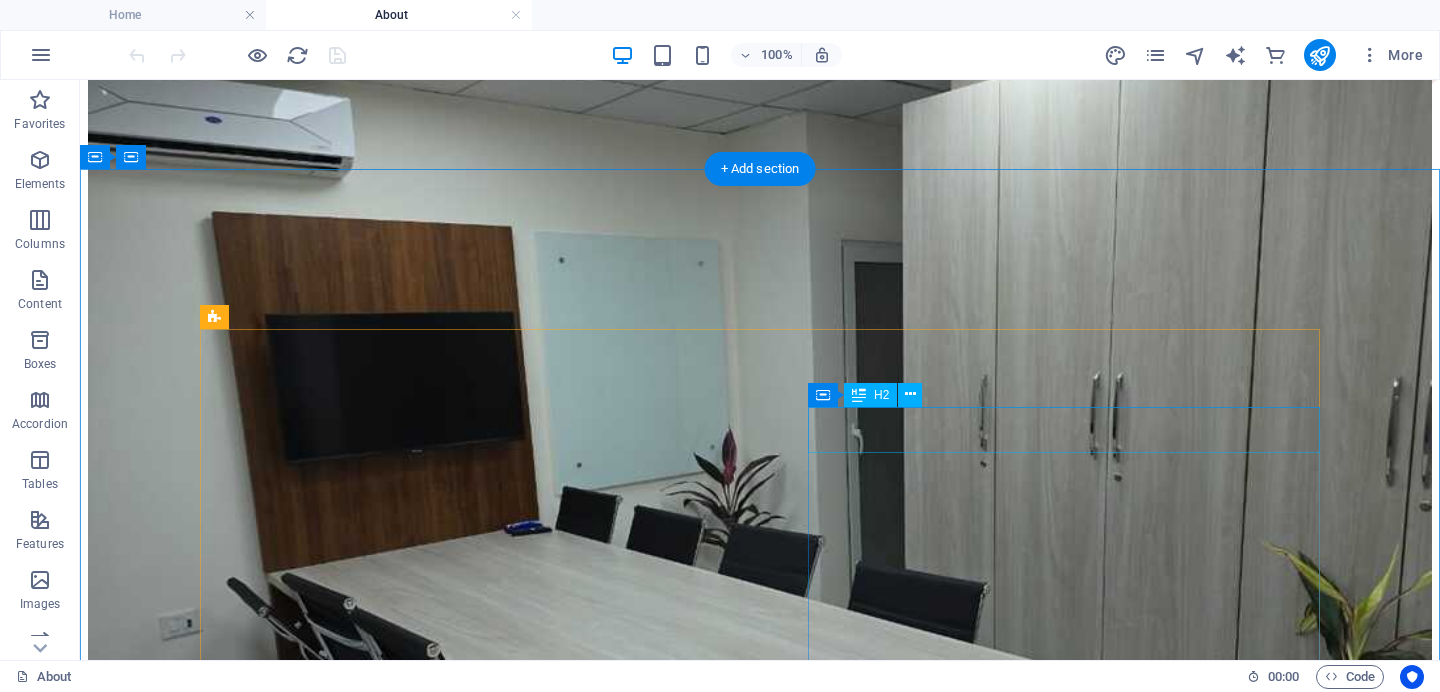 click on "Dummy Headline" at bounding box center (760, 15848) 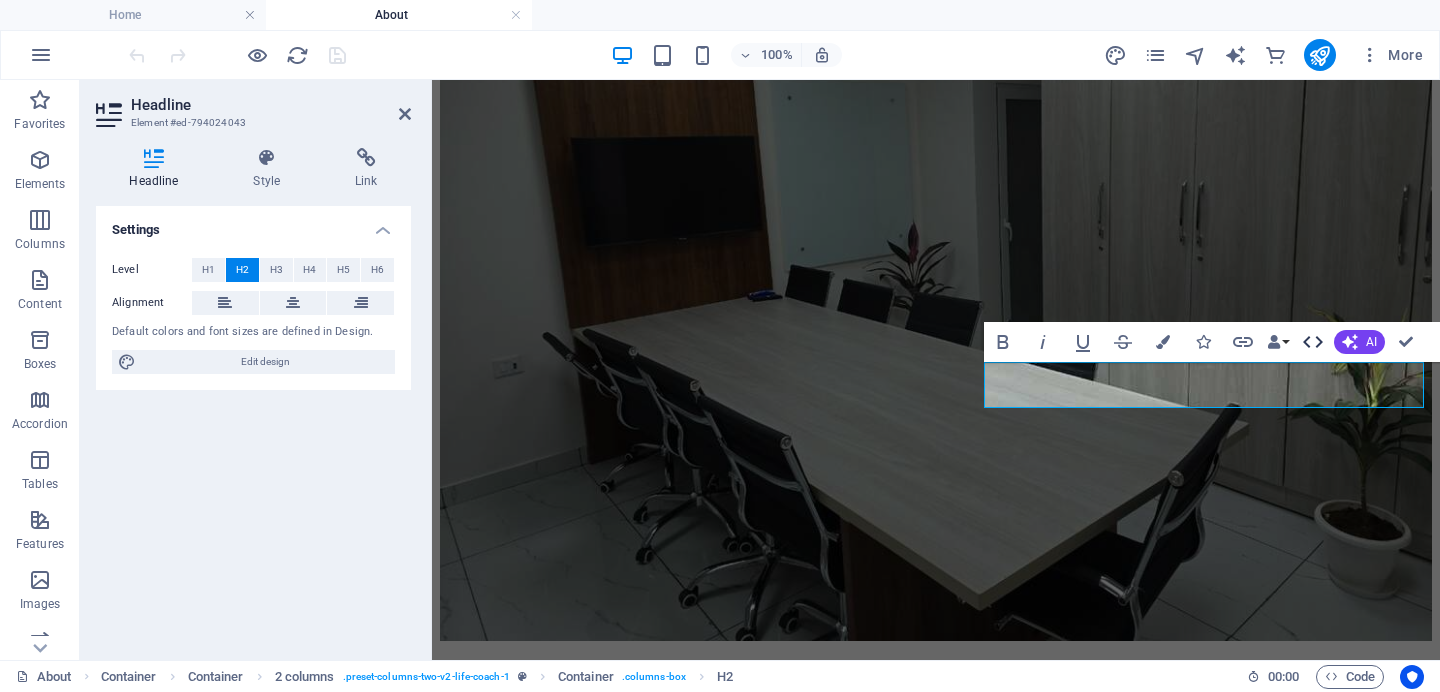 click 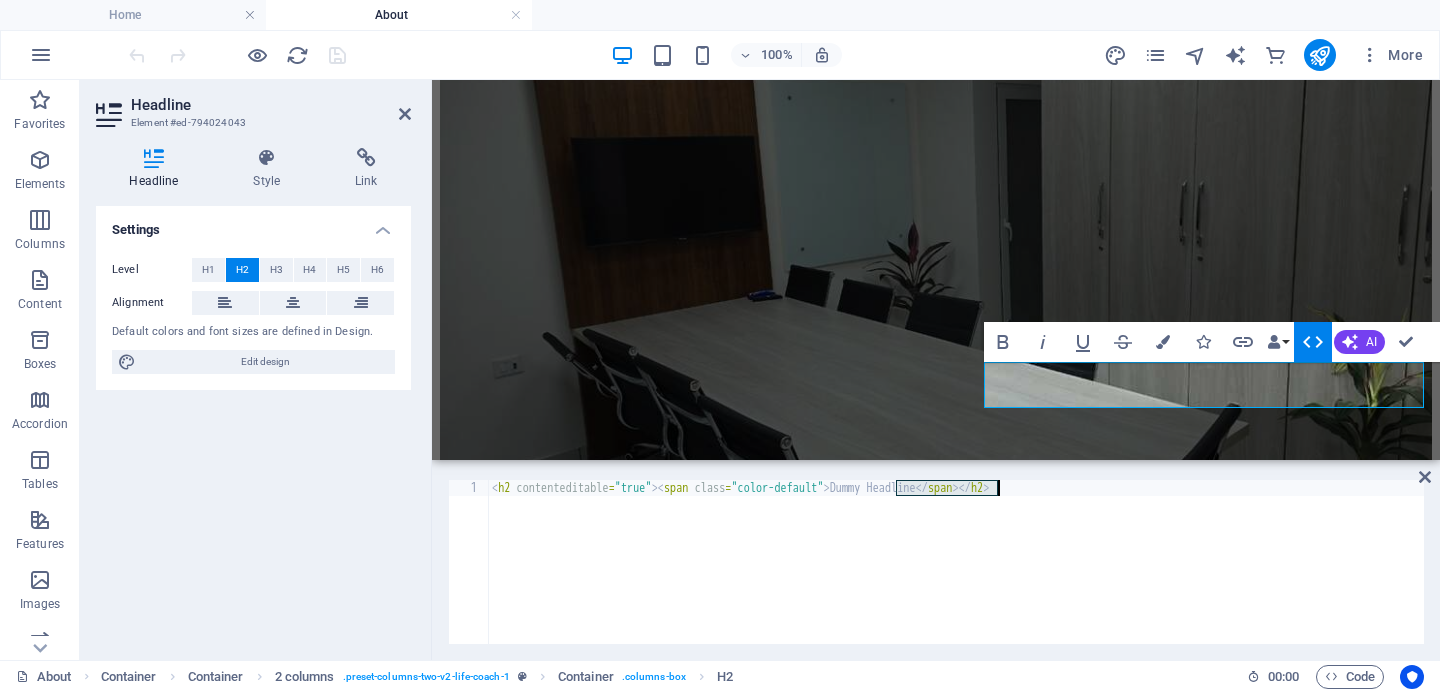 drag, startPoint x: 897, startPoint y: 489, endPoint x: 998, endPoint y: 488, distance: 101.00495 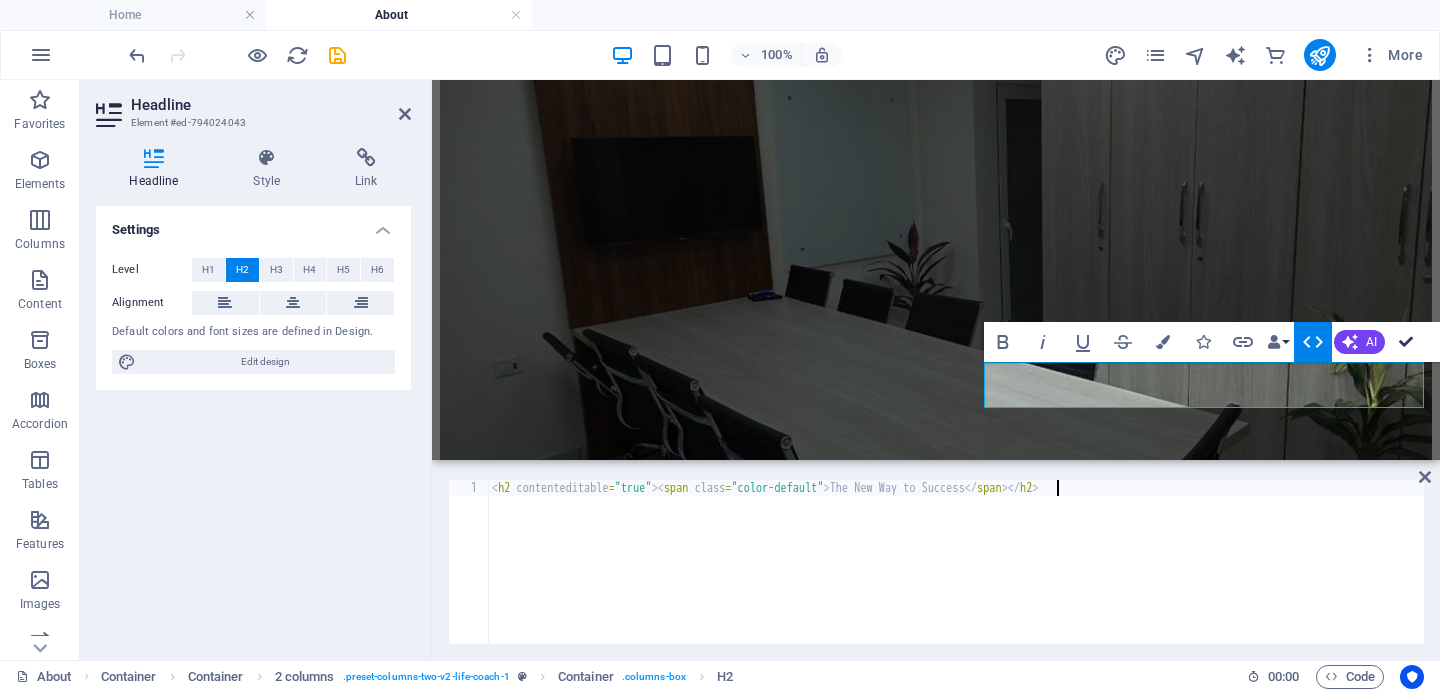 scroll, scrollTop: 2087, scrollLeft: 0, axis: vertical 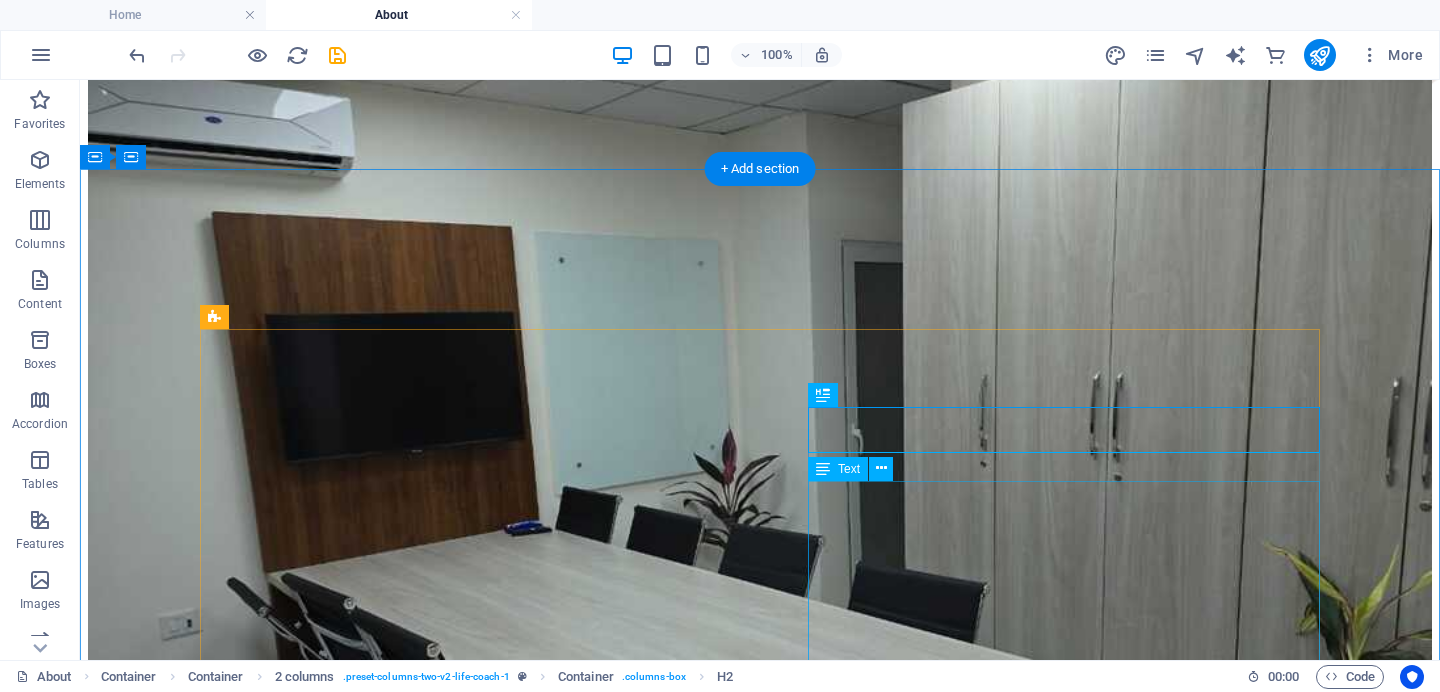 click on "You need to be sure there isn't anything embarrassing hidden in the middle of text. All the Lorem Ipsum generators on the Internet tend to repeat predefined chunks as necessary, making this the first true generator on the Internet. It uses a dictionary of over 200 Latin words,." at bounding box center (760, 15944) 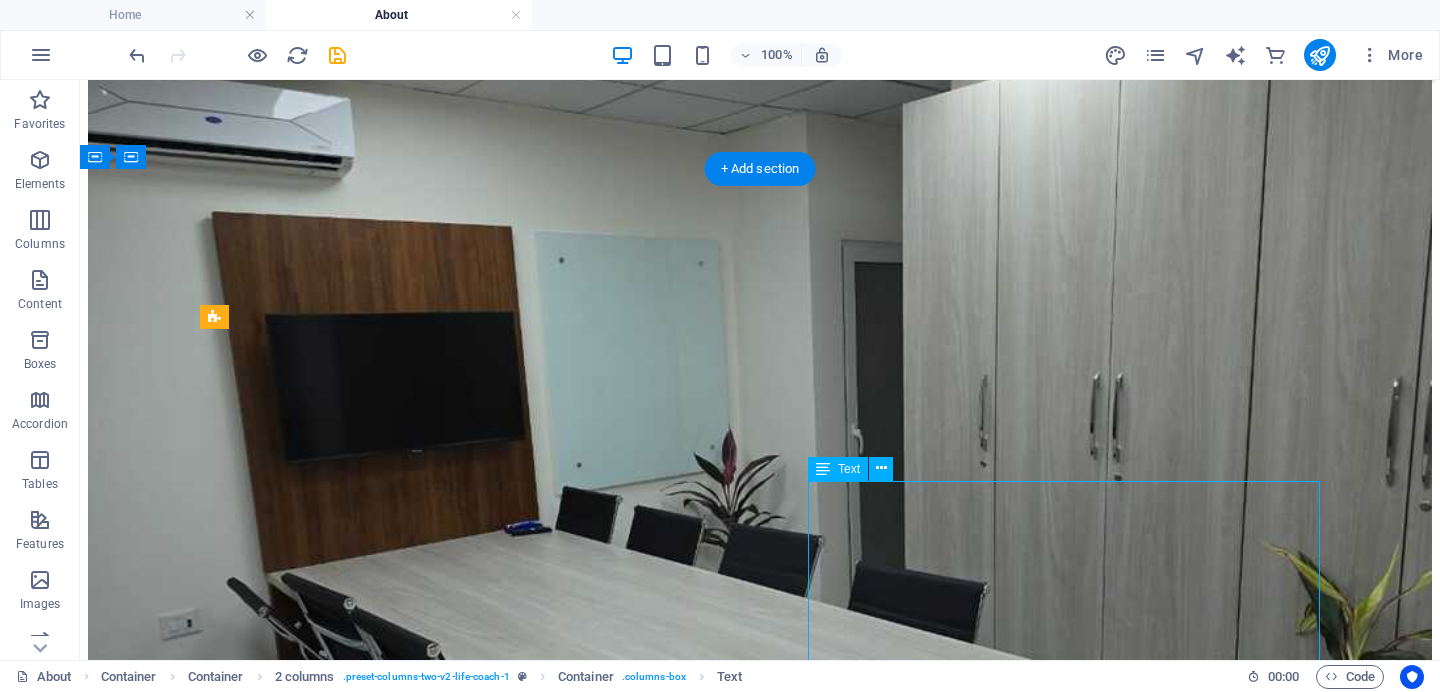 click on "You need to be sure there isn't anything embarrassing hidden in the middle of text. All the Lorem Ipsum generators on the Internet tend to repeat predefined chunks as necessary, making this the first true generator on the Internet. It uses a dictionary of over 200 Latin words,." at bounding box center (760, 15944) 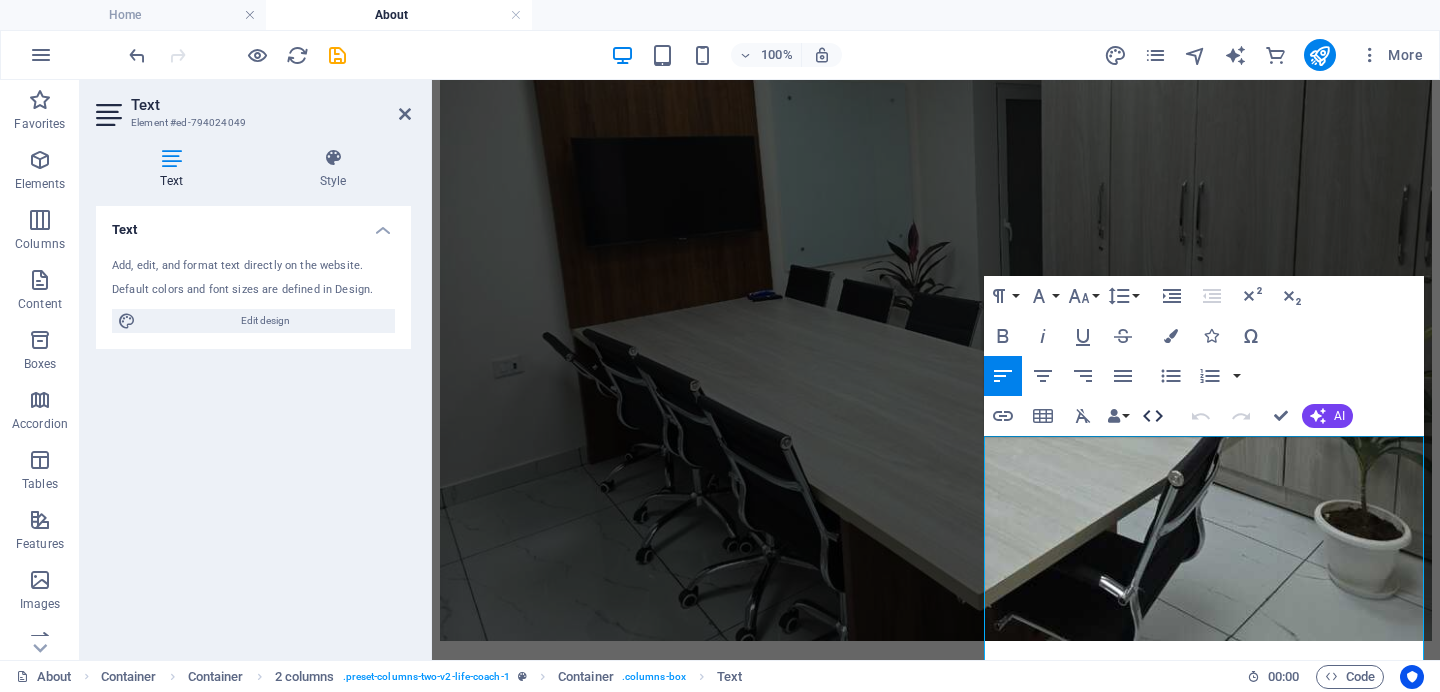 click 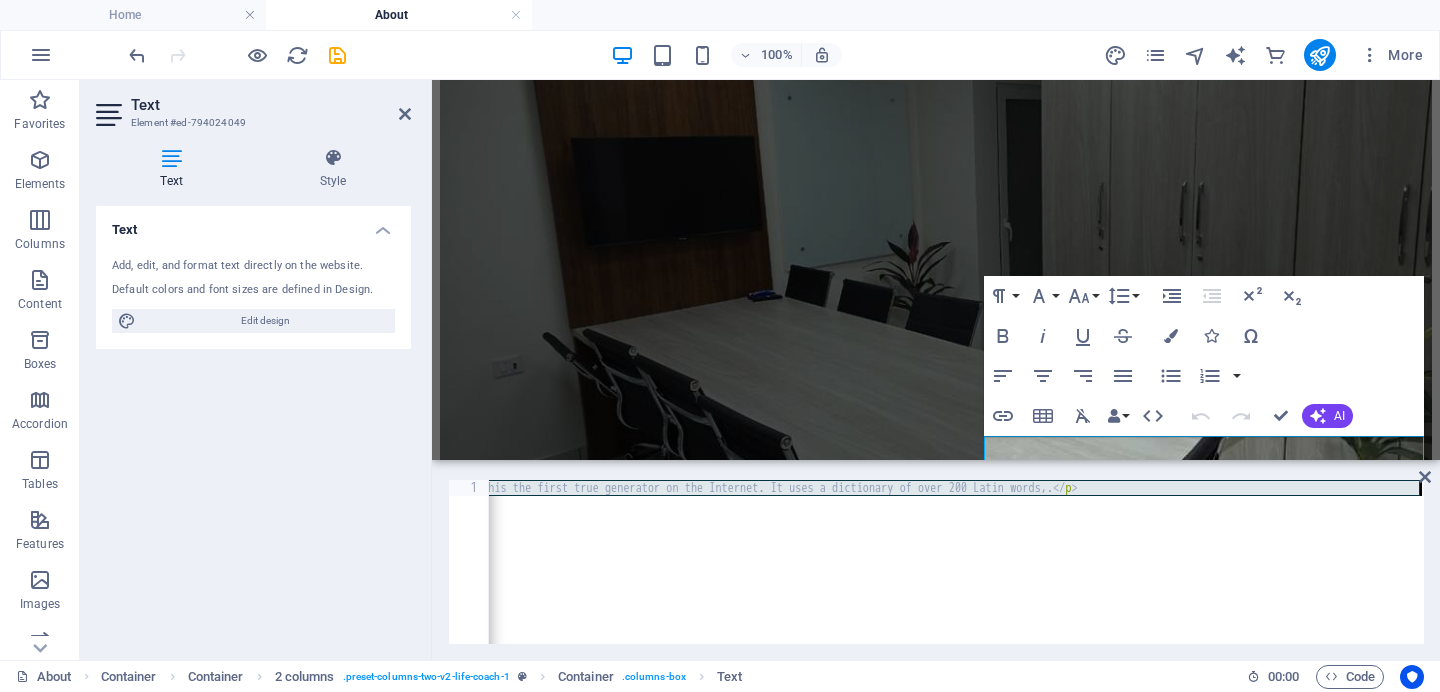 scroll, scrollTop: 0, scrollLeft: 1164, axis: horizontal 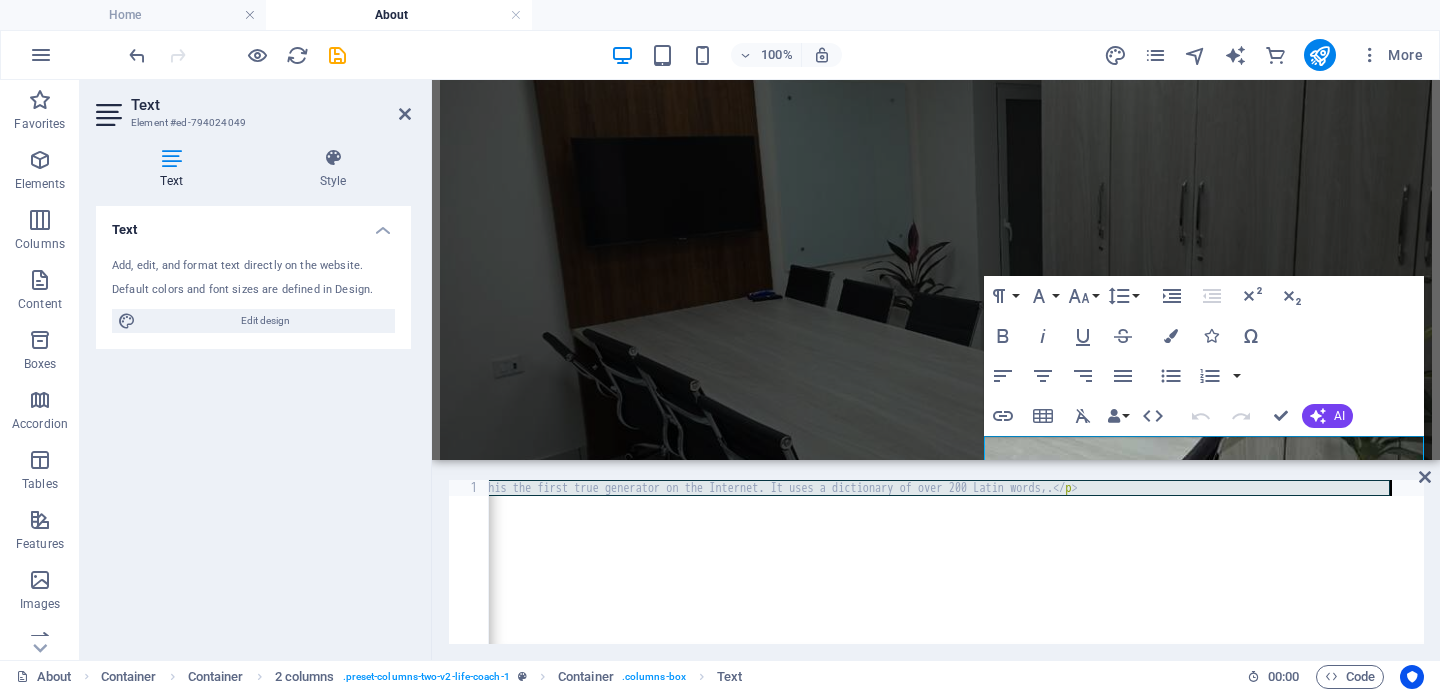 paste on "We have shared deep business relationships with companies and understand what kind of resources they need at what time. It helps us devise accurate strategies to full application for desired results. Feel free to connect with us for recruitment and staffing needs. HBS Consultancy. workforce consultancy" 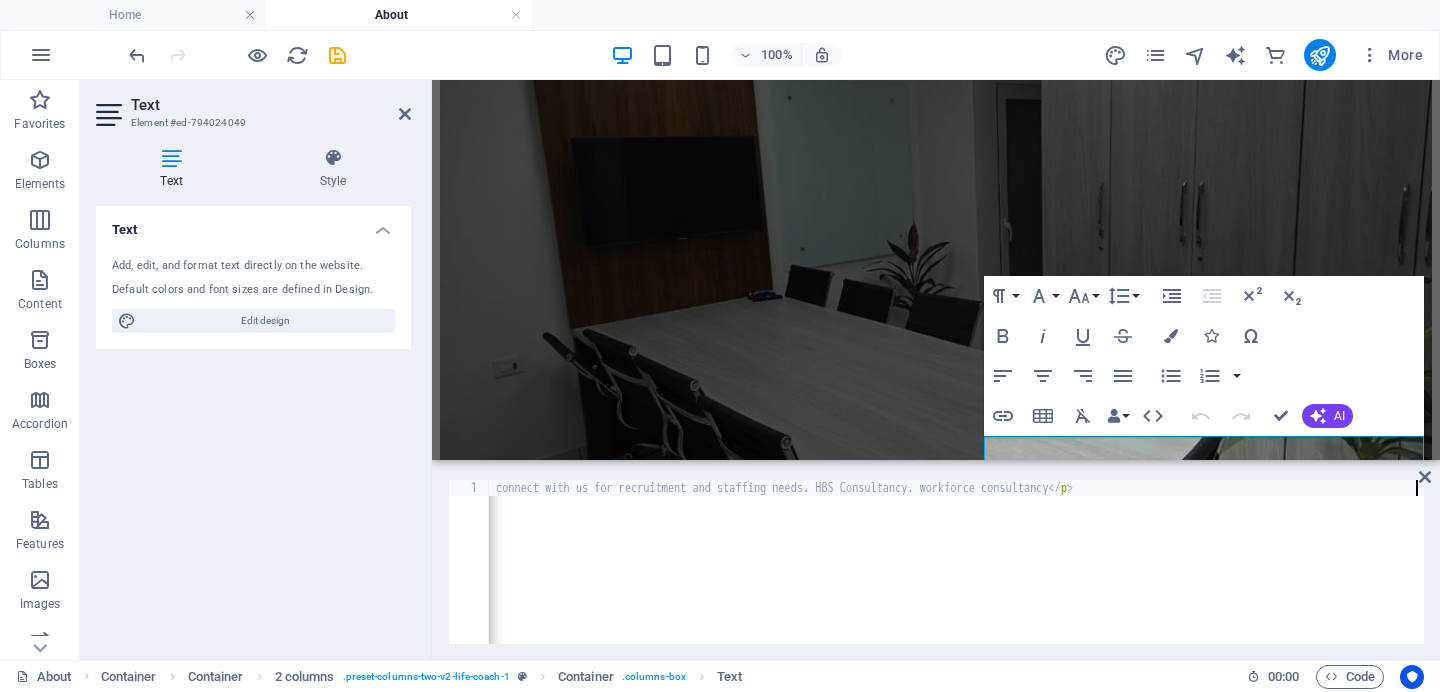 scroll, scrollTop: 0, scrollLeft: 1322, axis: horizontal 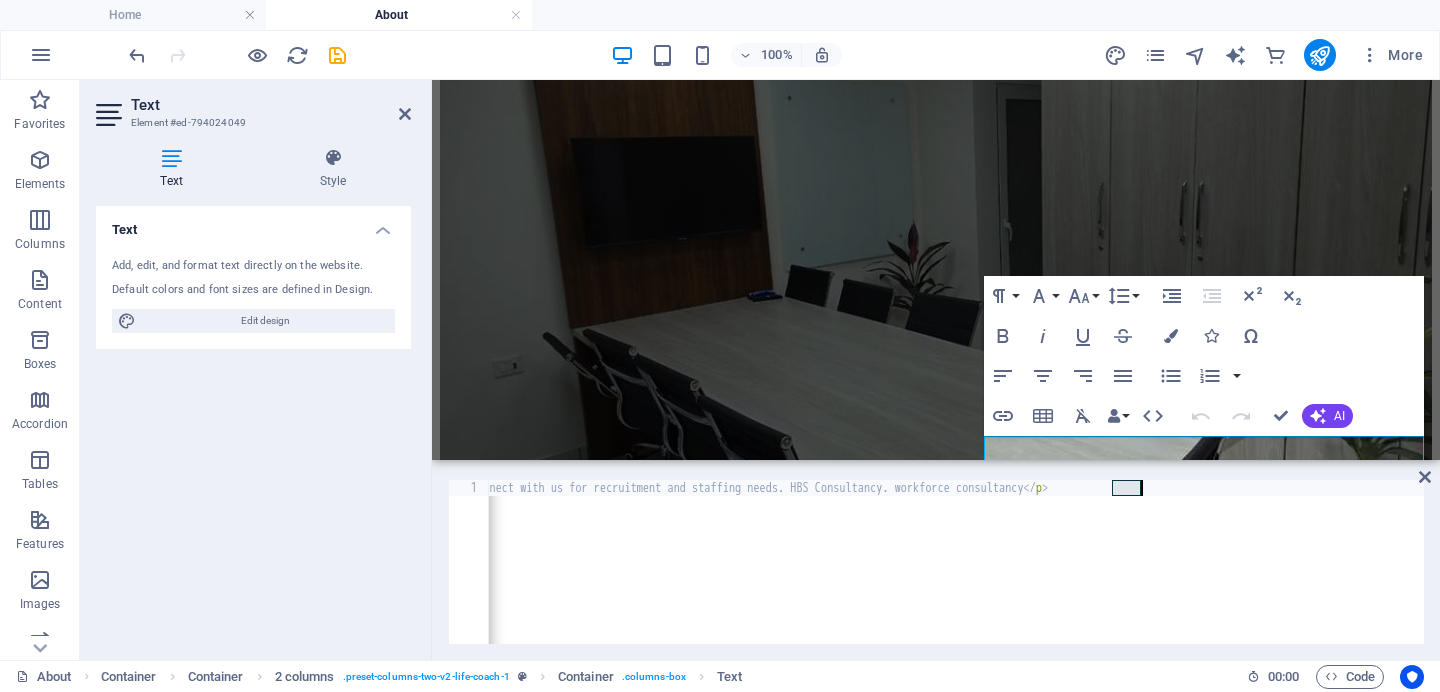 drag, startPoint x: 1112, startPoint y: 486, endPoint x: 1138, endPoint y: 488, distance: 26.076809 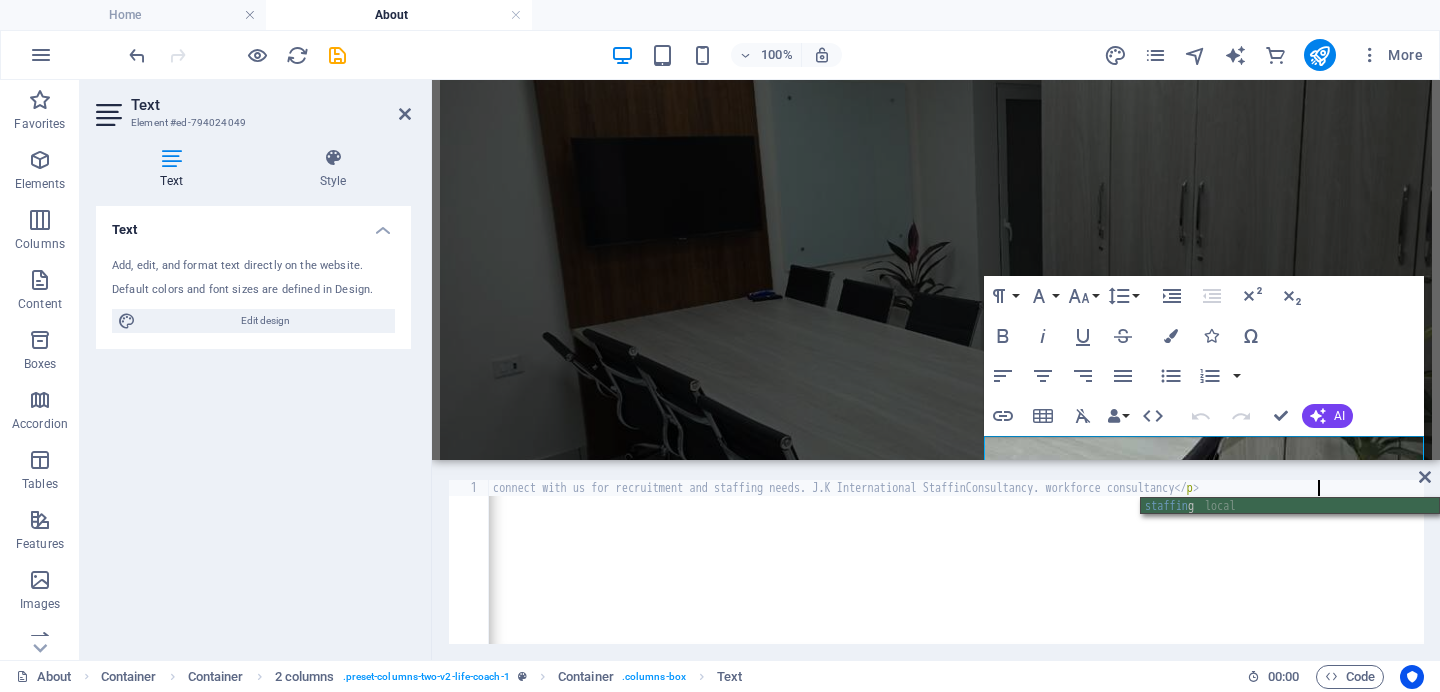 scroll, scrollTop: 0, scrollLeft: 176, axis: horizontal 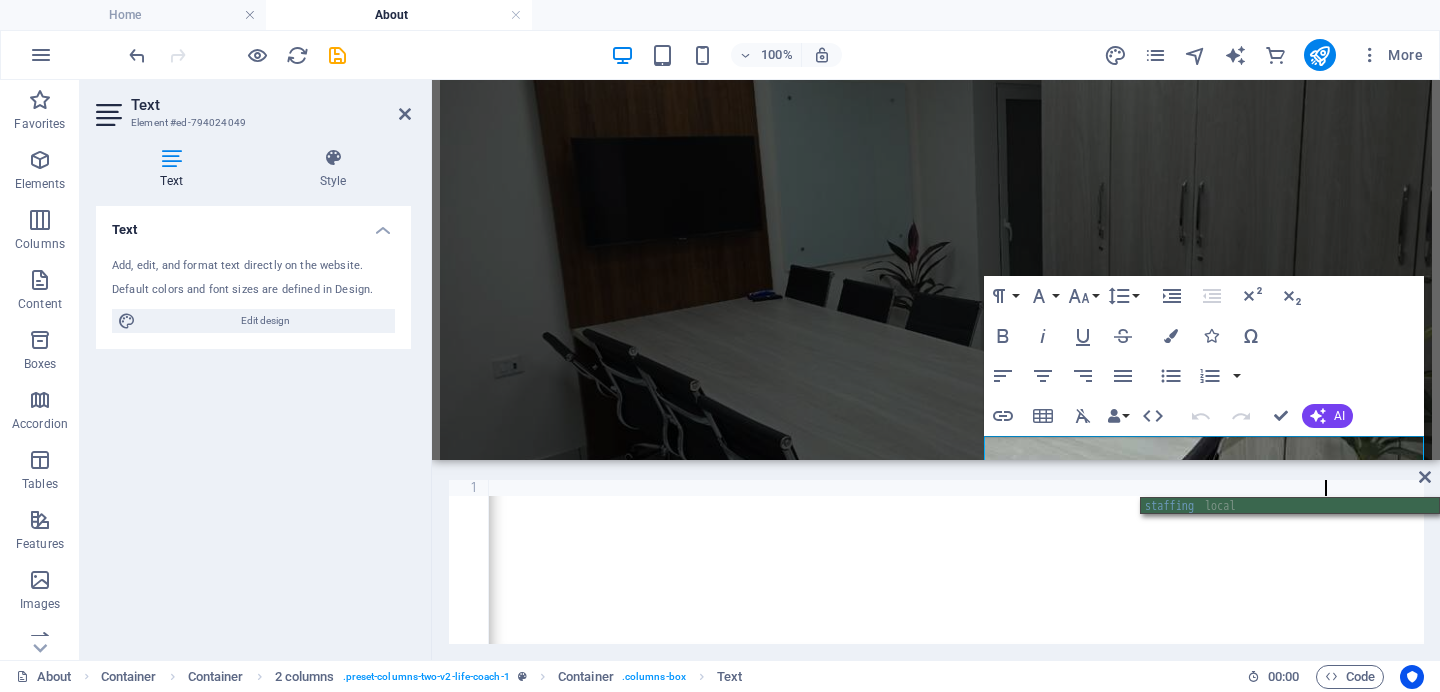 type on "J.K International Staffing Consultancy. workforce consultancy" 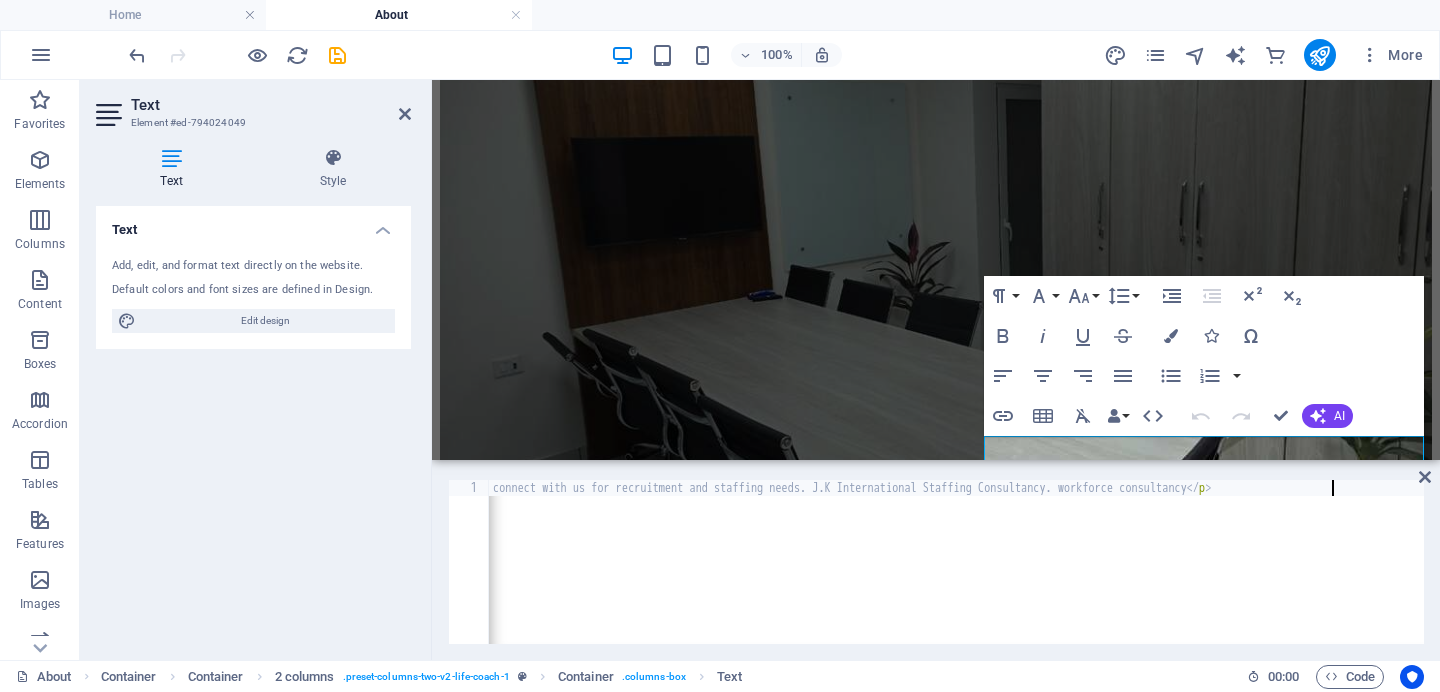 scroll, scrollTop: 0, scrollLeft: 176, axis: horizontal 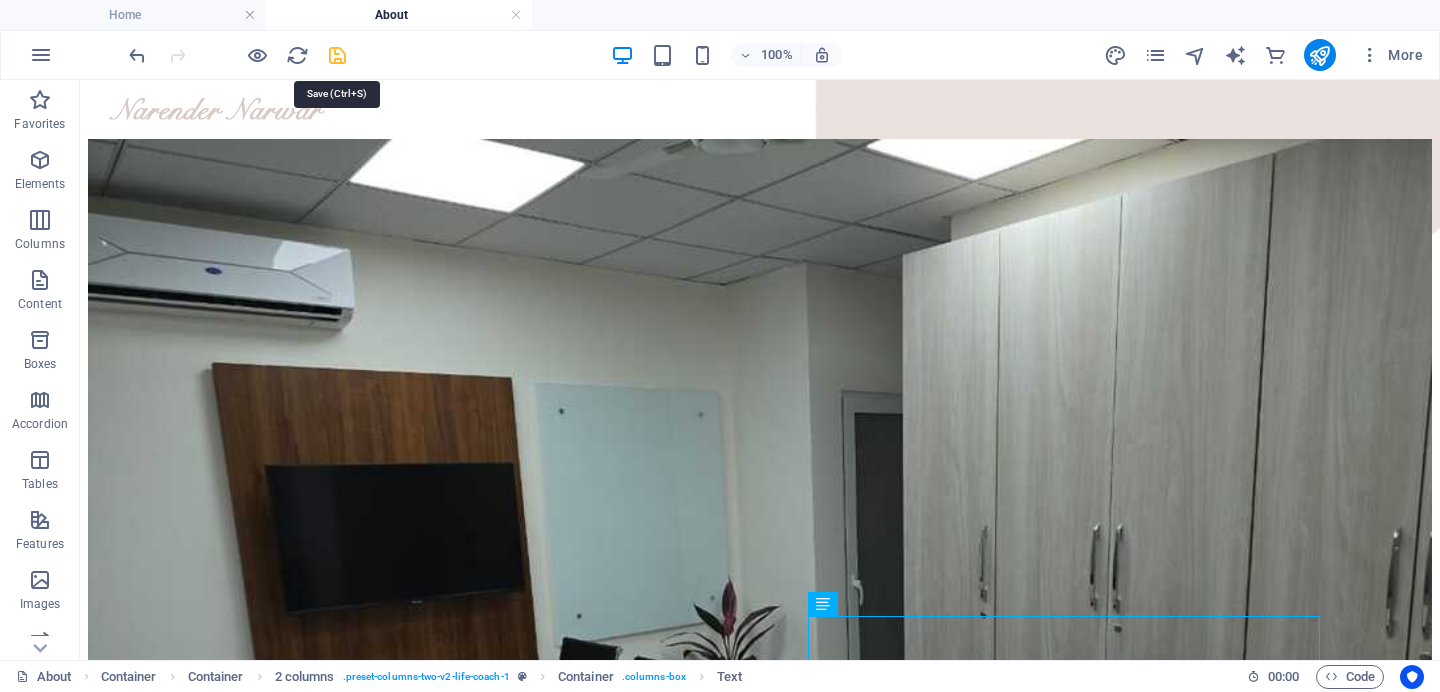 click at bounding box center [337, 55] 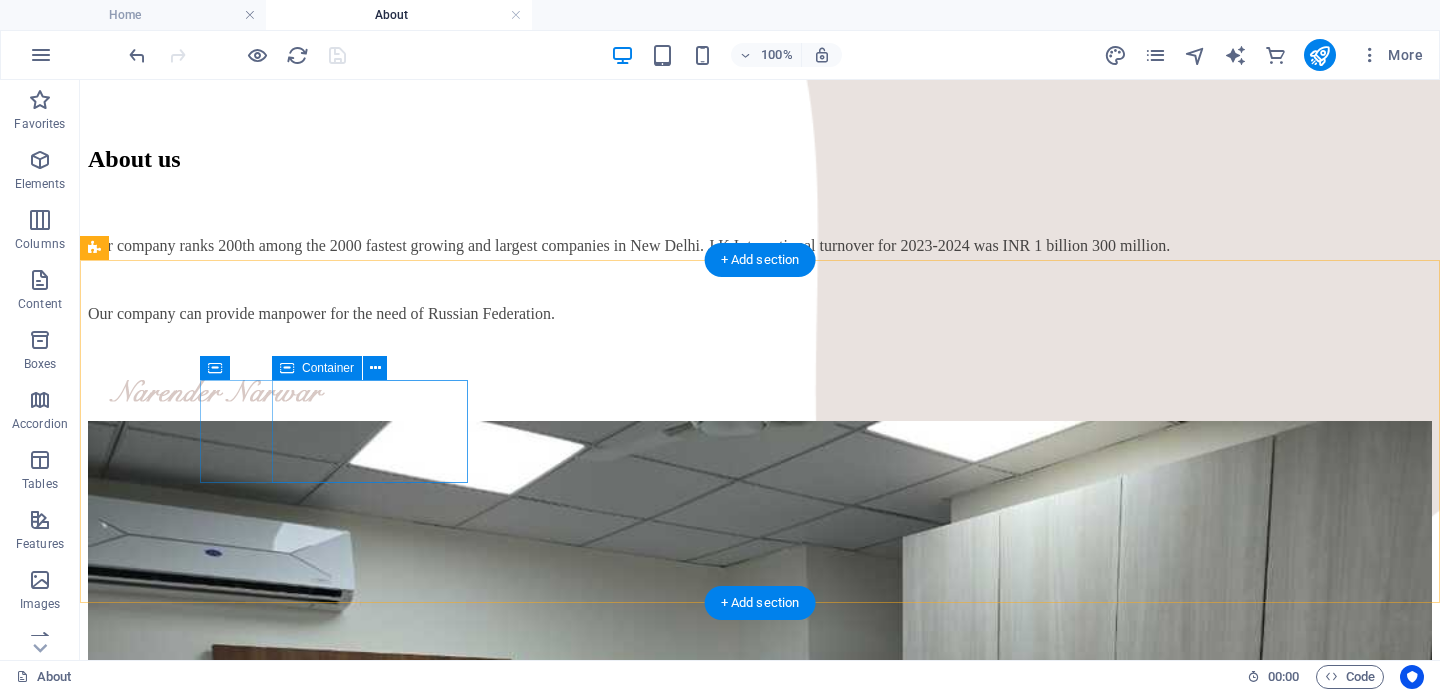 scroll, scrollTop: 1650, scrollLeft: 0, axis: vertical 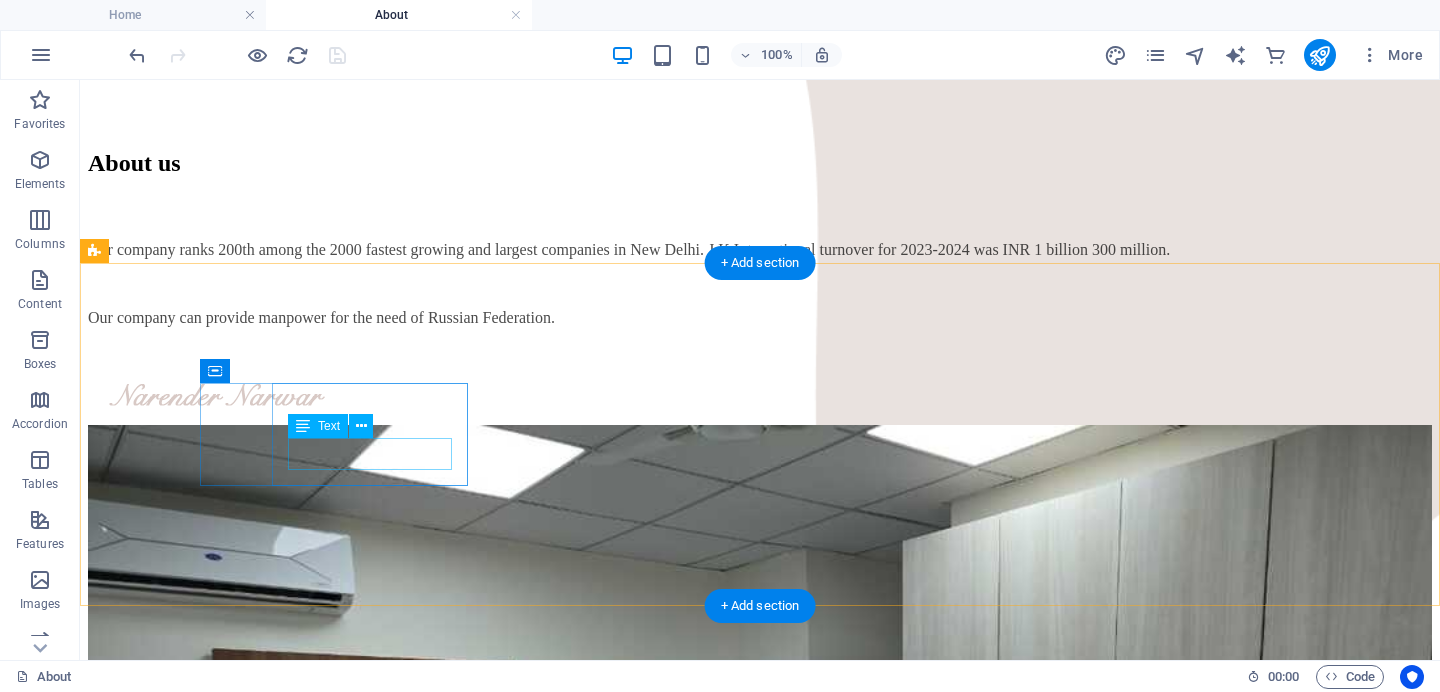 click on "subheadline" at bounding box center [760, 6660] 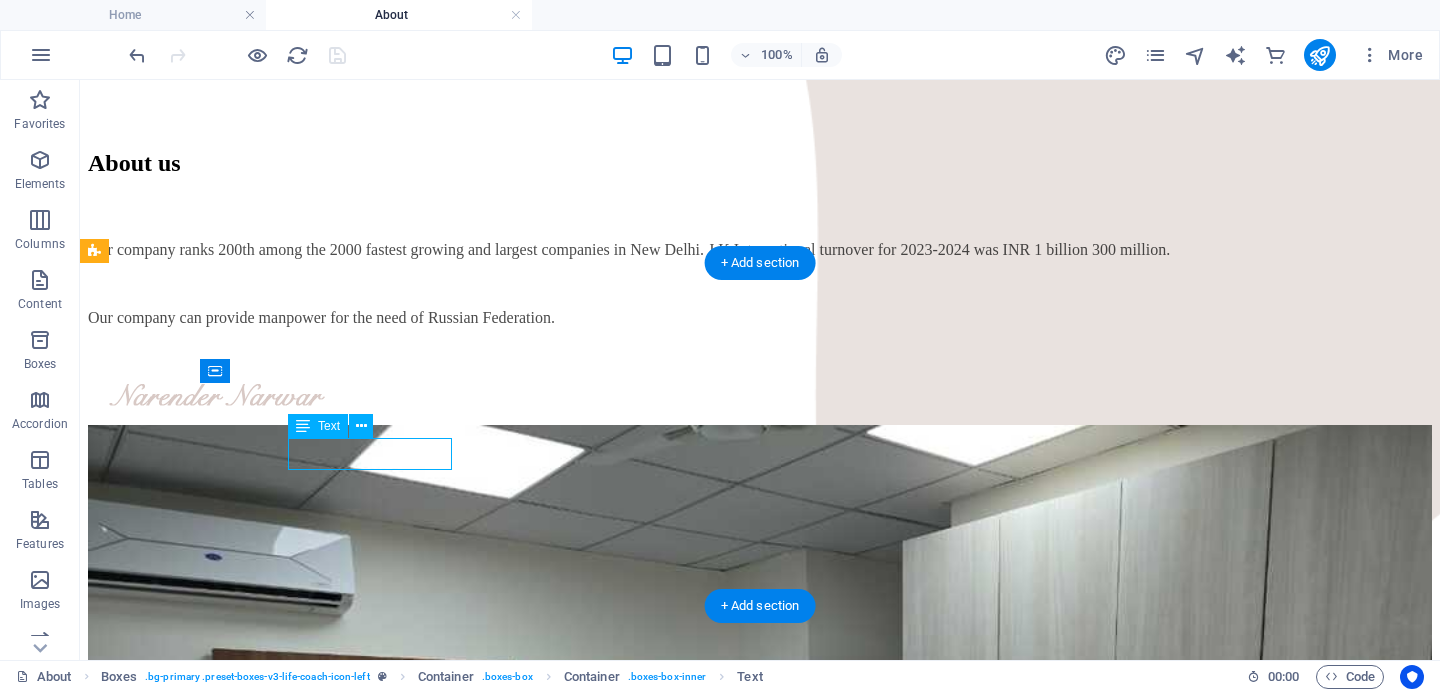 click on "subheadline" at bounding box center [760, 6660] 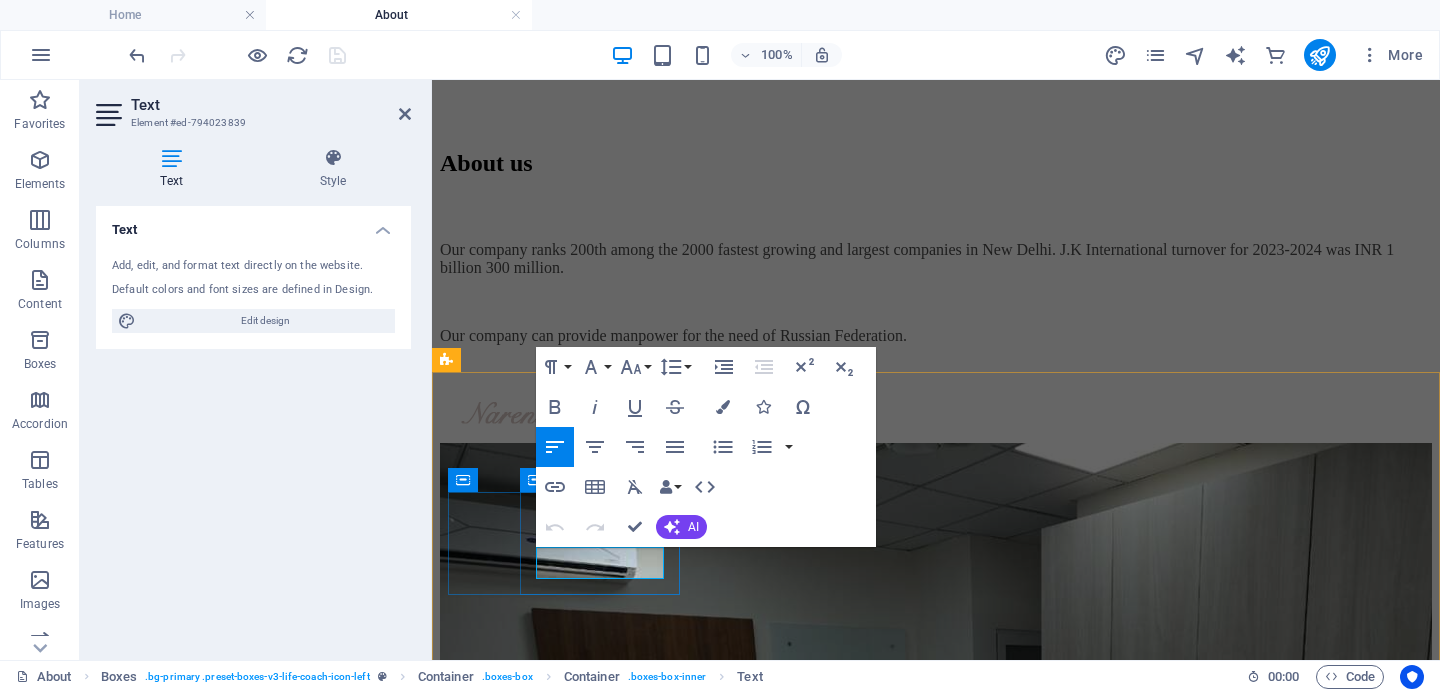drag, startPoint x: 653, startPoint y: 565, endPoint x: 534, endPoint y: 555, distance: 119.419426 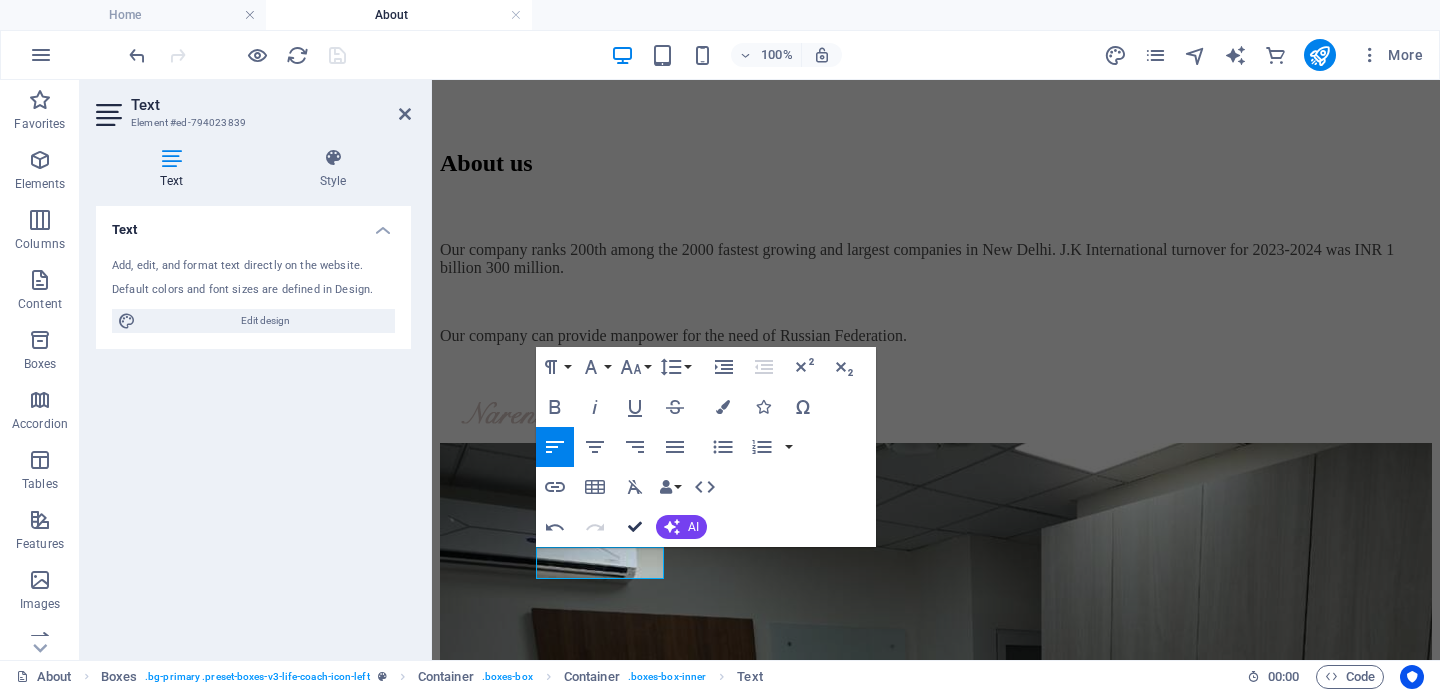 scroll, scrollTop: 1541, scrollLeft: 0, axis: vertical 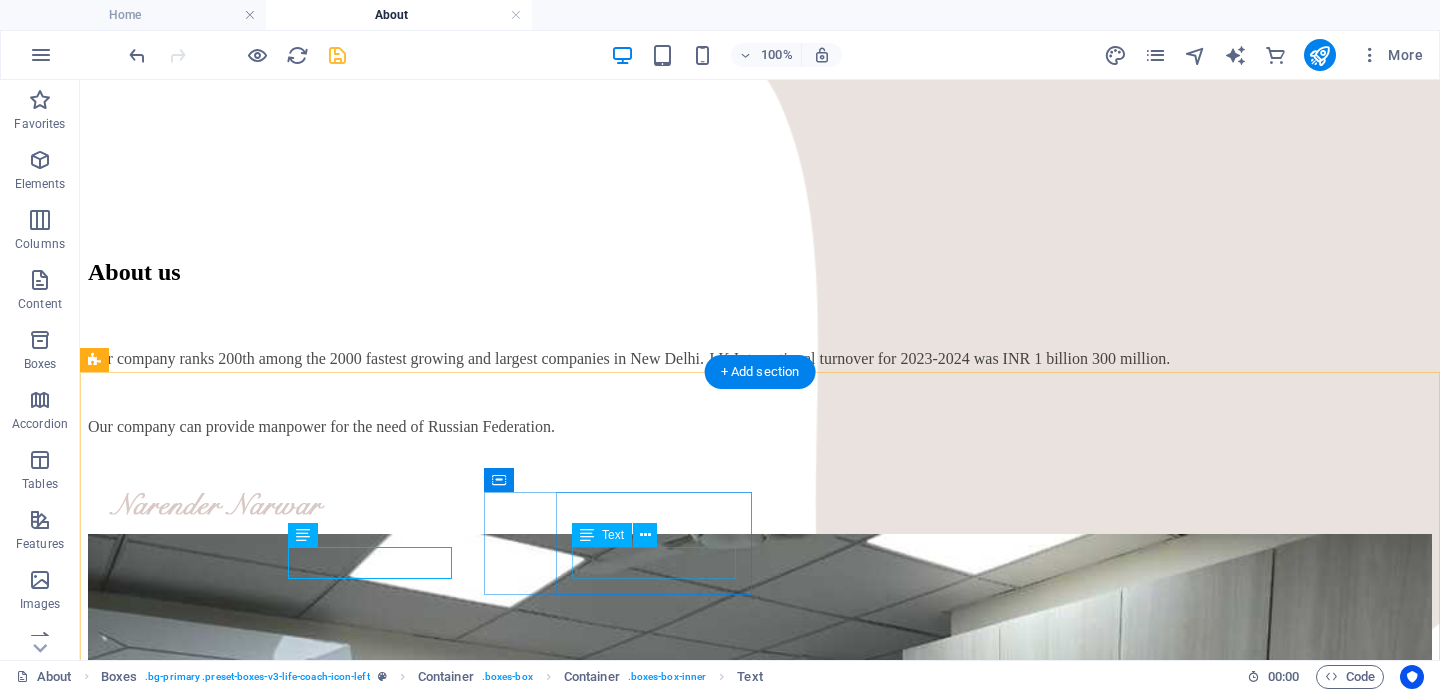 click on "subheadline" at bounding box center [760, 8179] 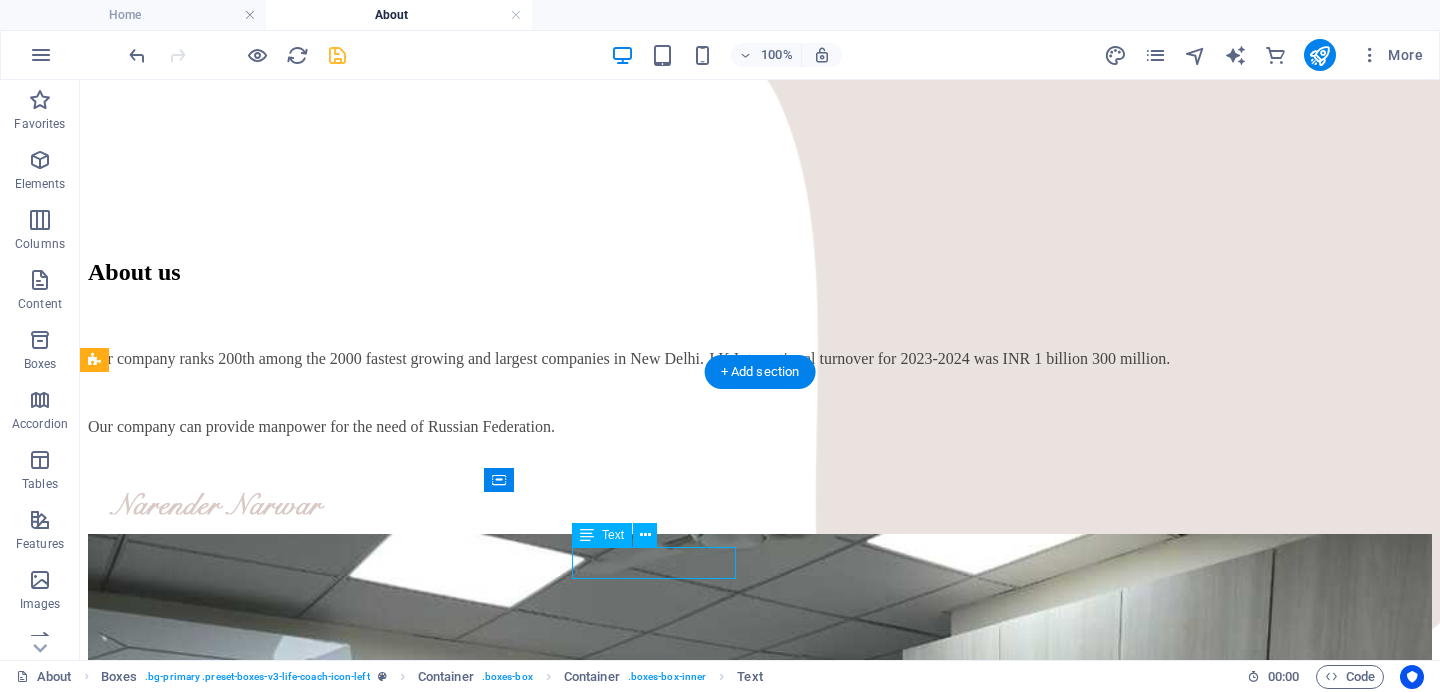 click on "subheadline" at bounding box center (760, 8179) 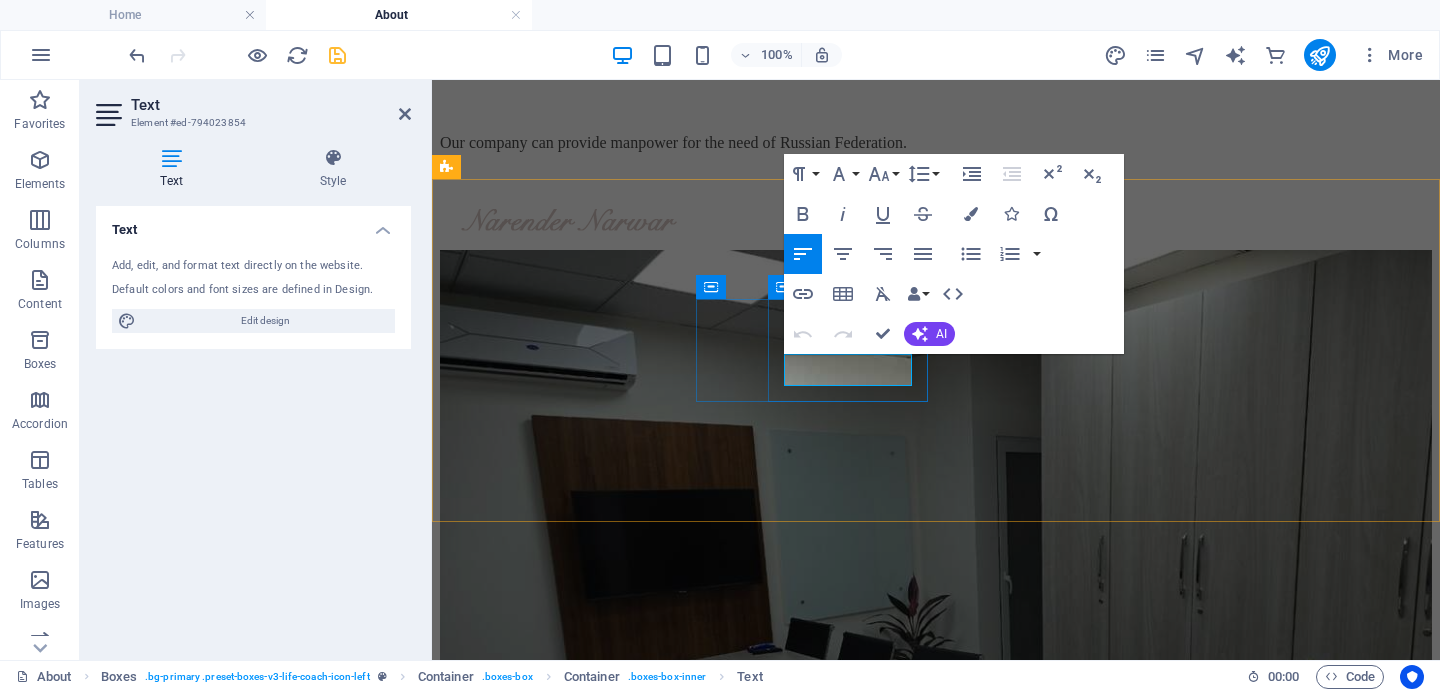 drag, startPoint x: 897, startPoint y: 370, endPoint x: 785, endPoint y: 368, distance: 112.01785 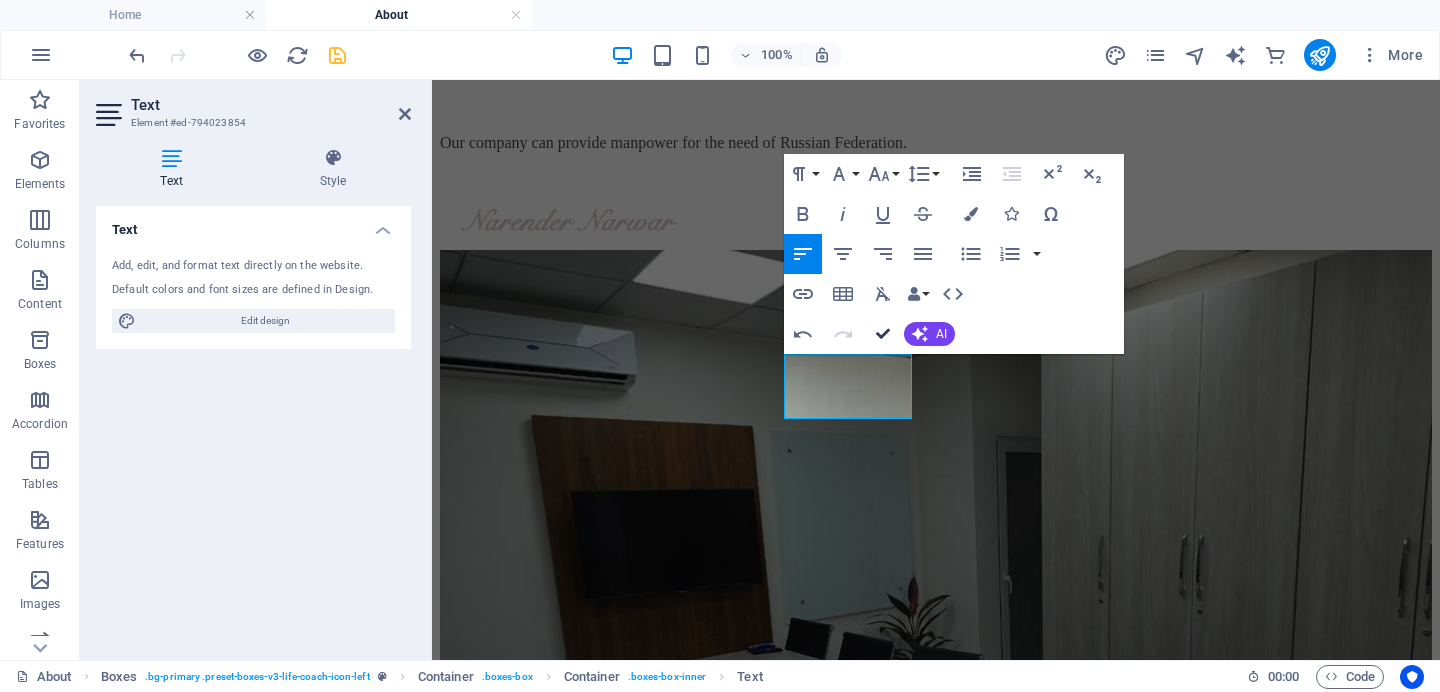 scroll, scrollTop: 1734, scrollLeft: 0, axis: vertical 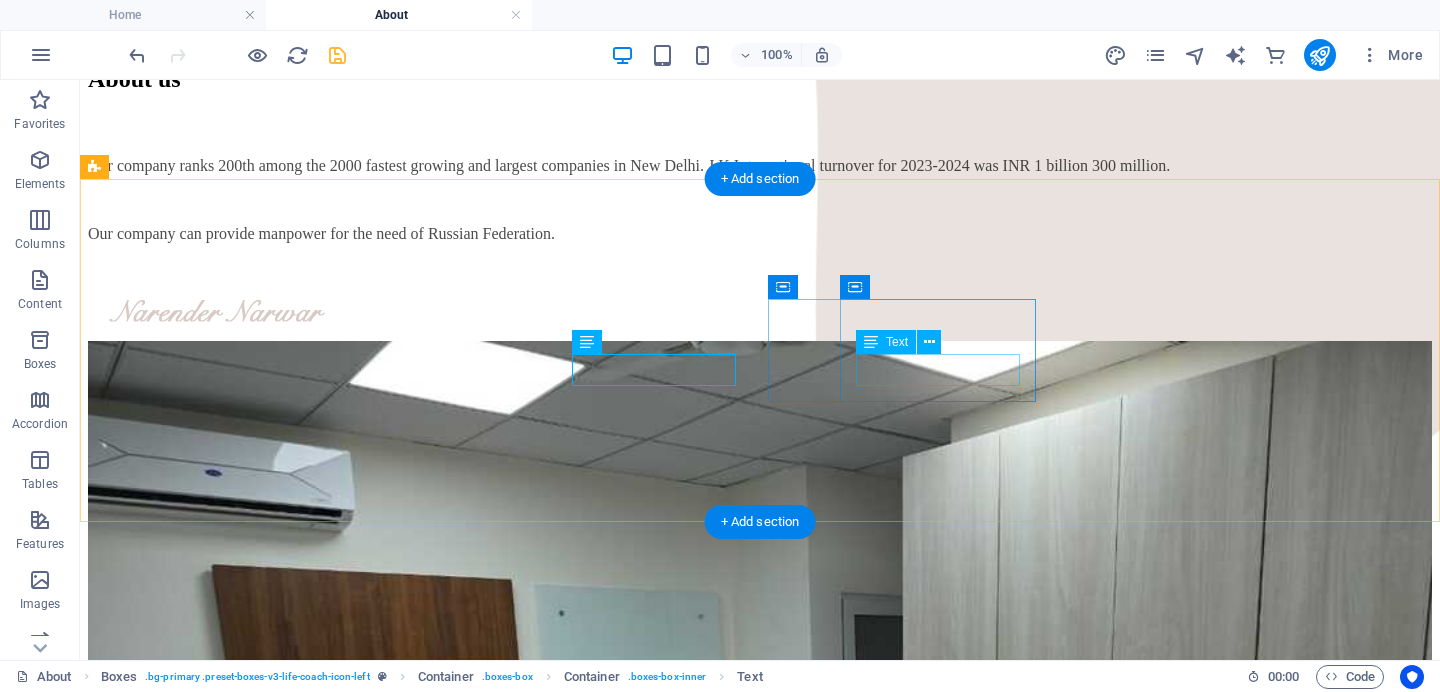 click on "subheadline" at bounding box center [760, 9616] 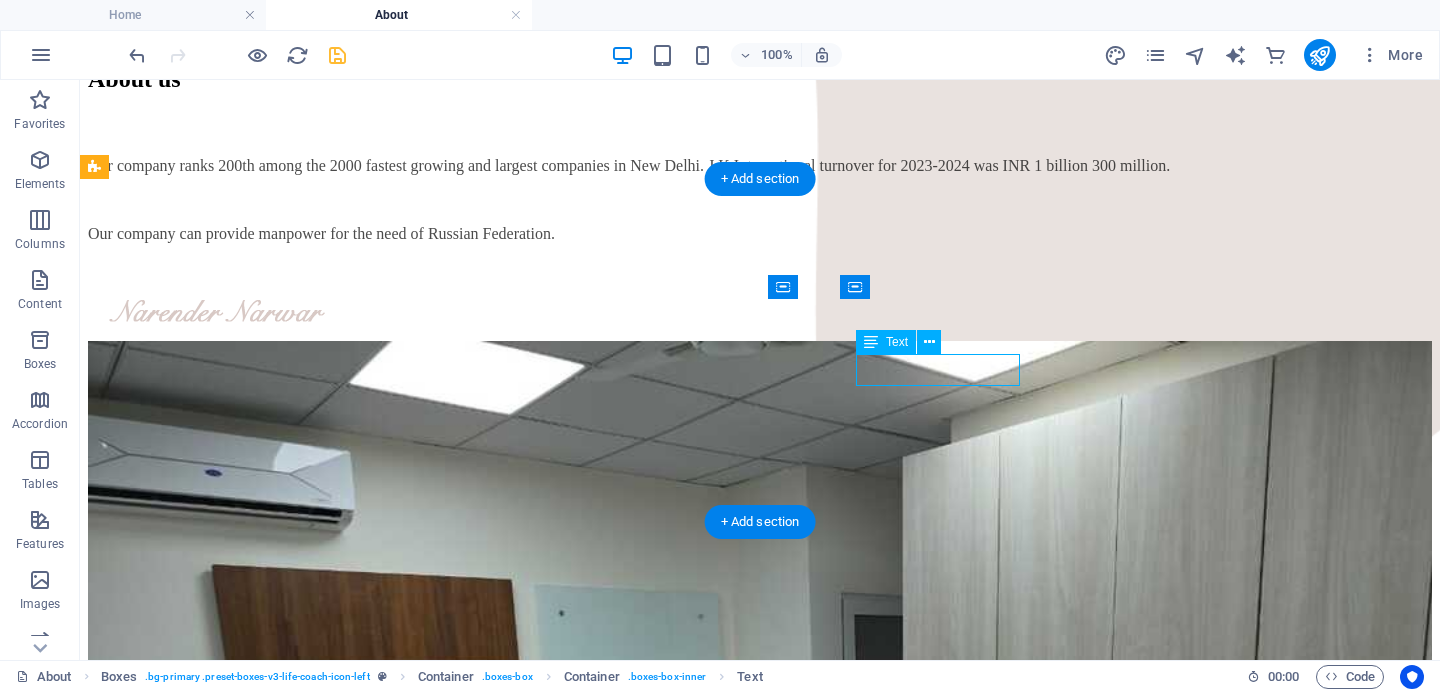 click on "subheadline" at bounding box center (760, 9616) 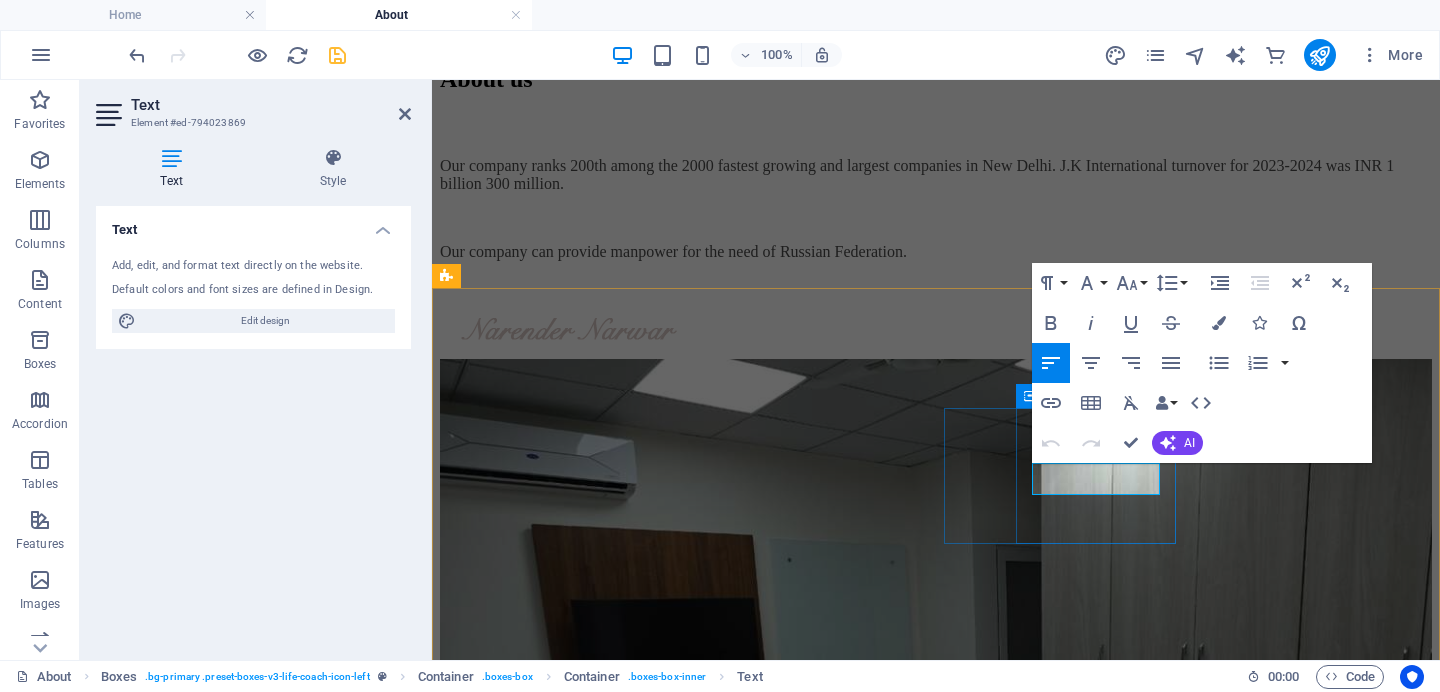 drag, startPoint x: 1145, startPoint y: 477, endPoint x: 1035, endPoint y: 476, distance: 110.00455 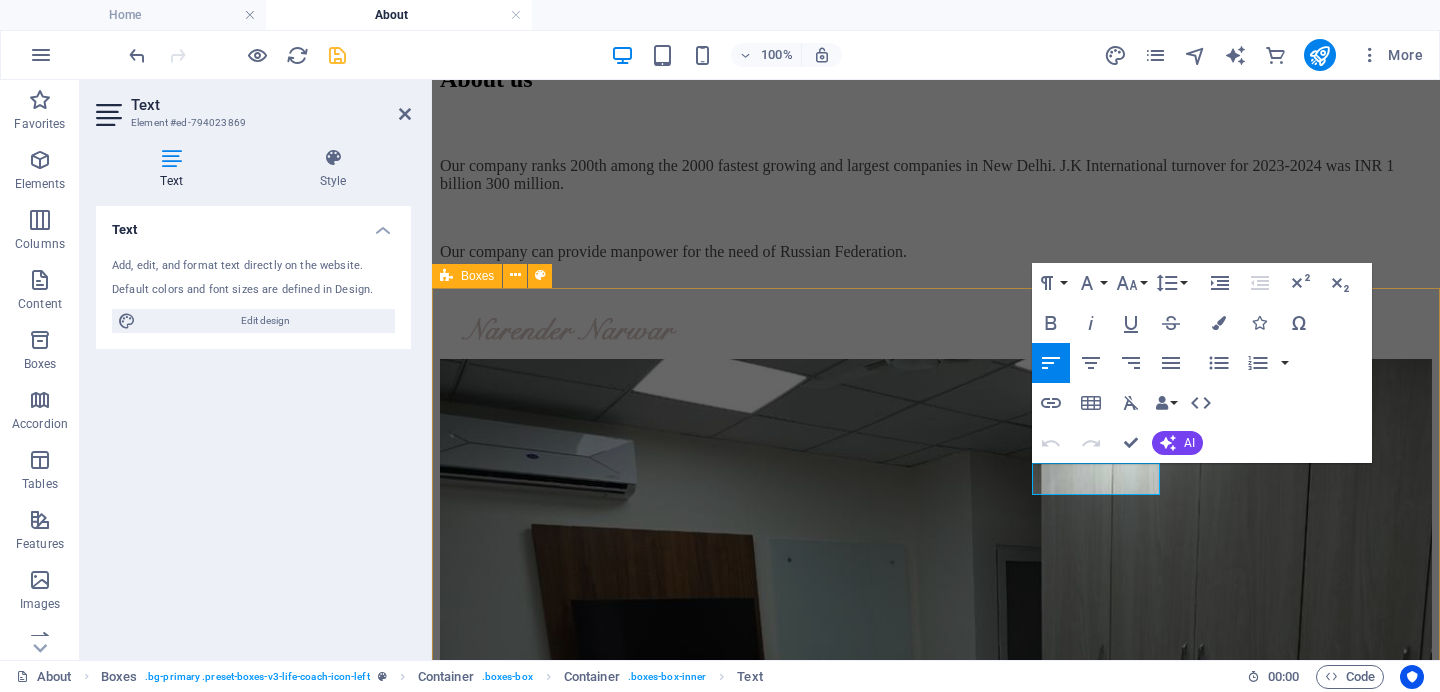 type 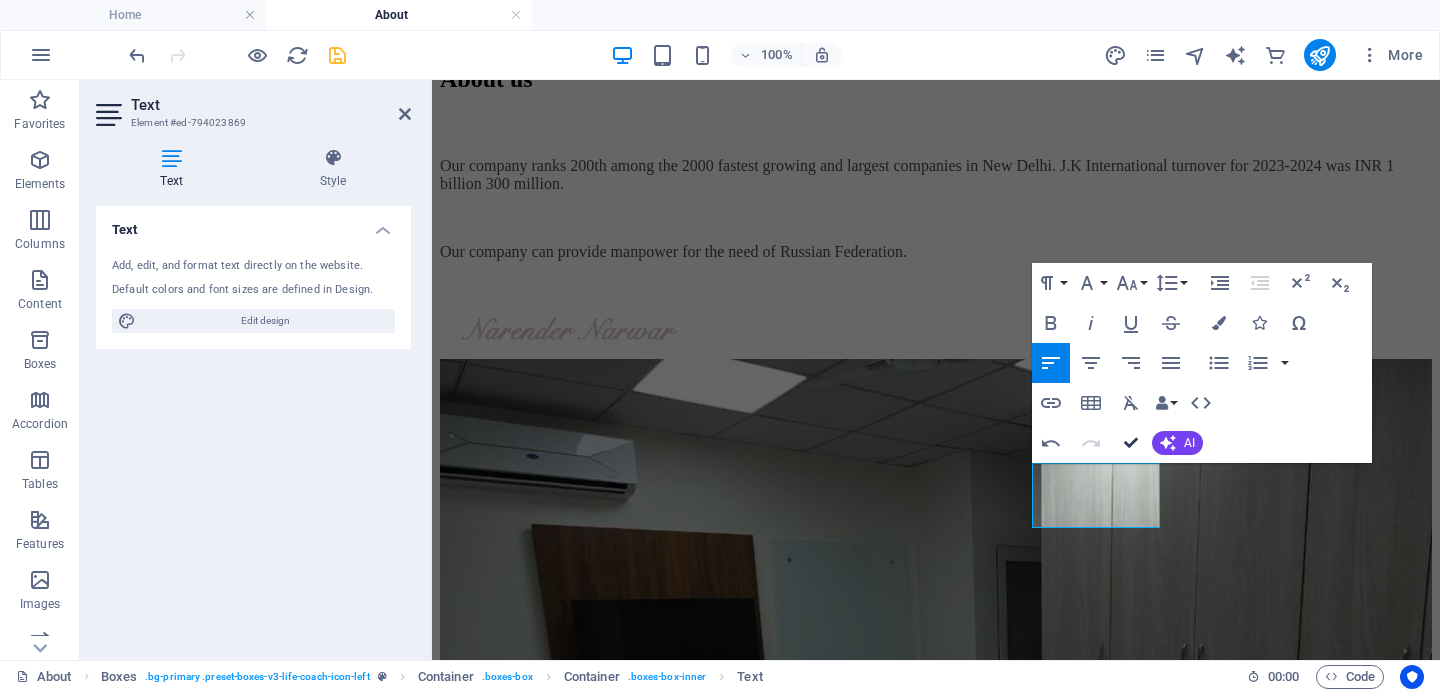 scroll, scrollTop: 1625, scrollLeft: 0, axis: vertical 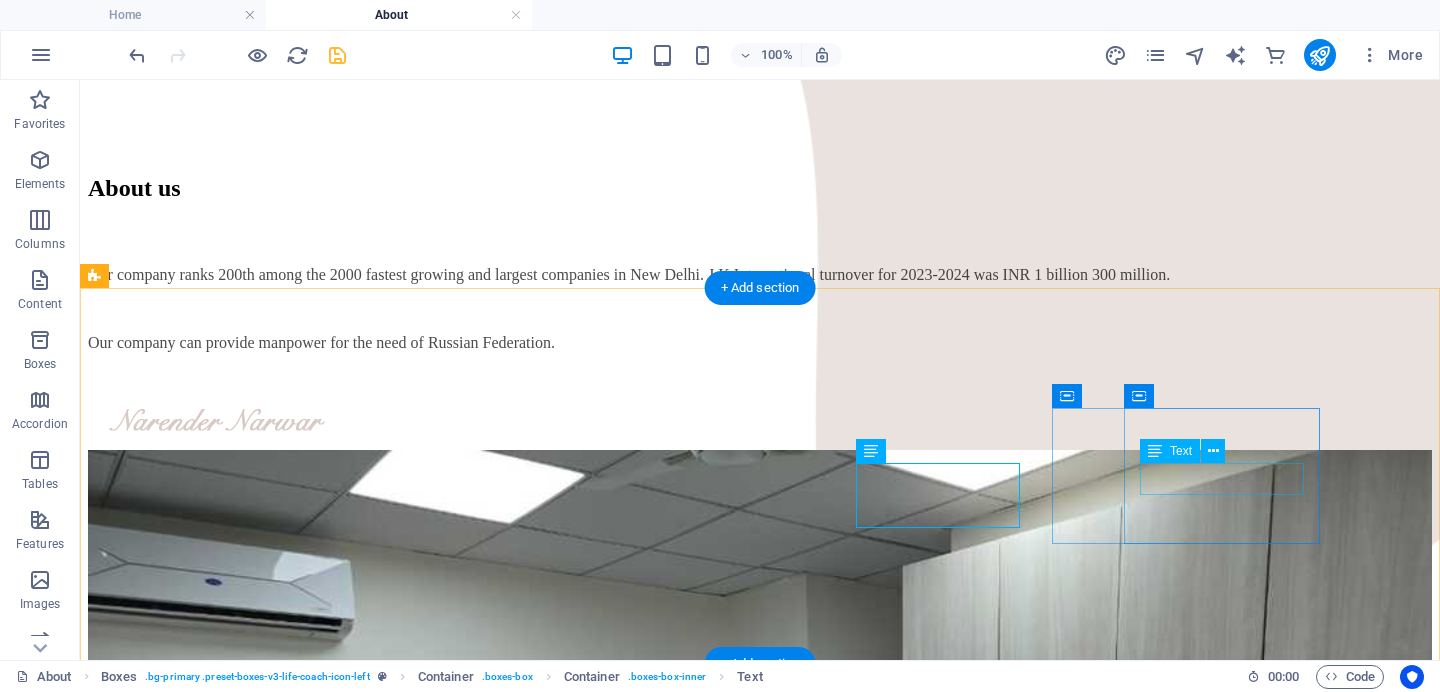 click on "subheadline" at bounding box center (760, 11135) 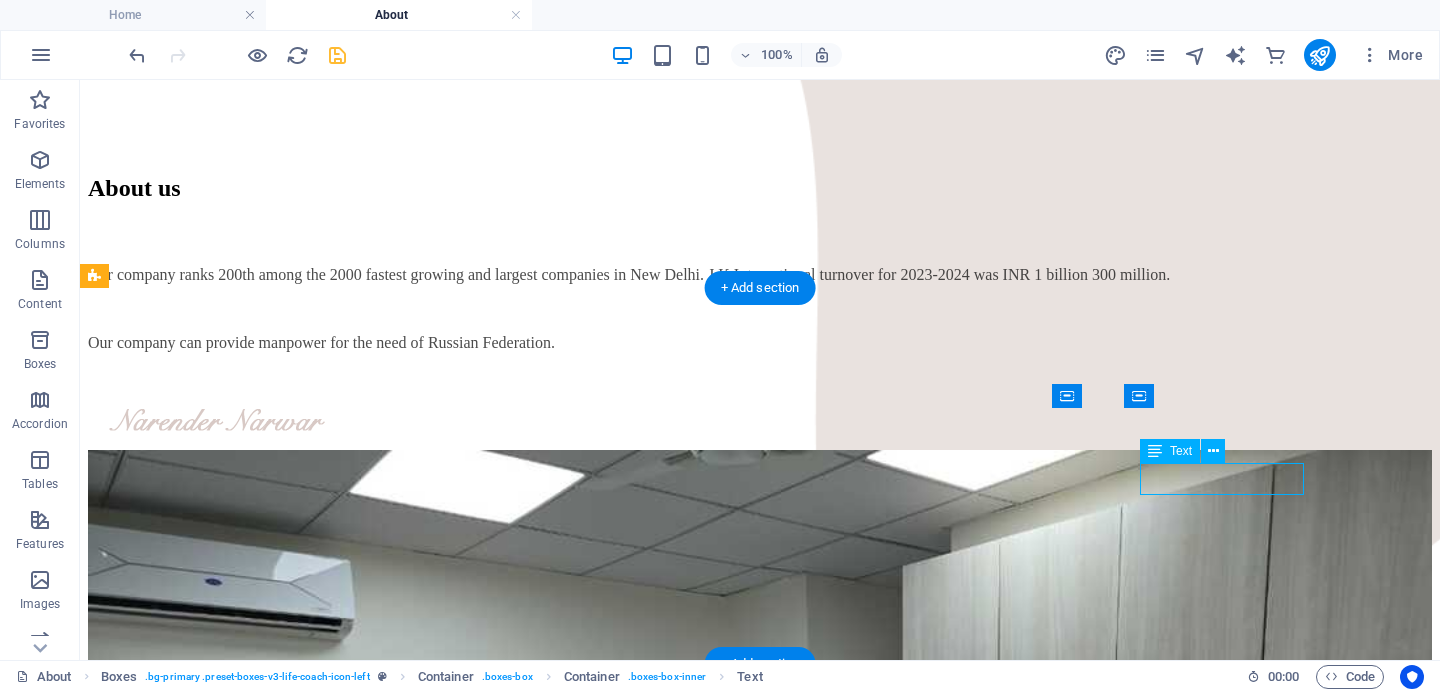 click on "subheadline" at bounding box center (760, 11135) 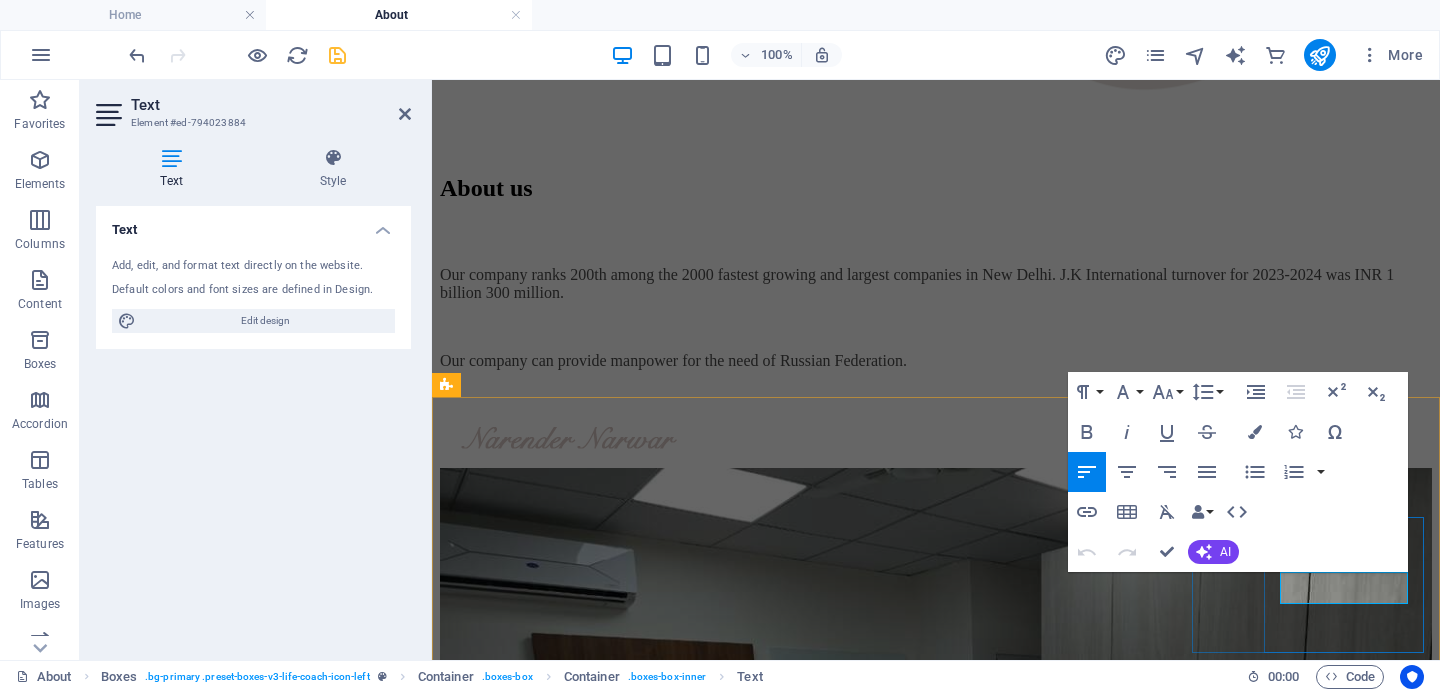 drag, startPoint x: 1396, startPoint y: 591, endPoint x: 1282, endPoint y: 585, distance: 114.15778 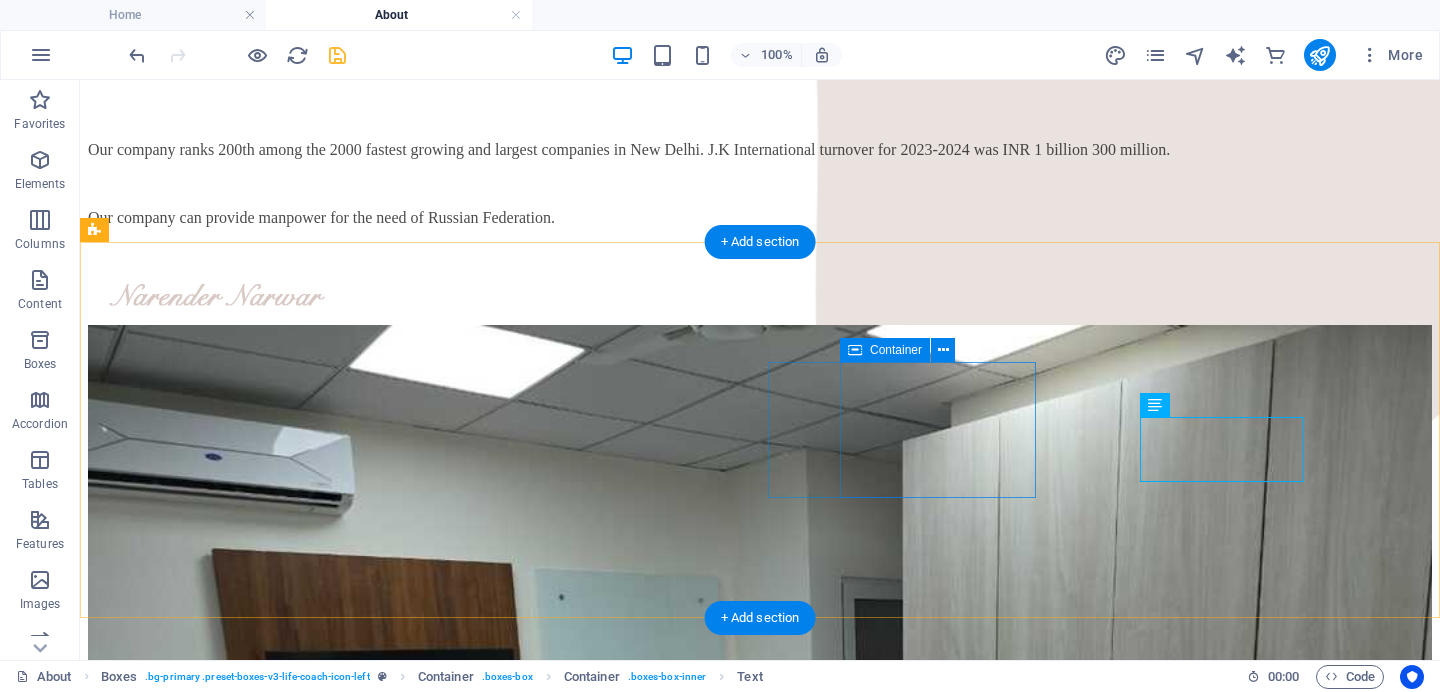 scroll, scrollTop: 1768, scrollLeft: 0, axis: vertical 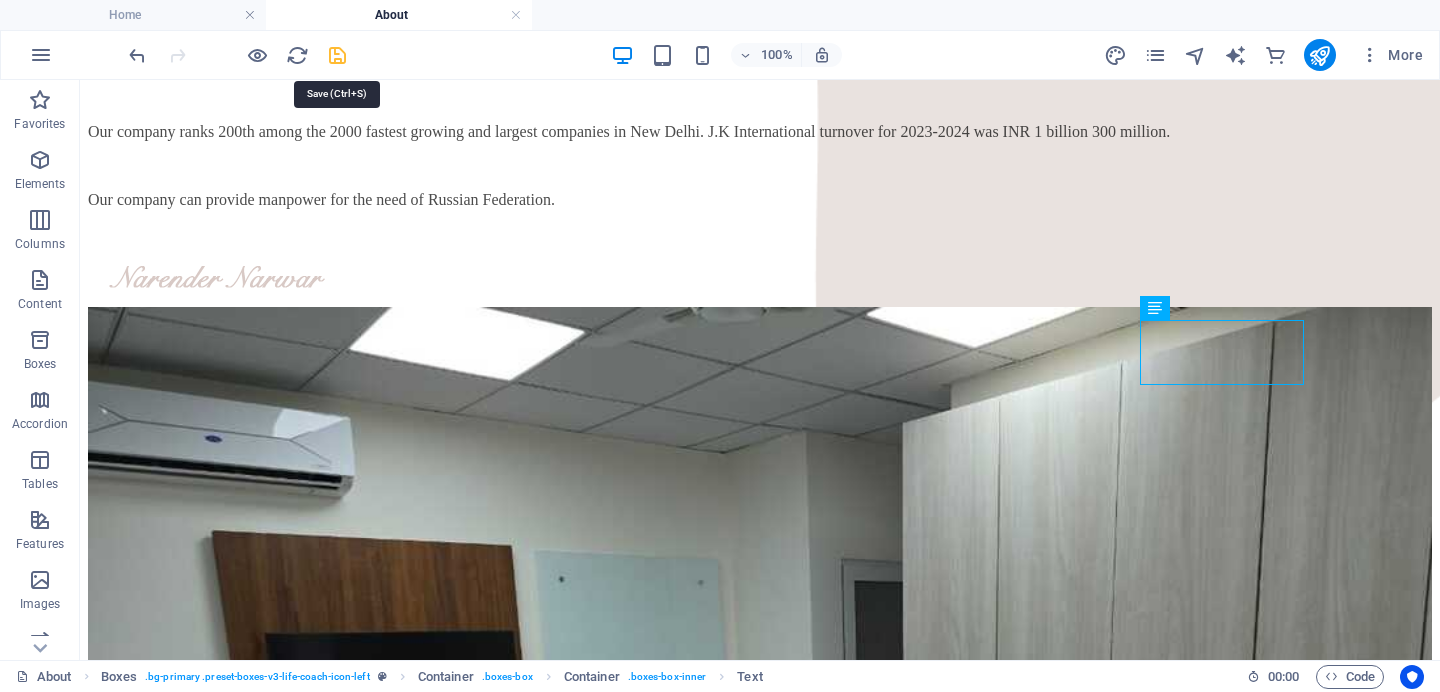 click at bounding box center (337, 55) 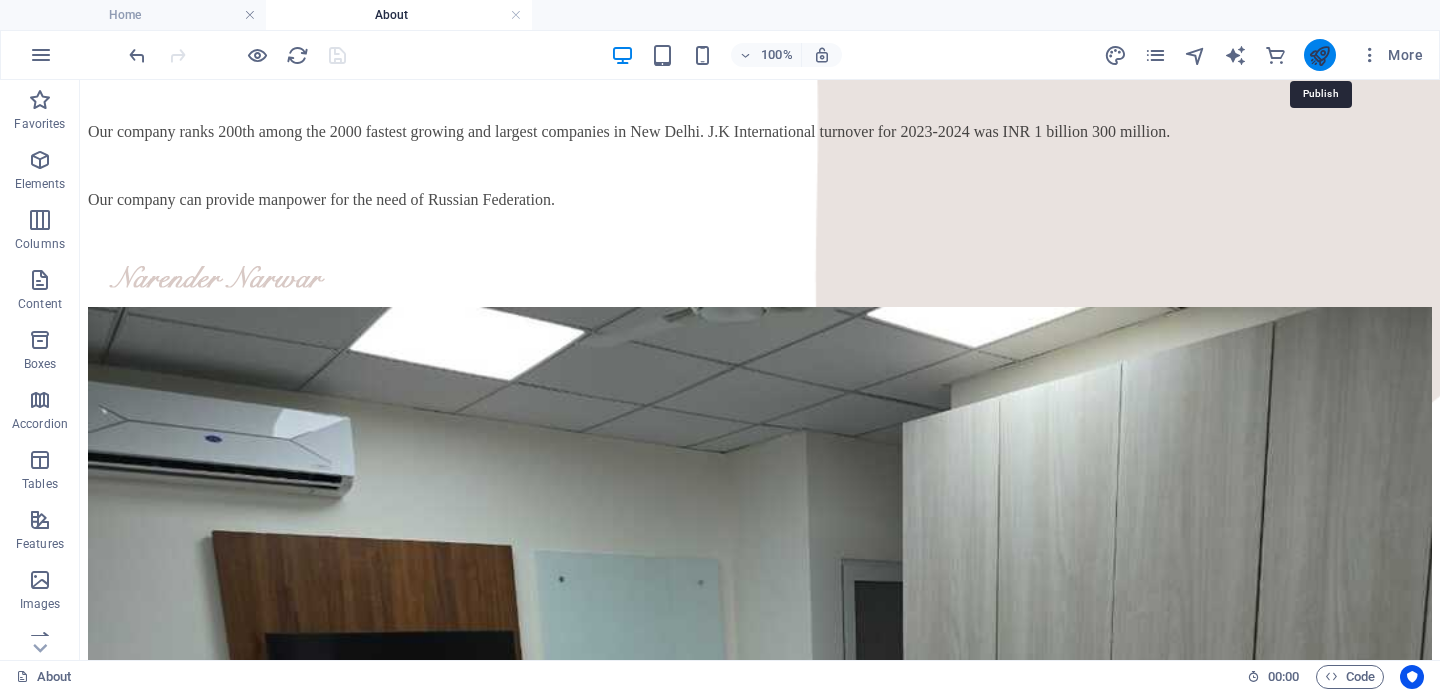 click at bounding box center (1319, 55) 